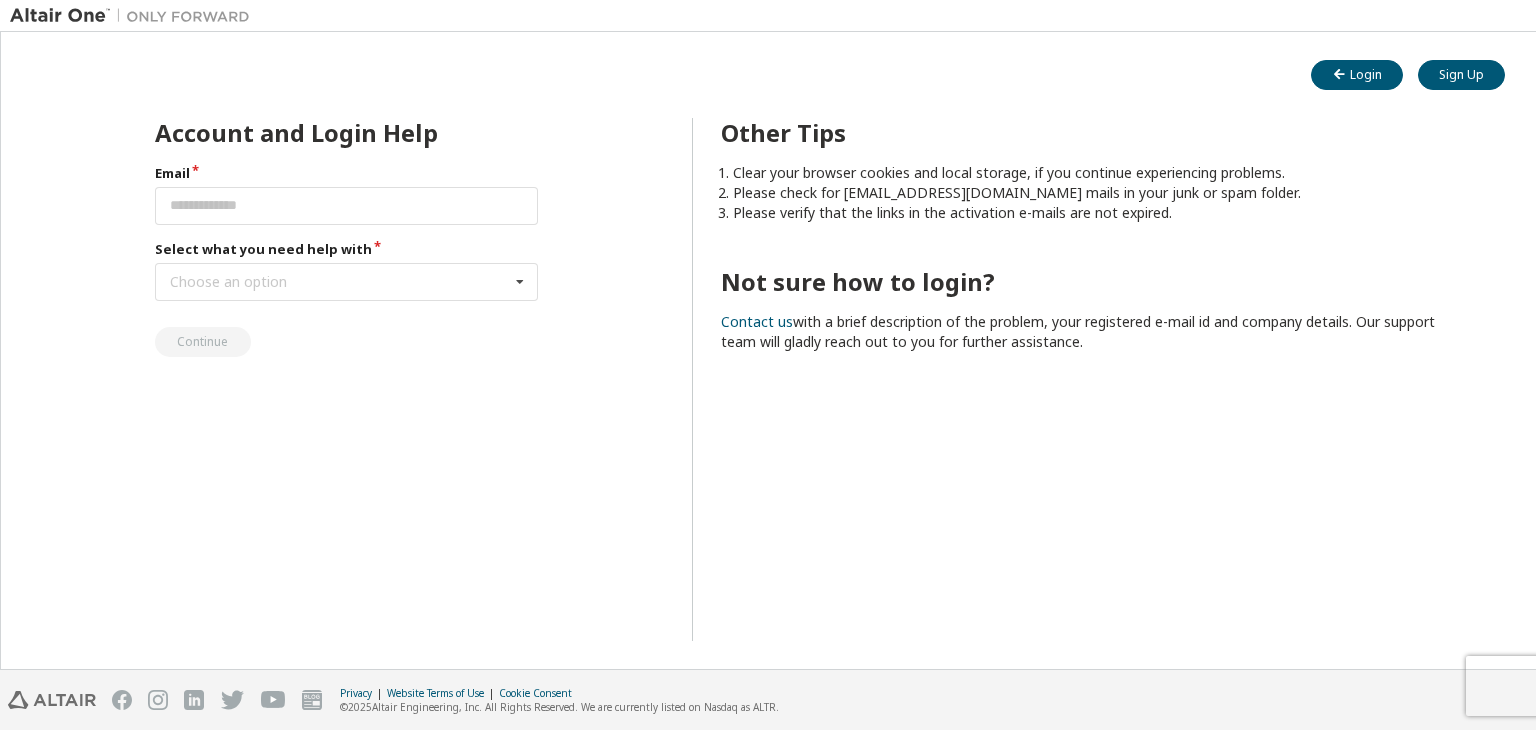 scroll, scrollTop: 0, scrollLeft: 0, axis: both 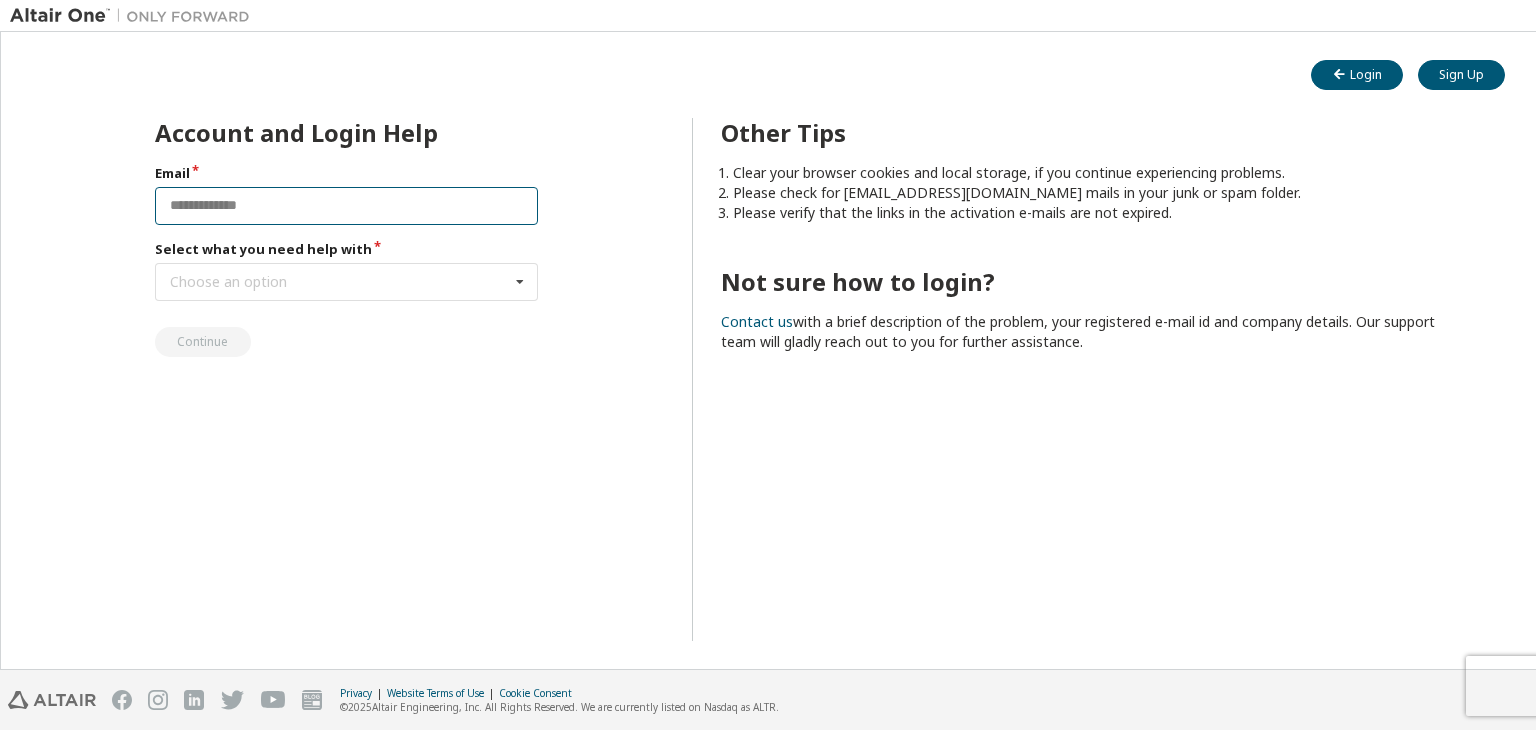 click at bounding box center [347, 206] 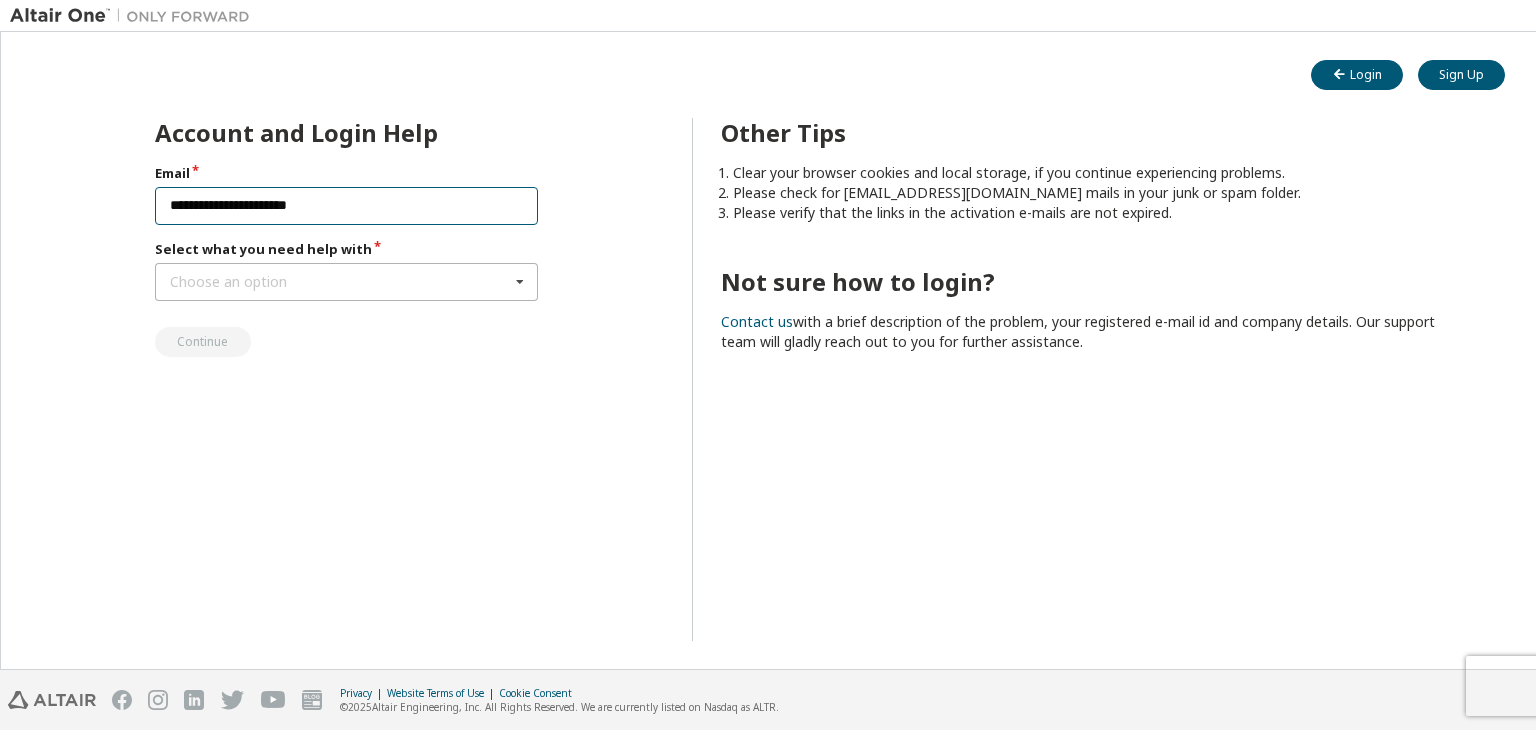 type on "**********" 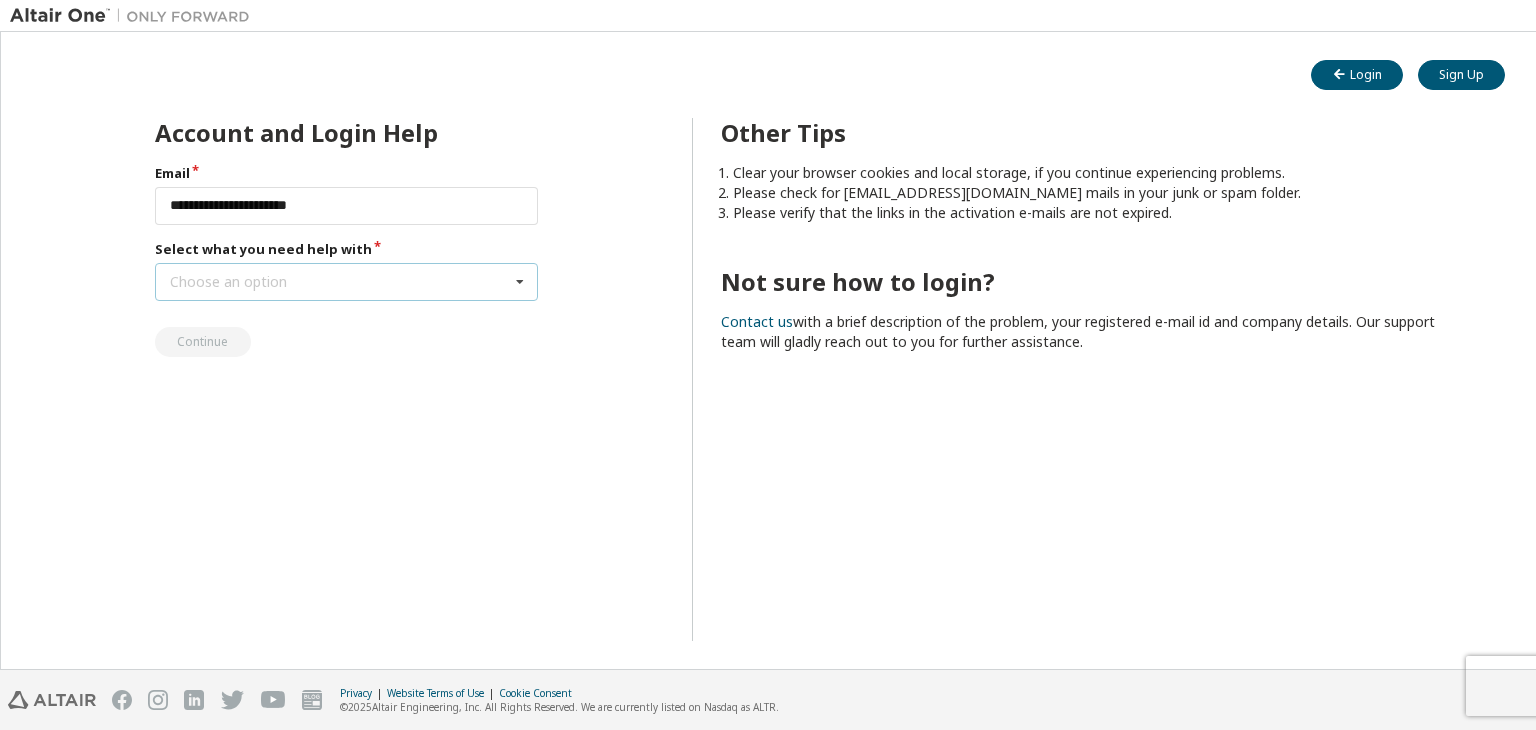 click on "Choose an option I forgot my password I did not receive activation mail My activation mail expired My account is locked I want to reset multi-factor authentication I don't know but can't login" at bounding box center [347, 282] 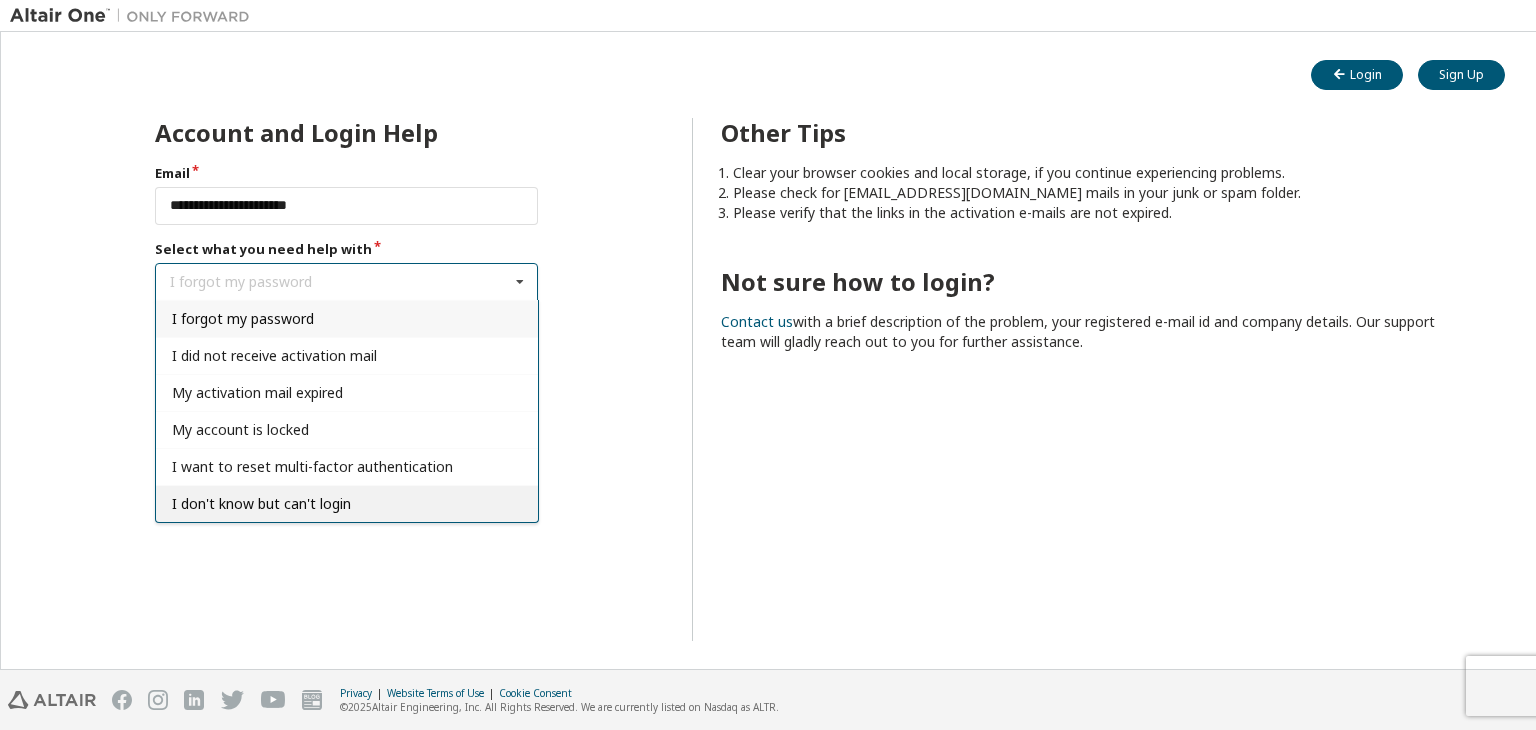 click on "I don't know but can't login" at bounding box center [347, 503] 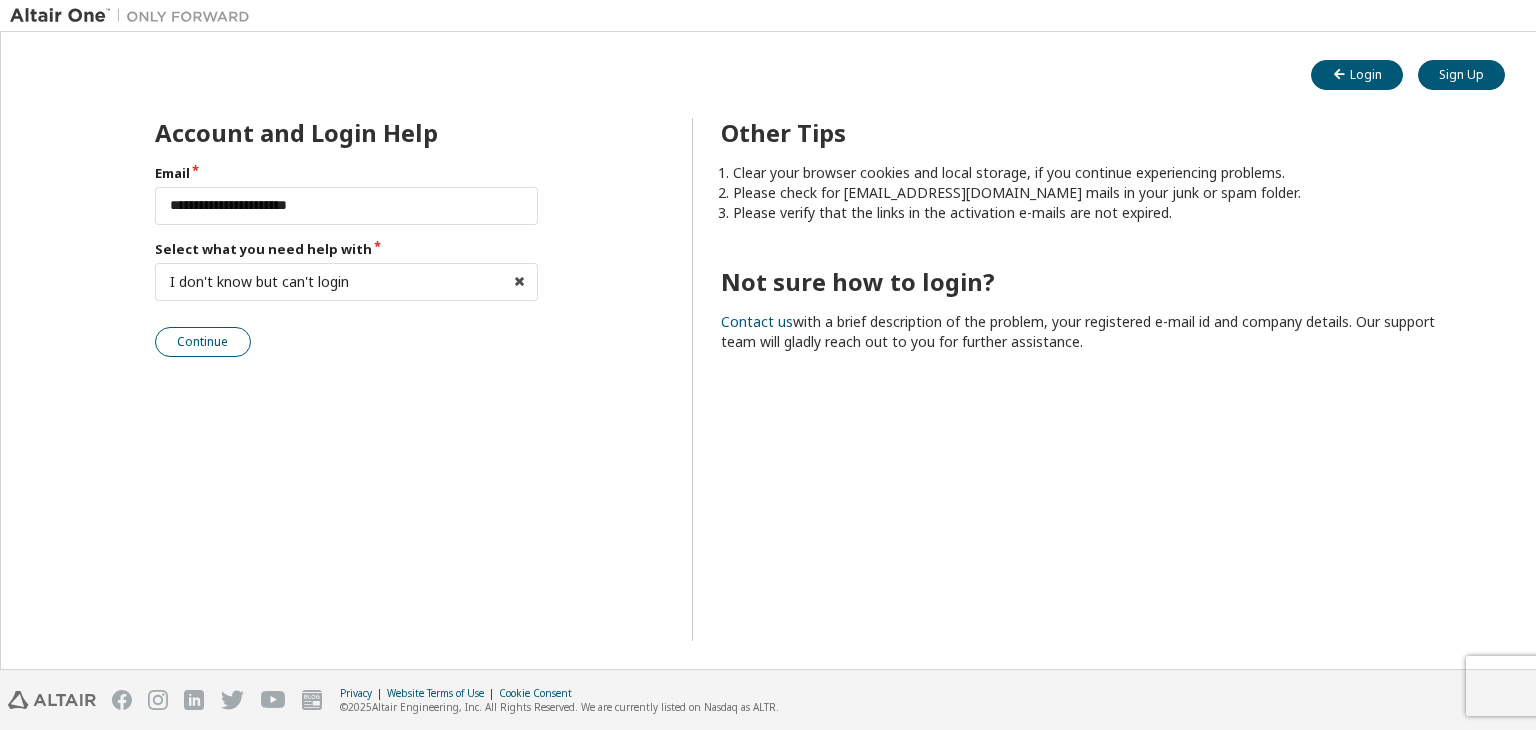 click on "Continue" at bounding box center [203, 342] 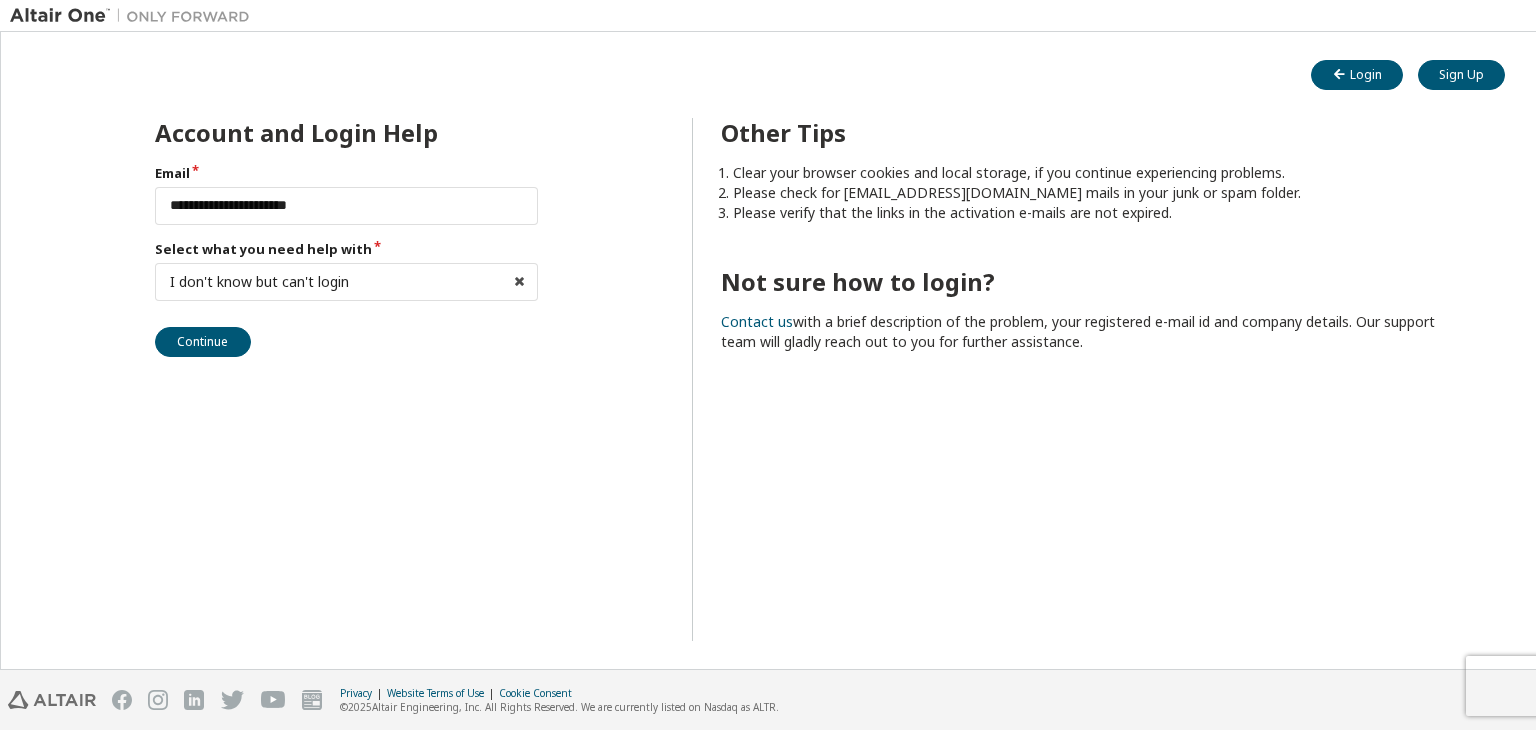 drag, startPoint x: 216, startPoint y: 337, endPoint x: 393, endPoint y: 217, distance: 213.8434 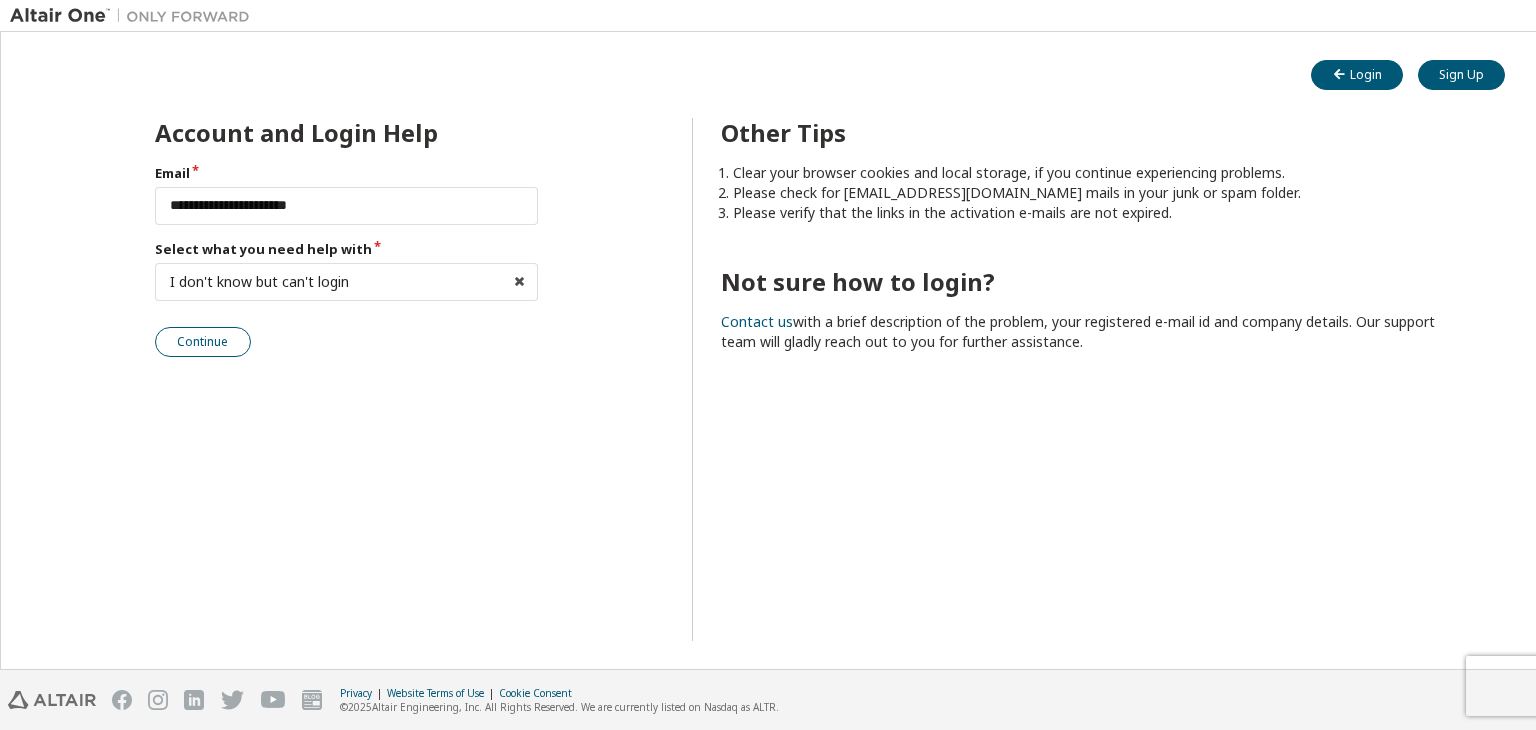 click on "Continue" at bounding box center [203, 342] 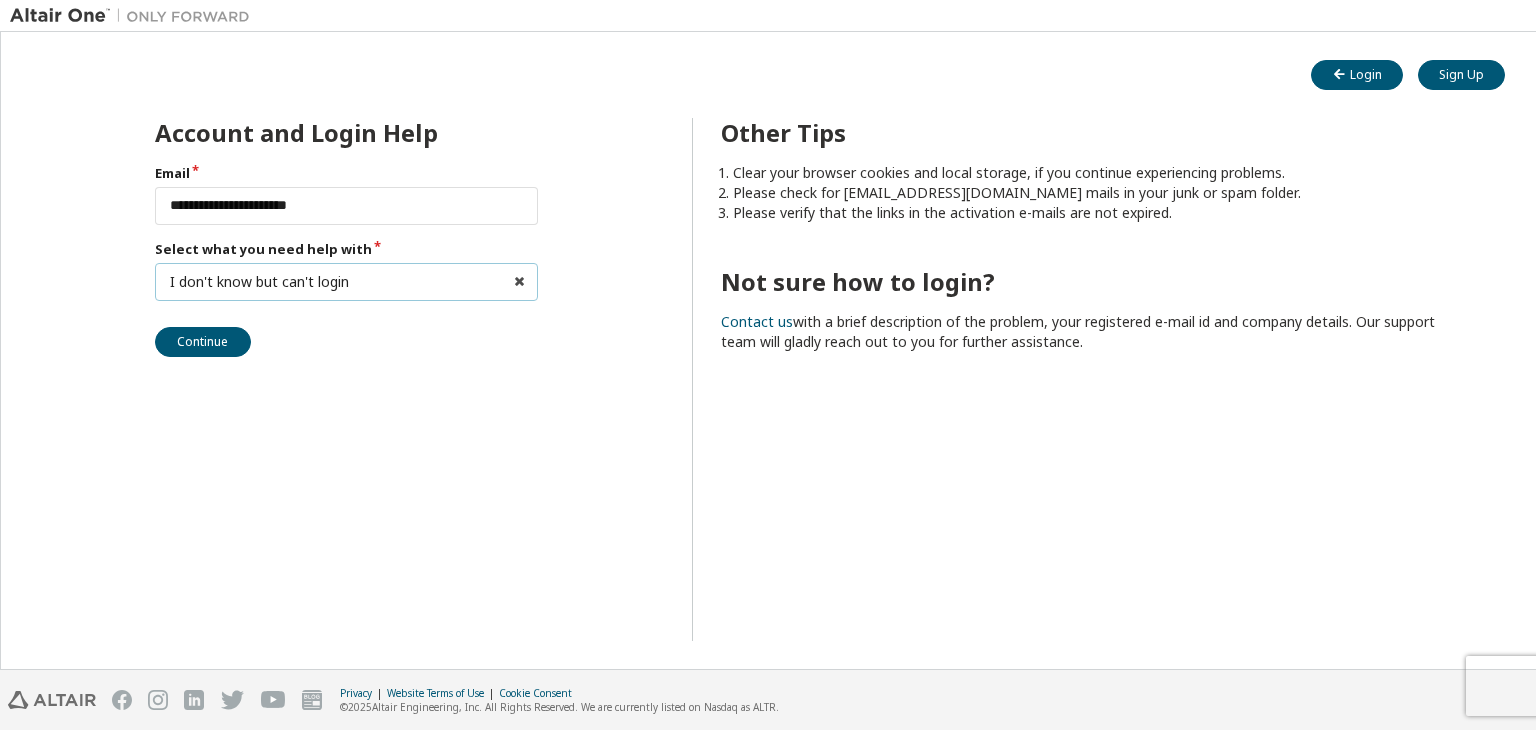 click on "I don't know but can't login I forgot my password I did not receive activation mail My activation mail expired My account is locked I want to reset multi-factor authentication I don't know but can't login" at bounding box center [347, 282] 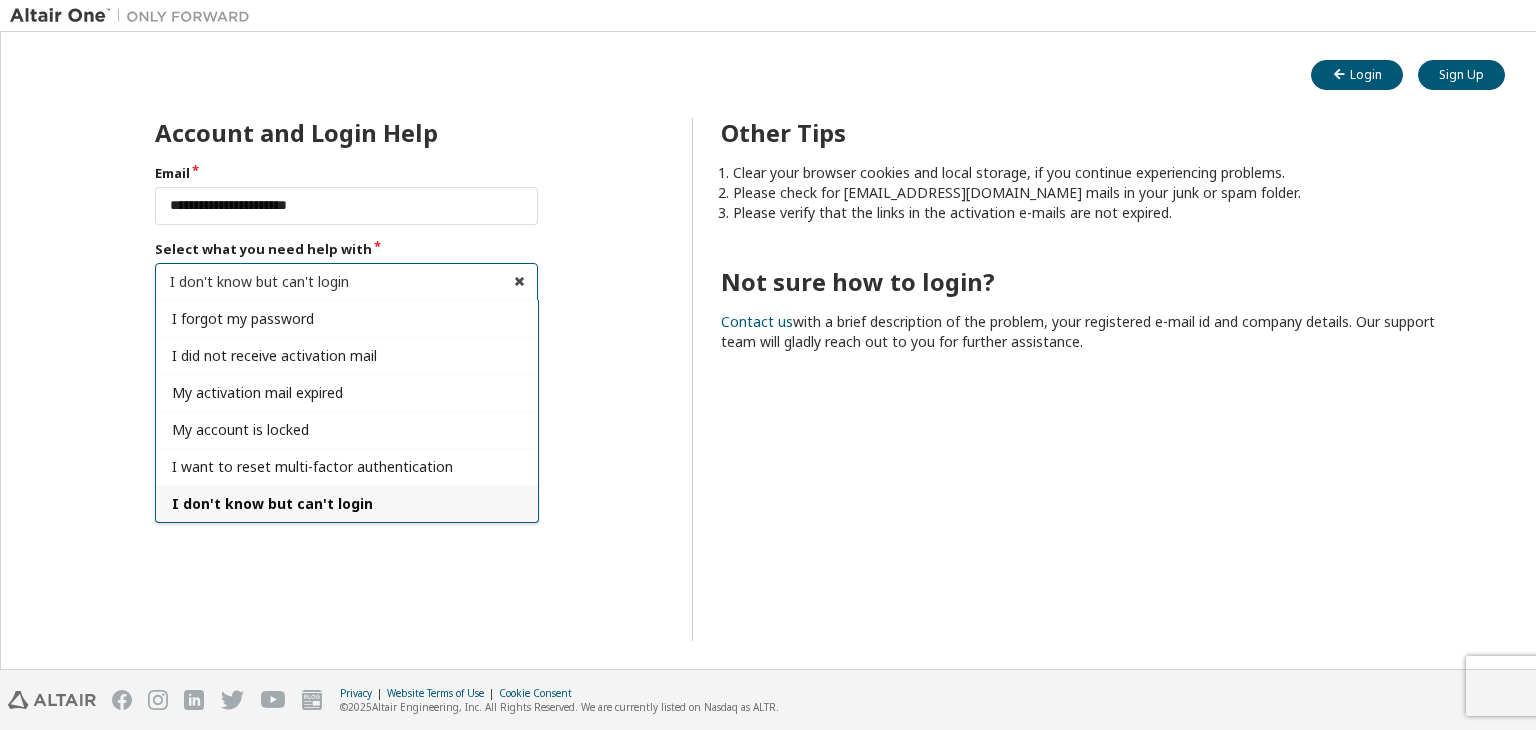 click on "I don't know but can't login" at bounding box center [272, 503] 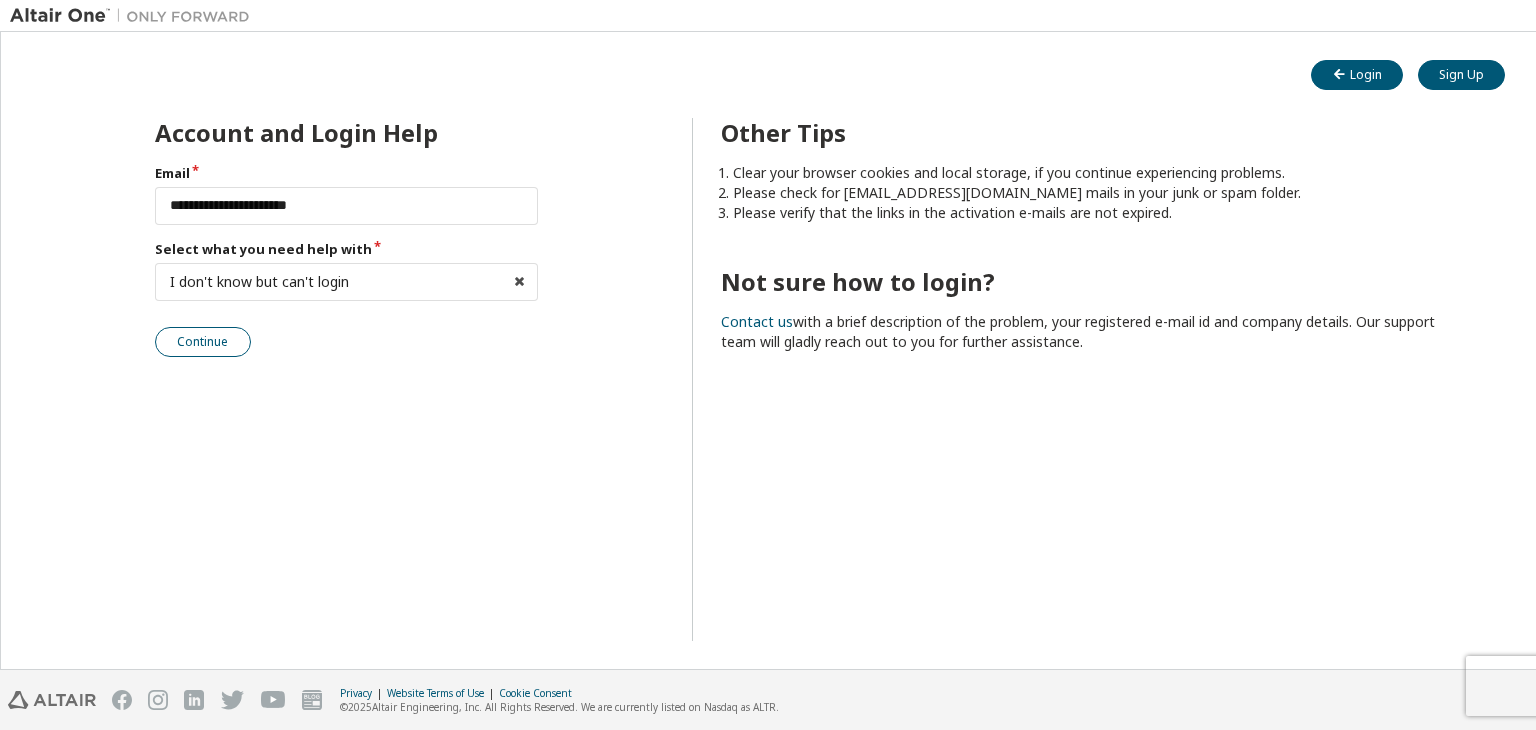 click on "Continue" at bounding box center [203, 342] 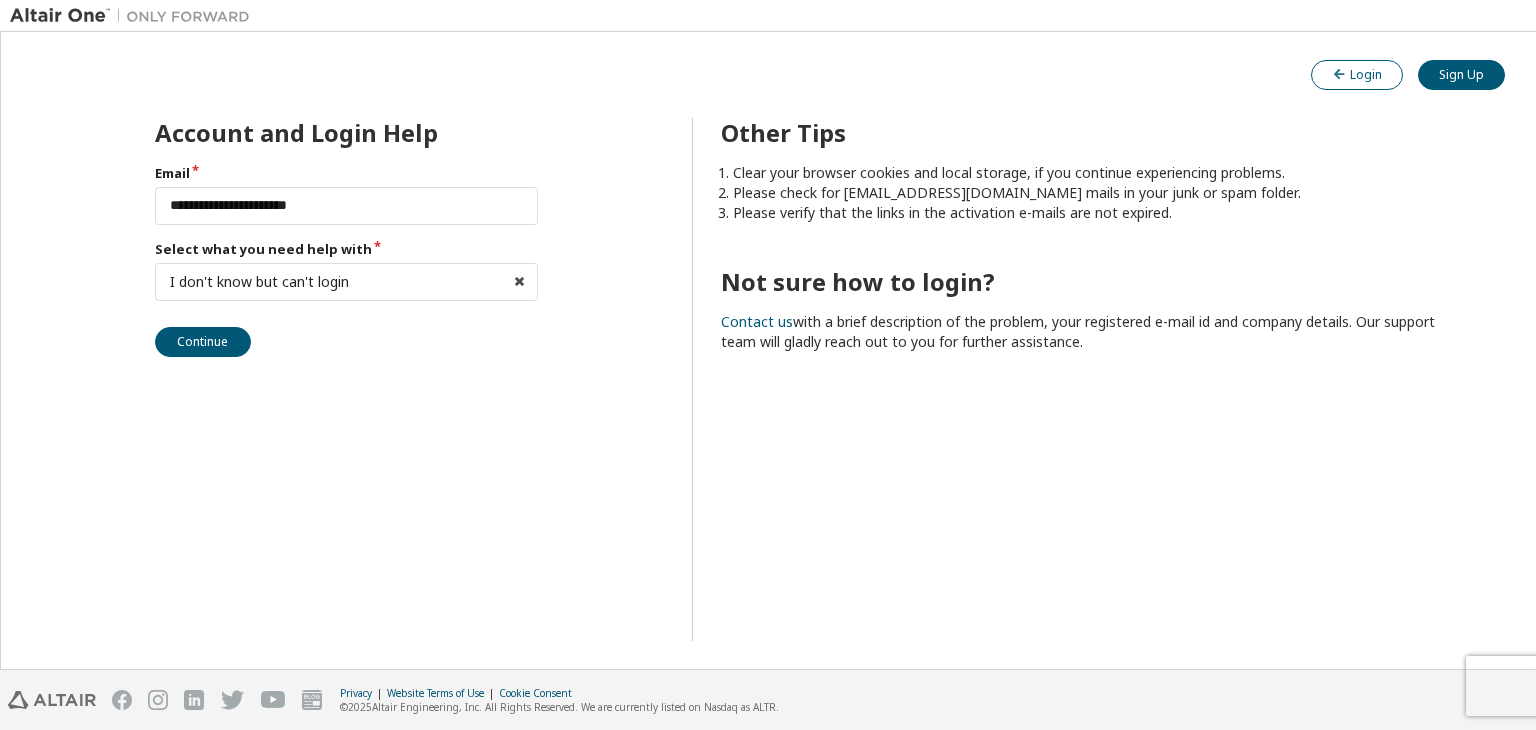 click on "Login" at bounding box center [1357, 74] 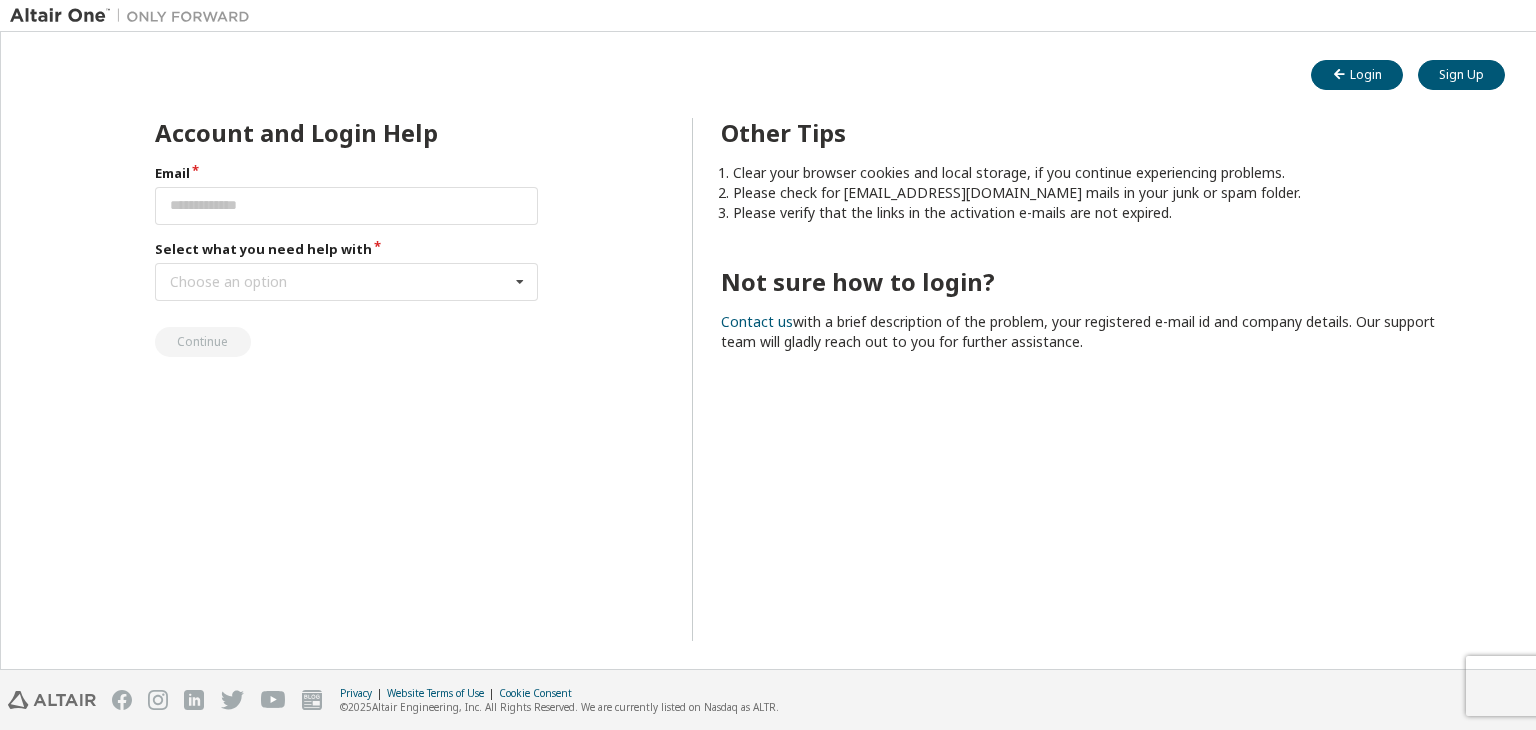 scroll, scrollTop: 0, scrollLeft: 0, axis: both 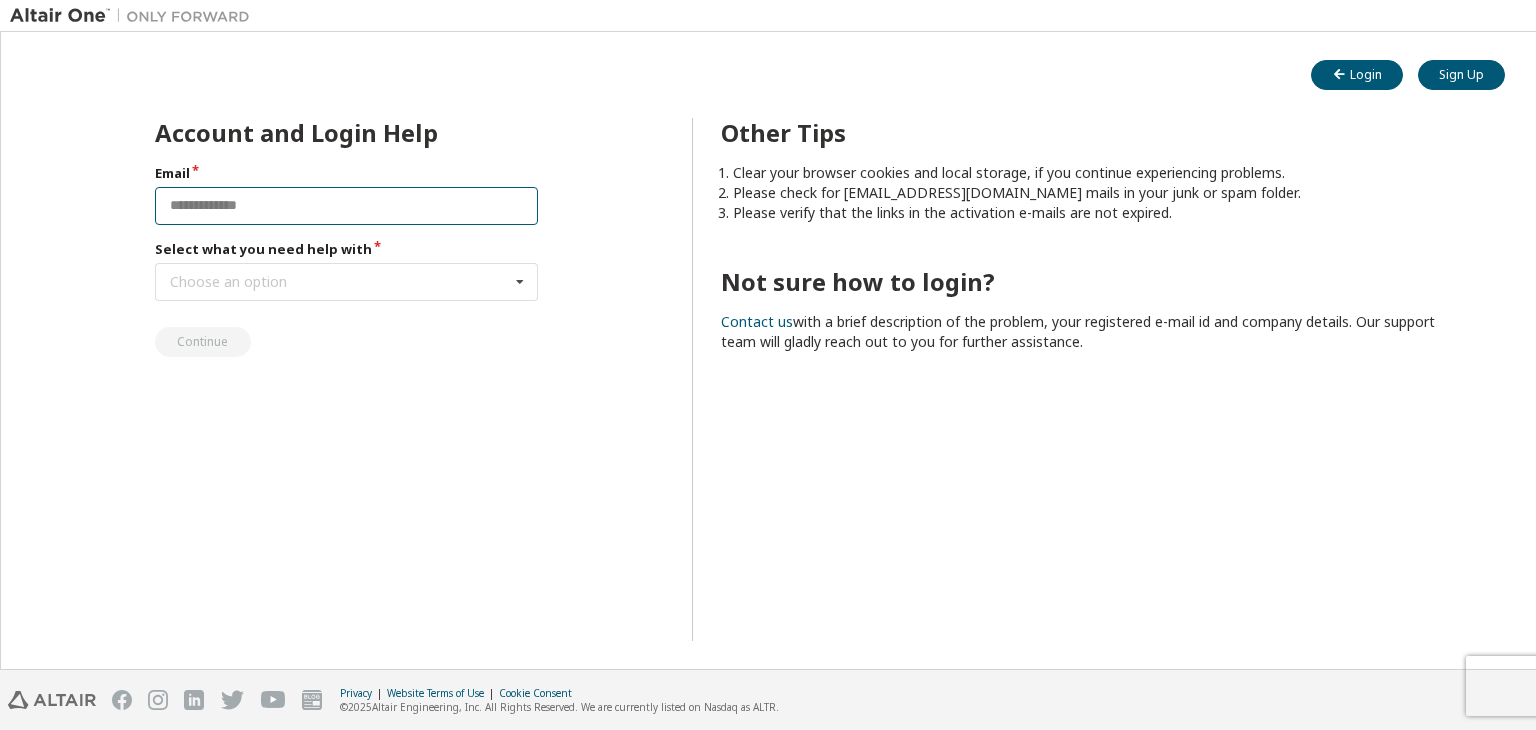 click at bounding box center [347, 206] 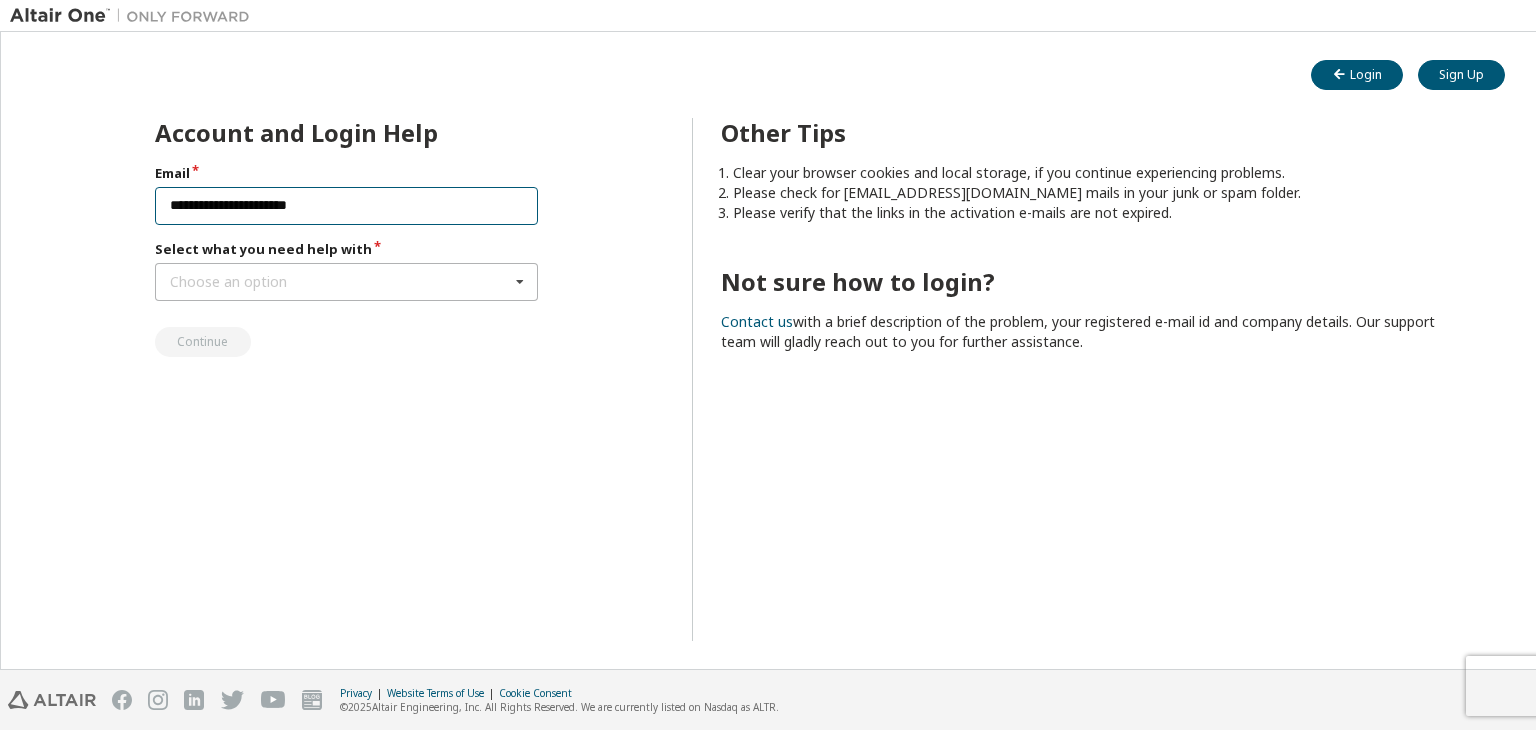 type on "**********" 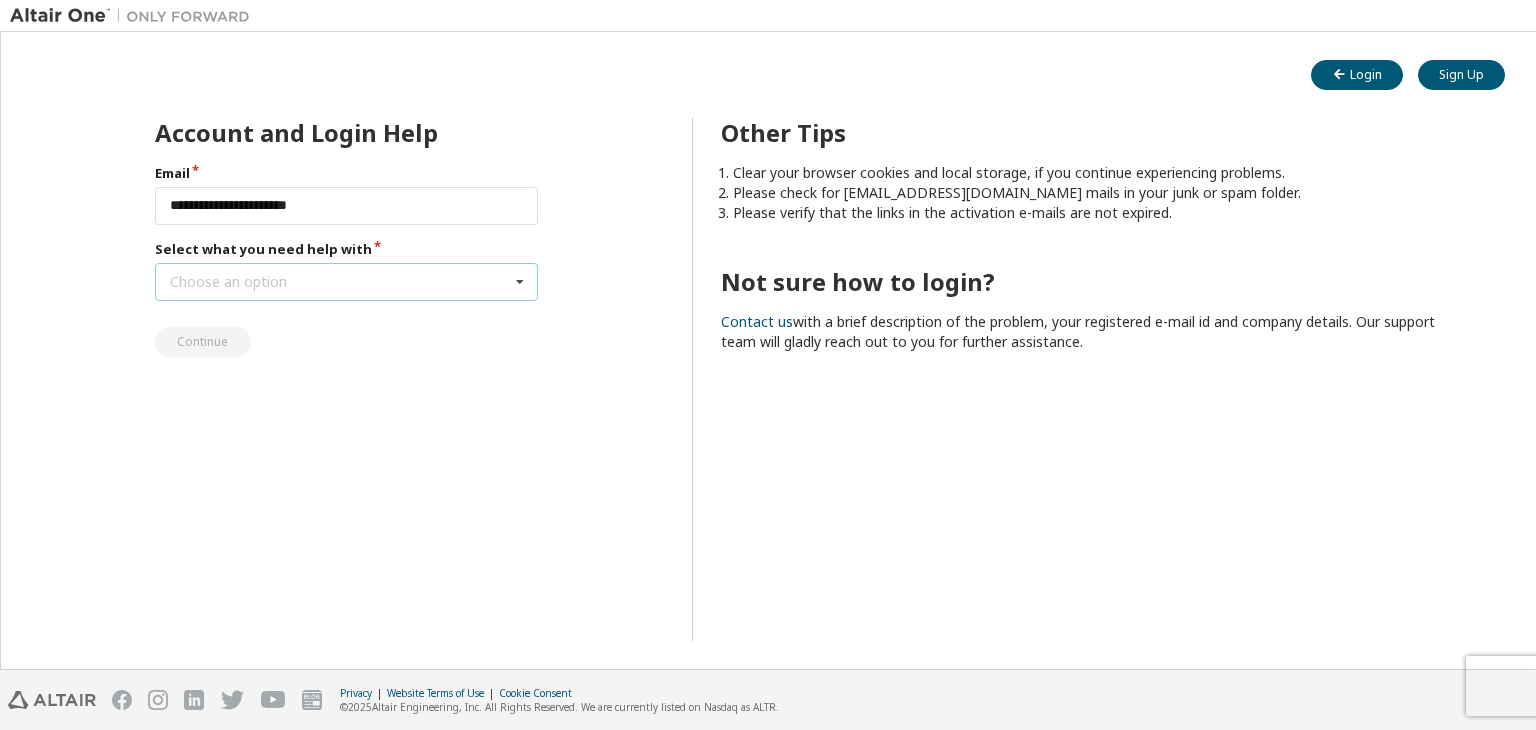 click on "Choose an option" at bounding box center [228, 282] 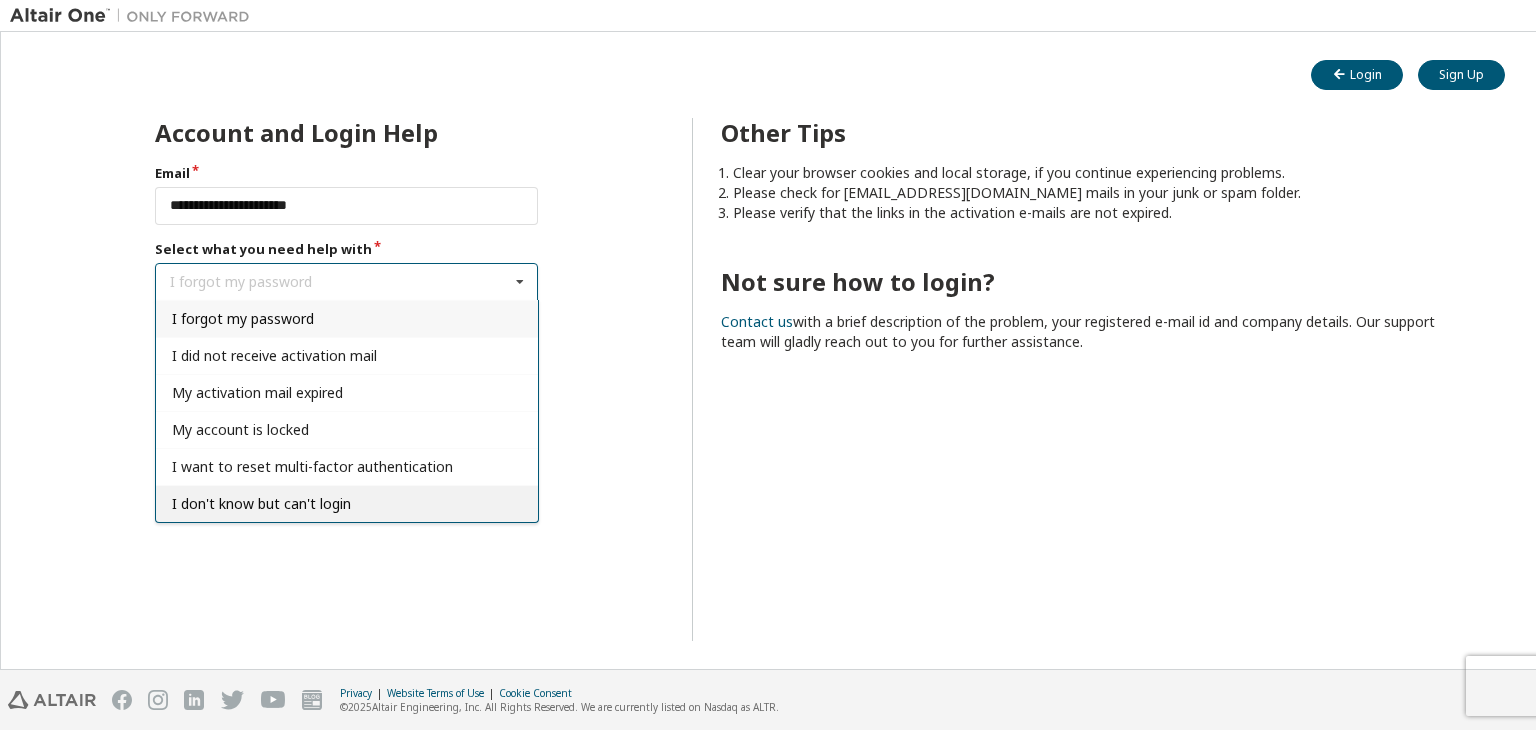 click on "I don't know but can't login" at bounding box center [261, 503] 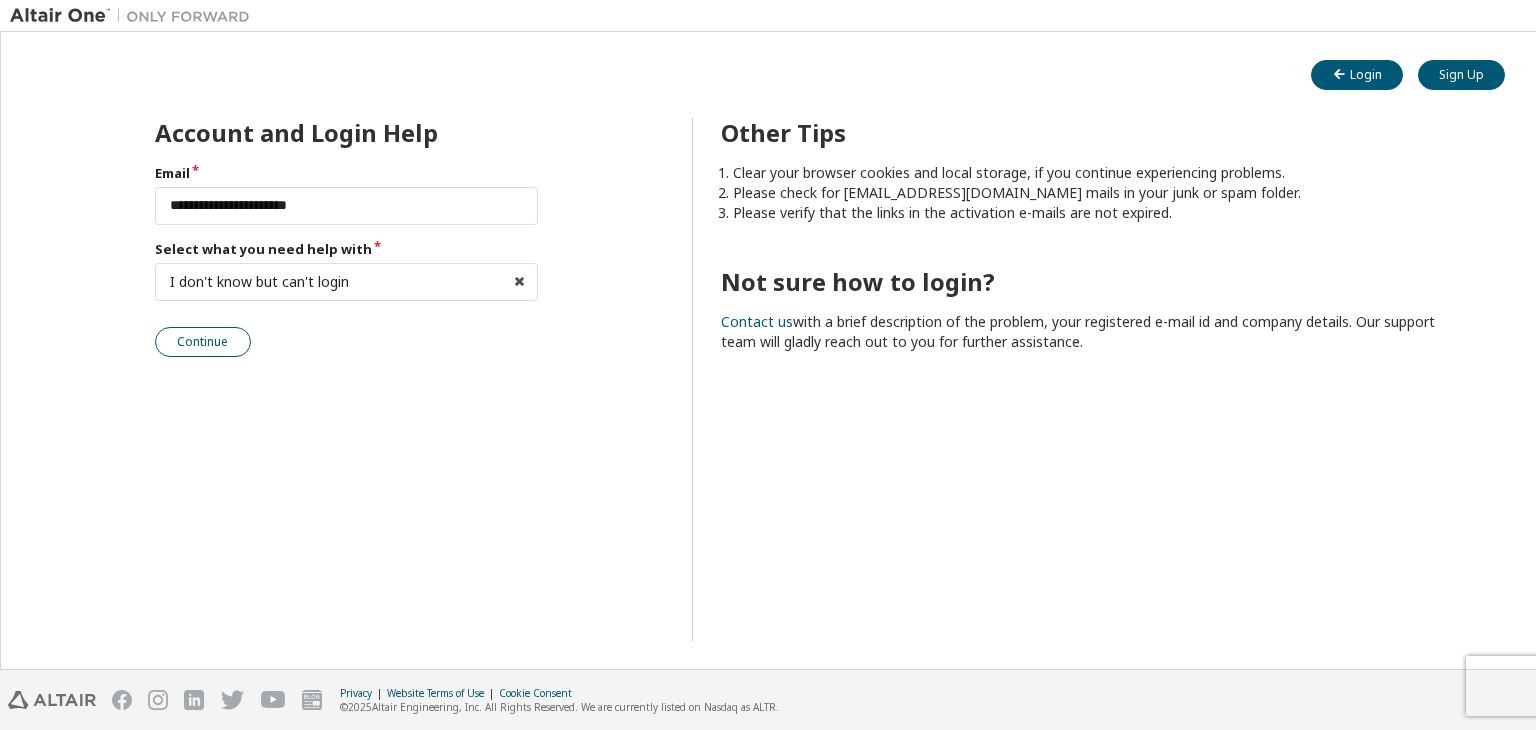 click on "Continue" at bounding box center (203, 342) 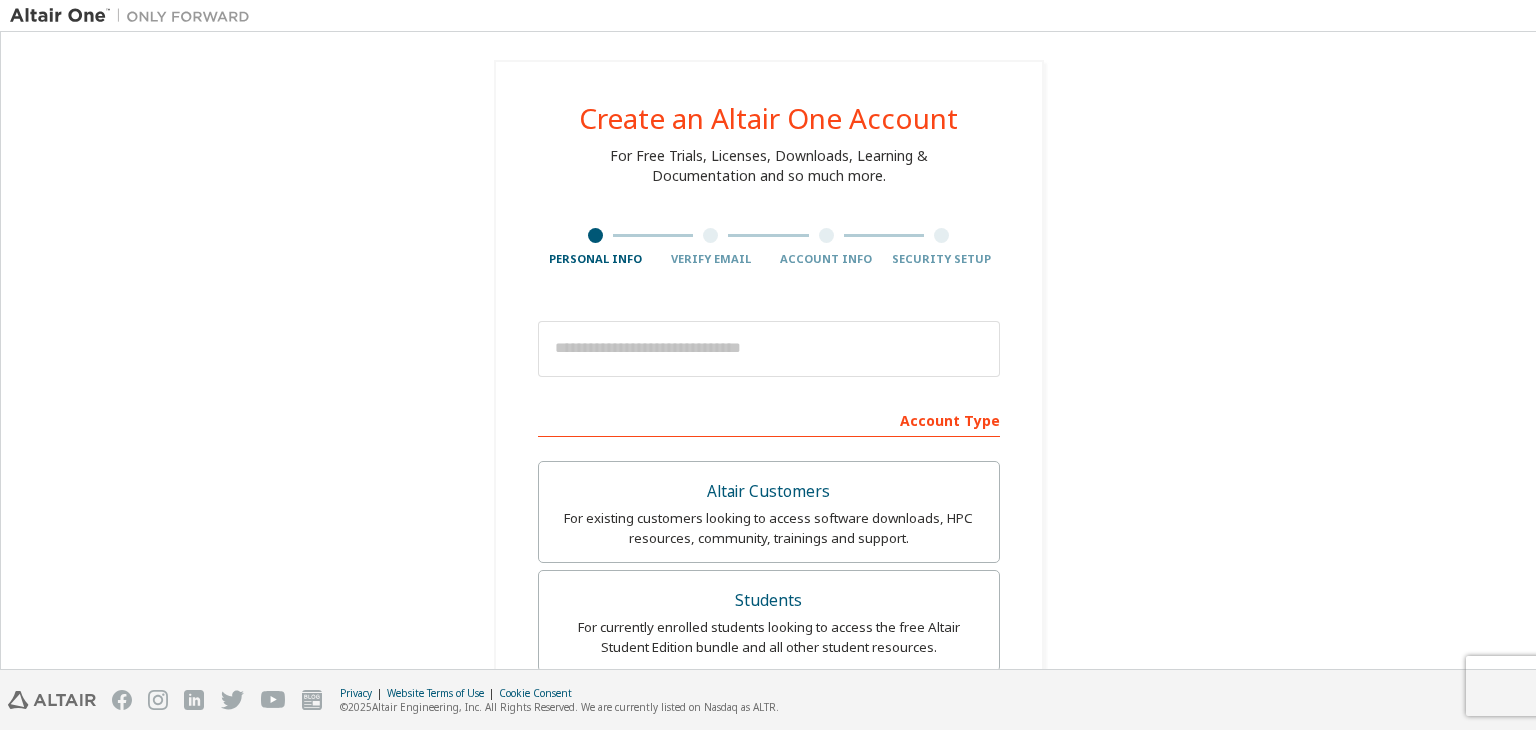 scroll, scrollTop: 0, scrollLeft: 0, axis: both 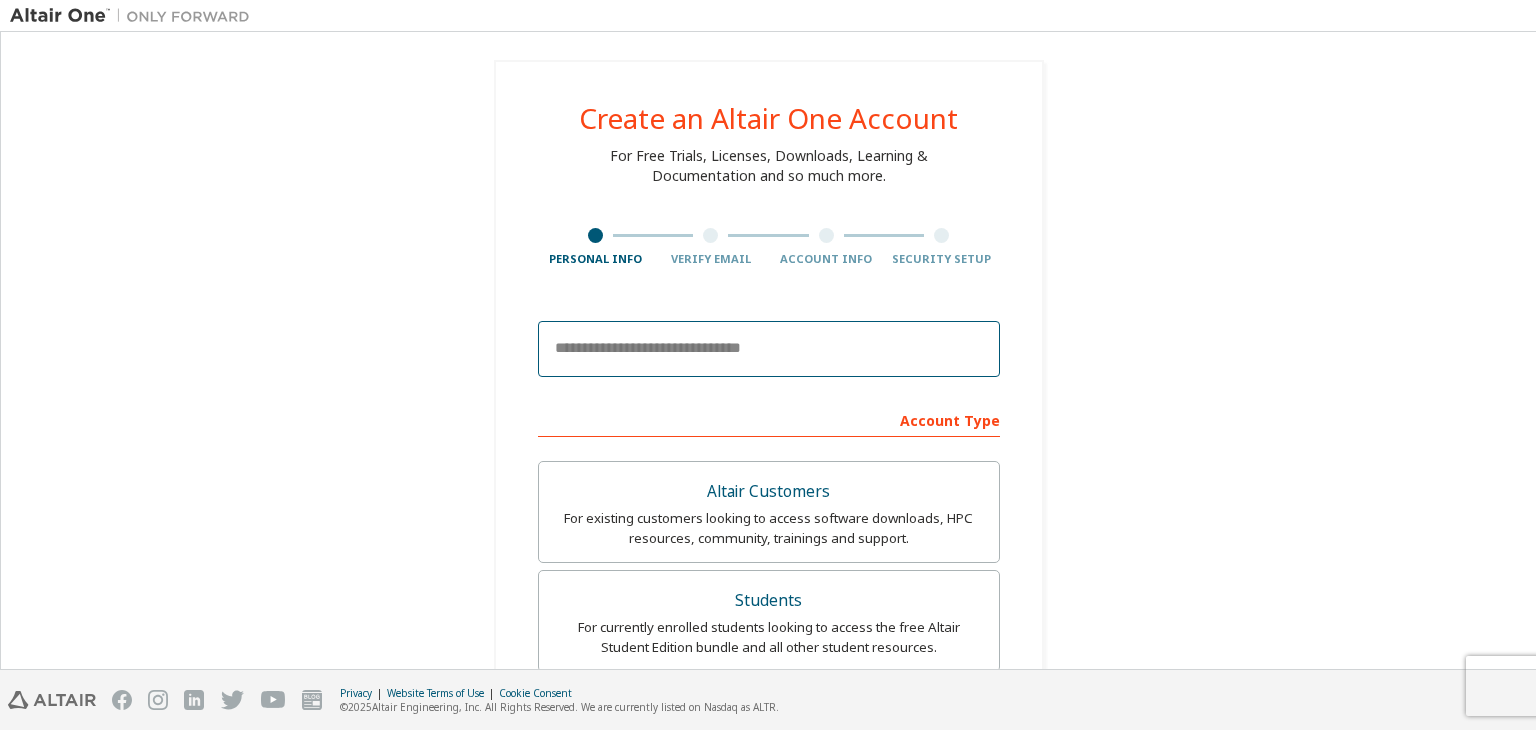 click at bounding box center [769, 349] 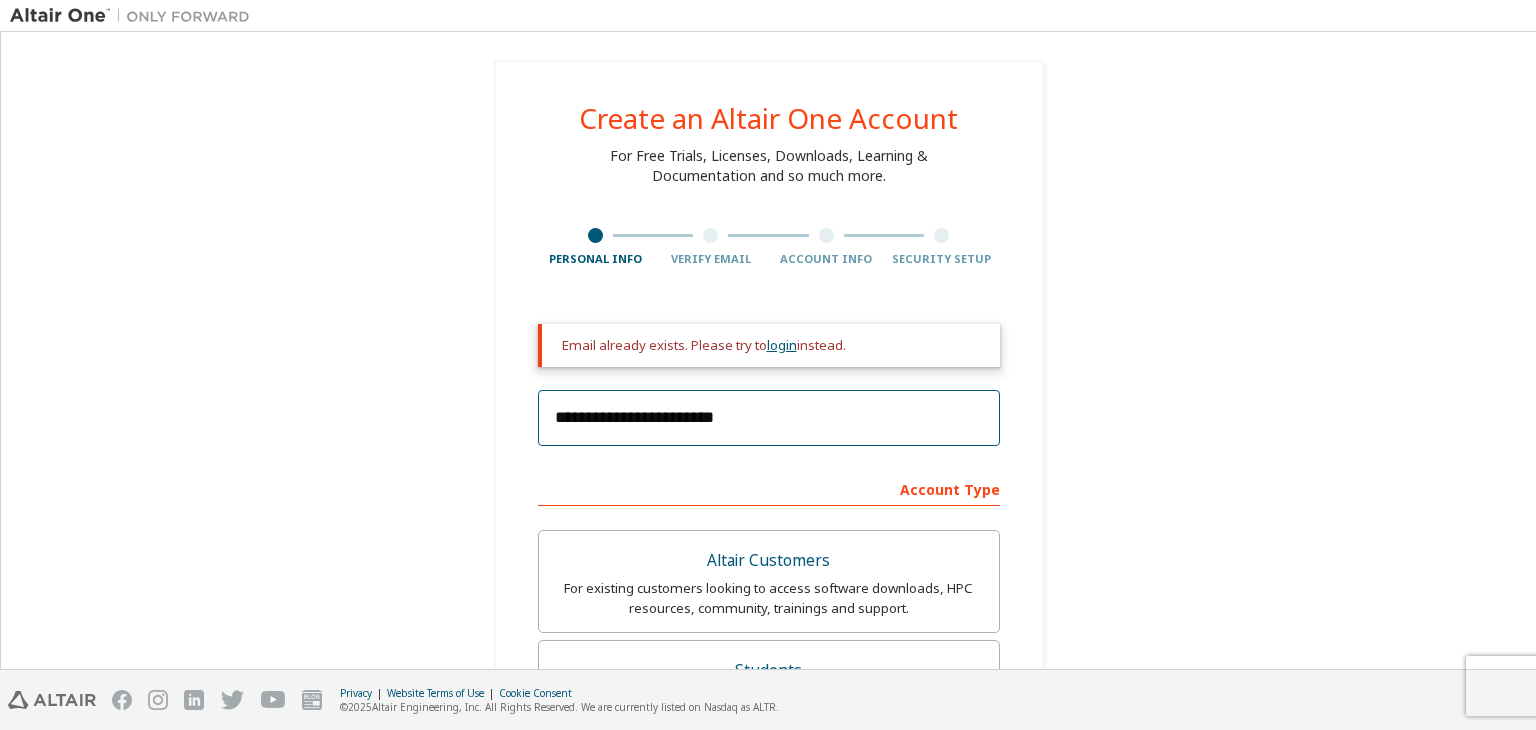 type on "**********" 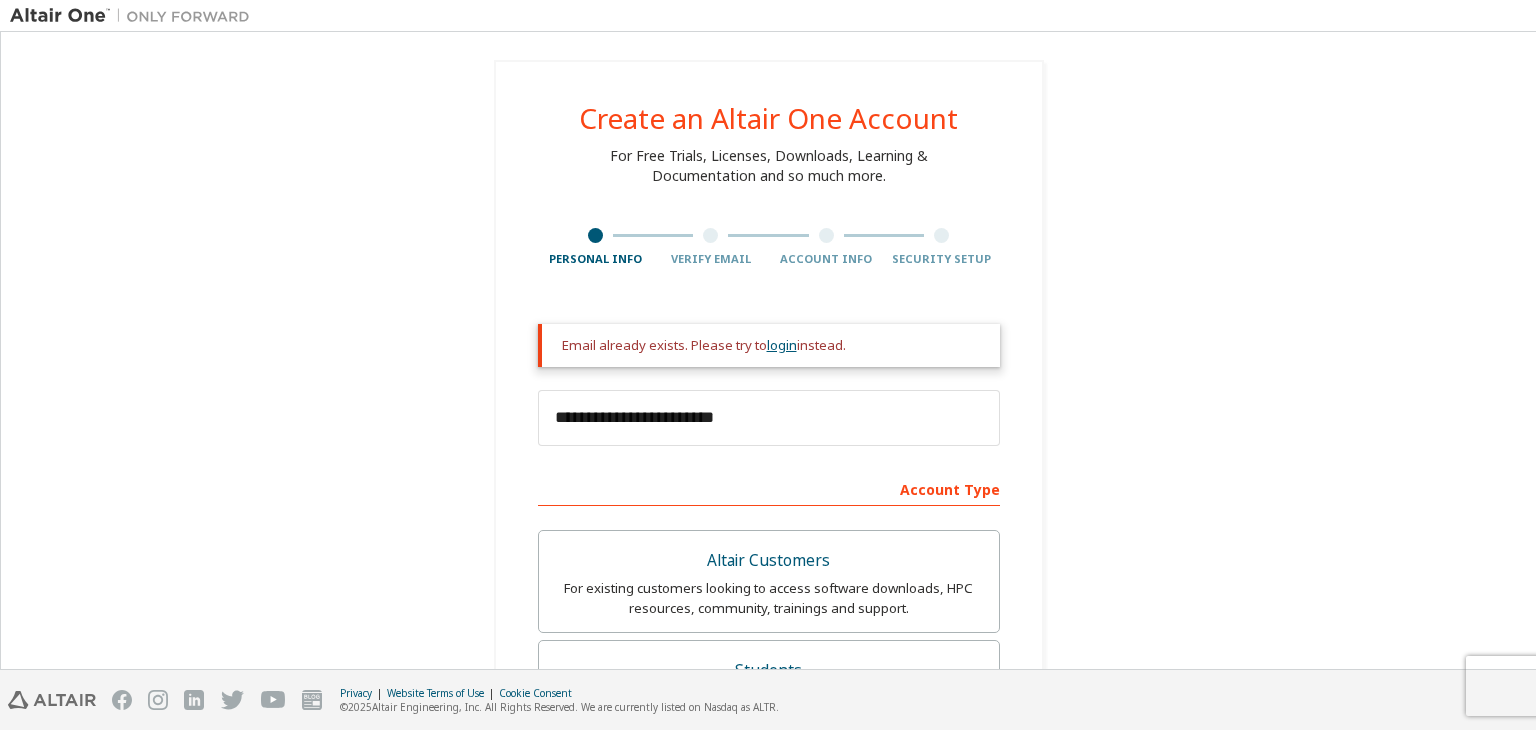 click on "login" at bounding box center (782, 345) 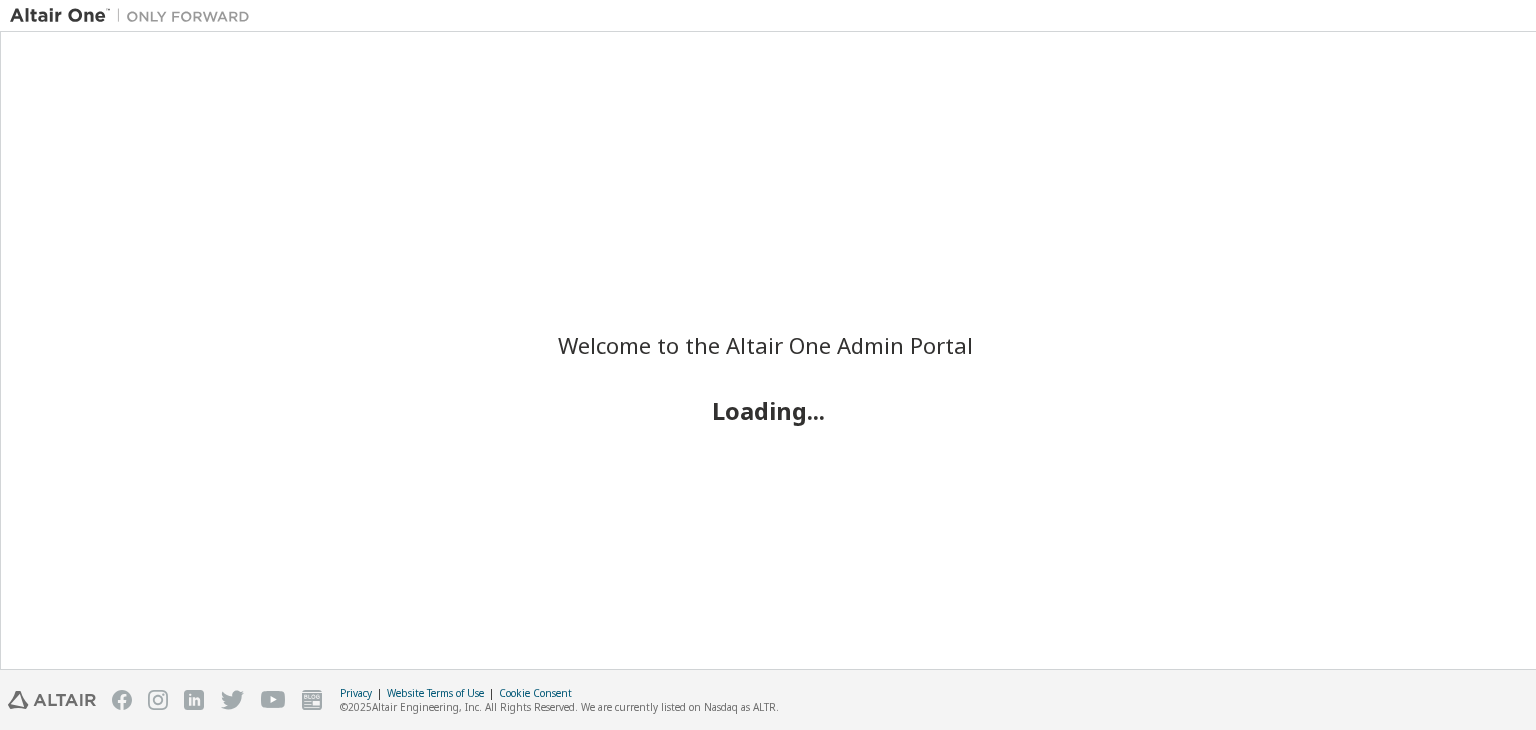 scroll, scrollTop: 0, scrollLeft: 0, axis: both 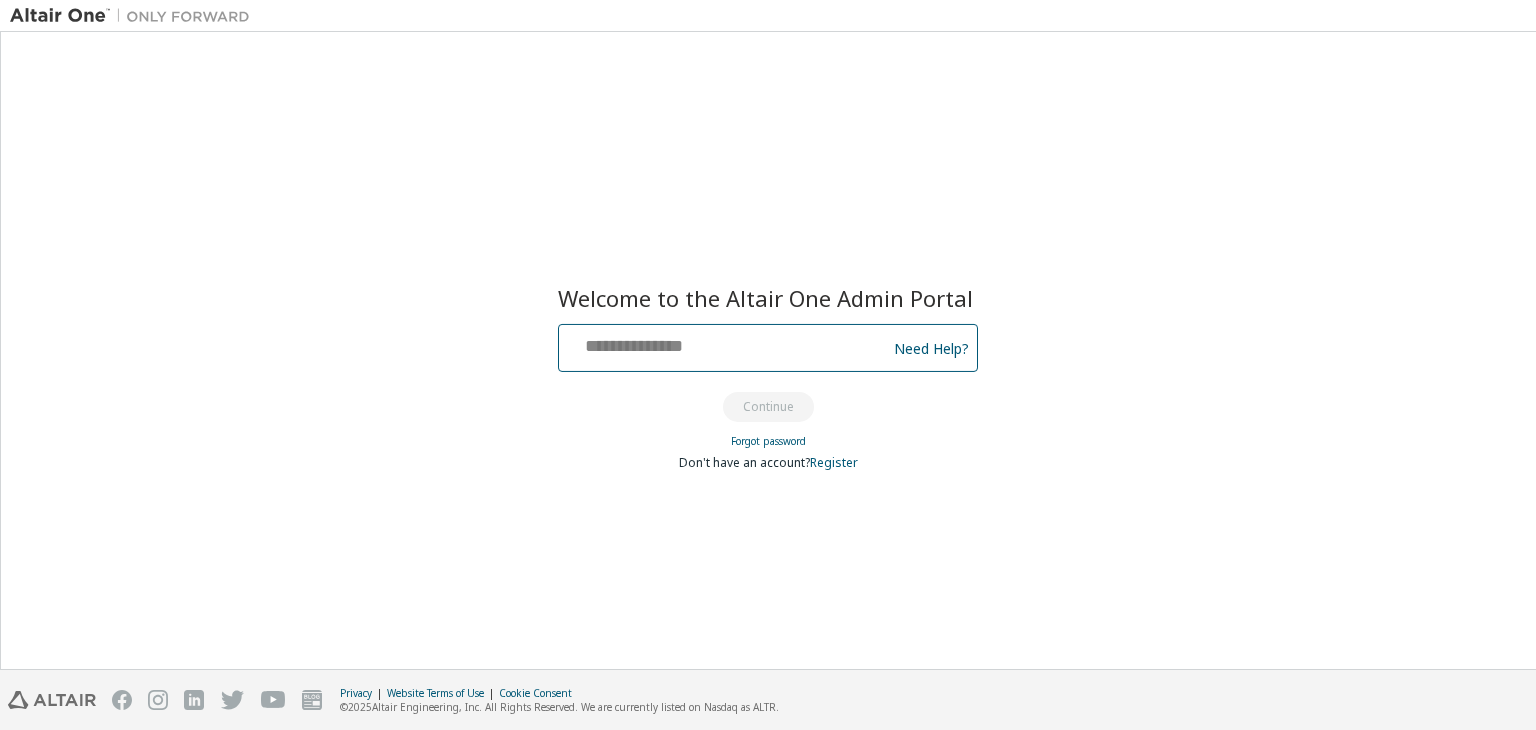 click at bounding box center (725, 343) 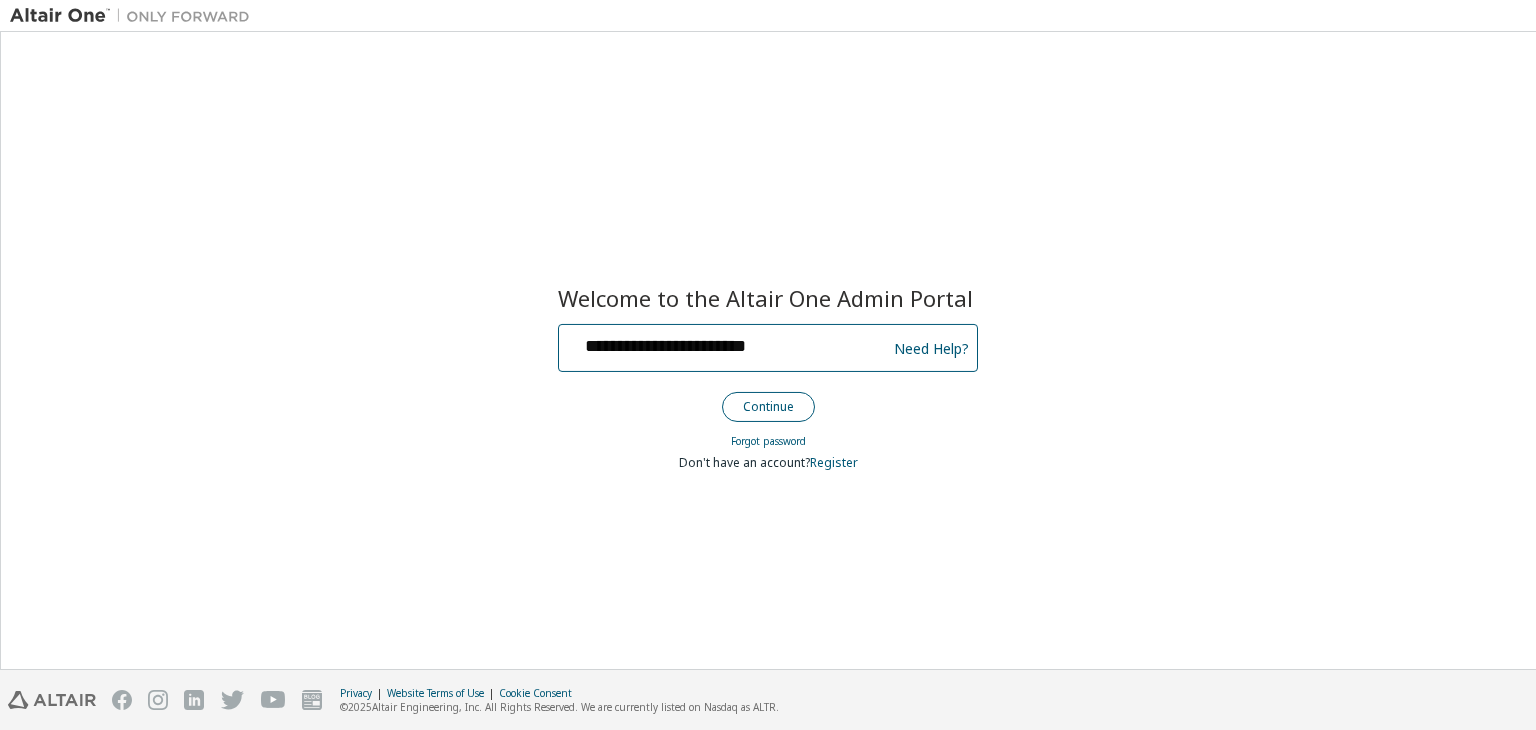 type on "**********" 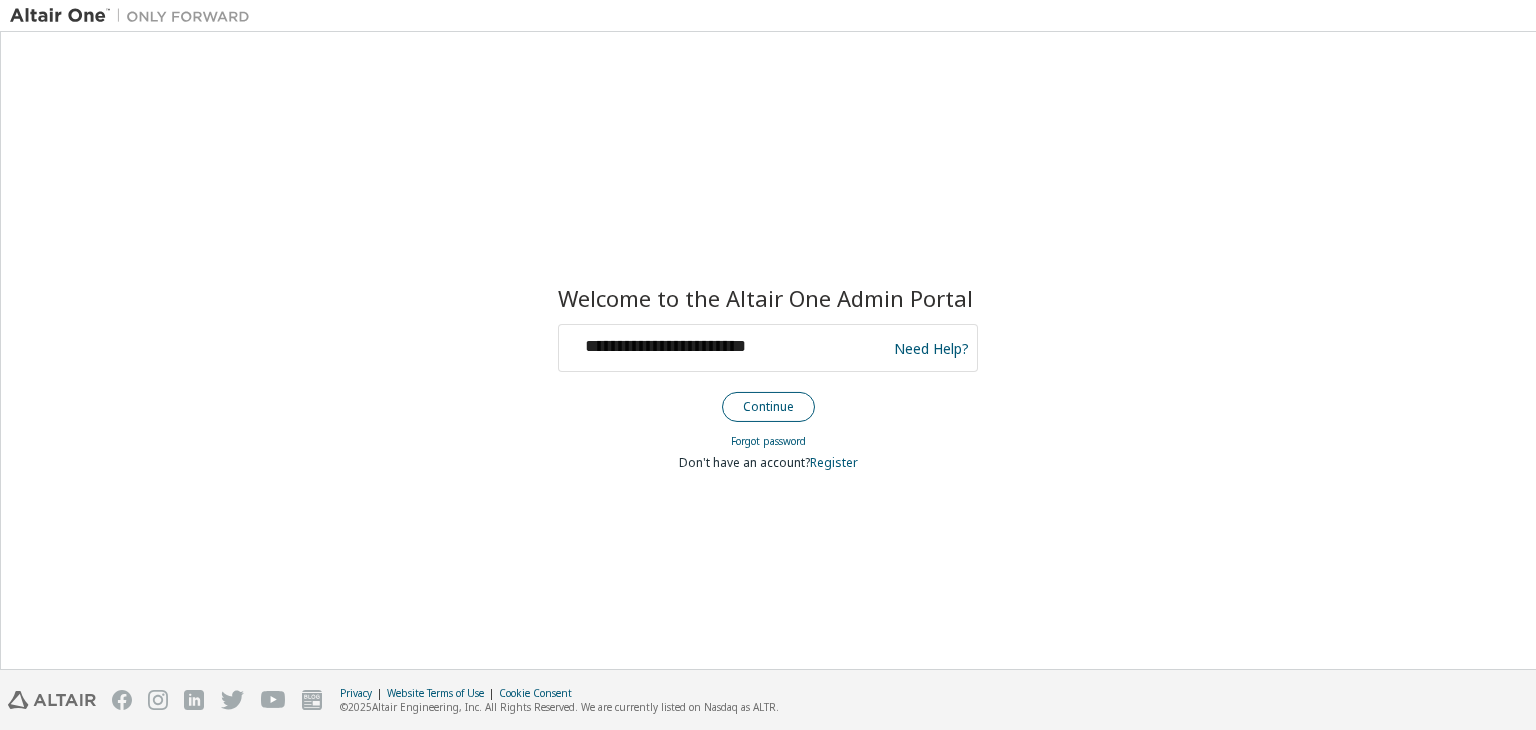 click on "Continue" at bounding box center [768, 407] 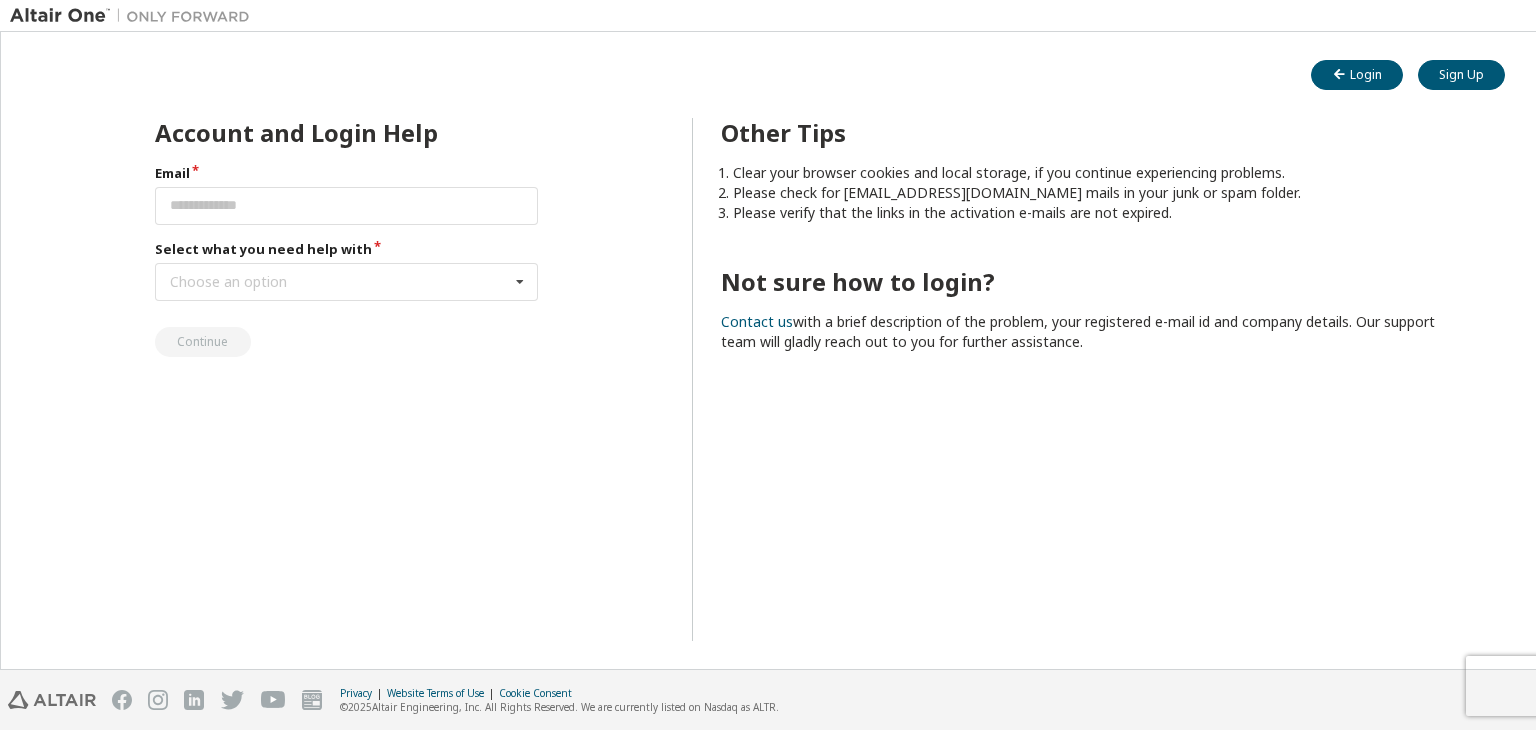 scroll, scrollTop: 0, scrollLeft: 0, axis: both 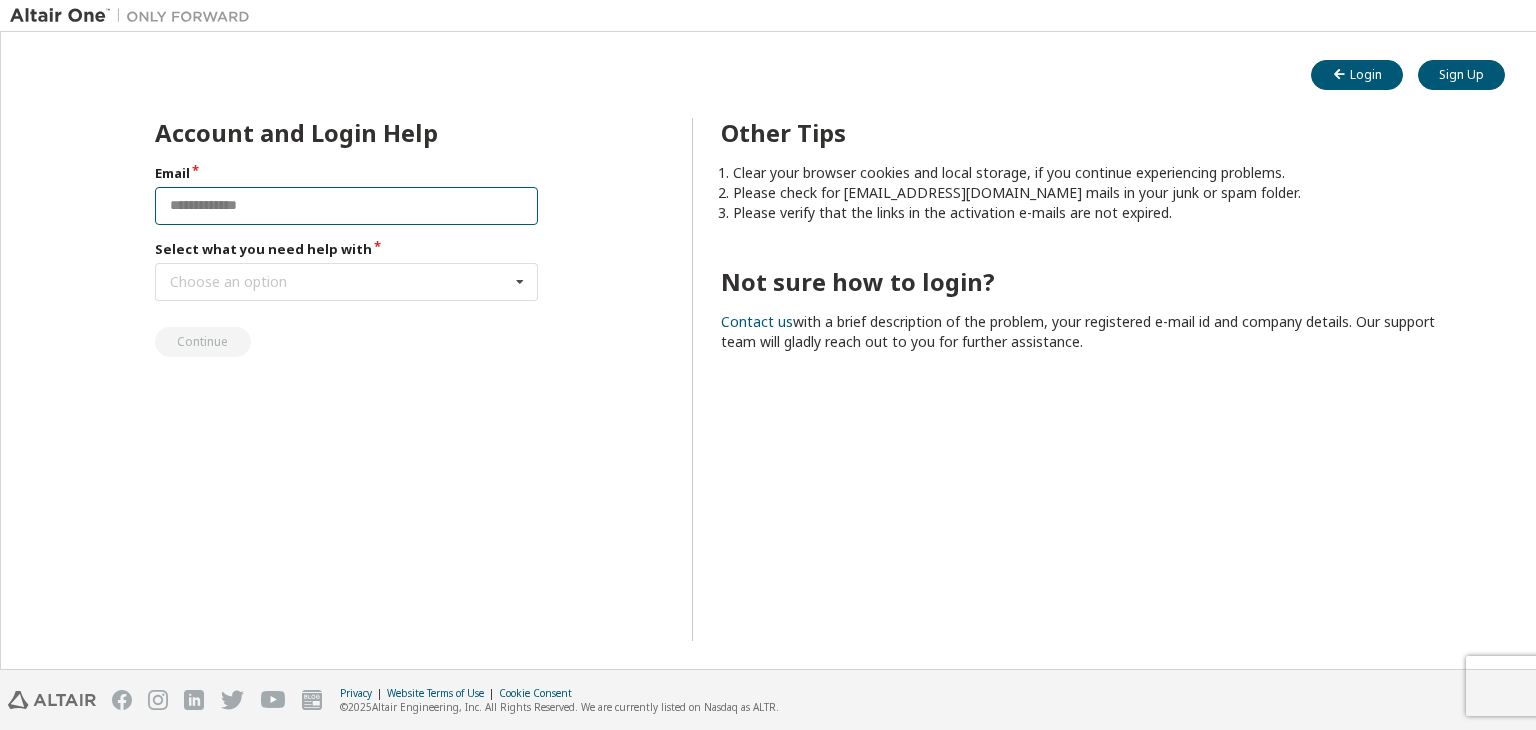click at bounding box center [347, 206] 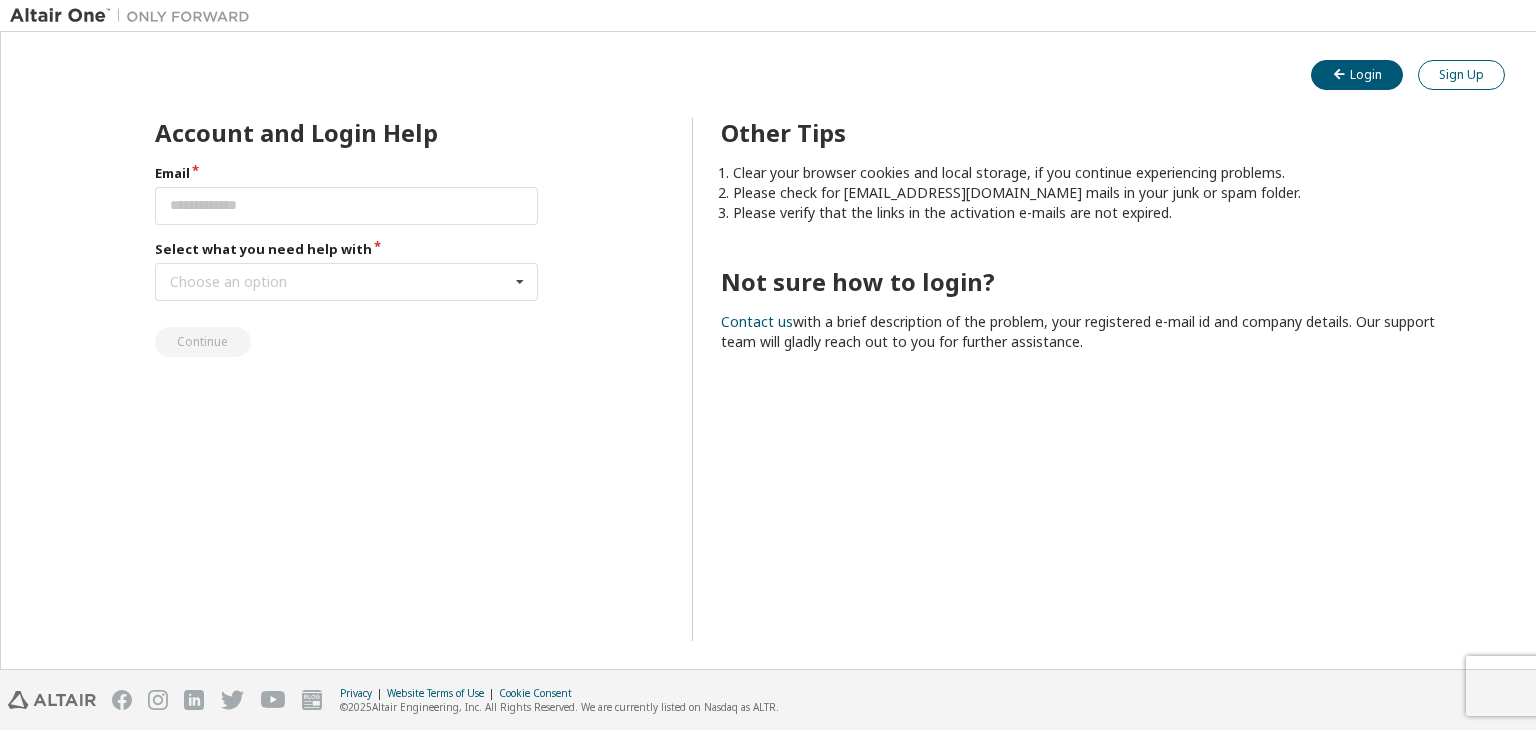 click on "Sign Up" at bounding box center [1461, 75] 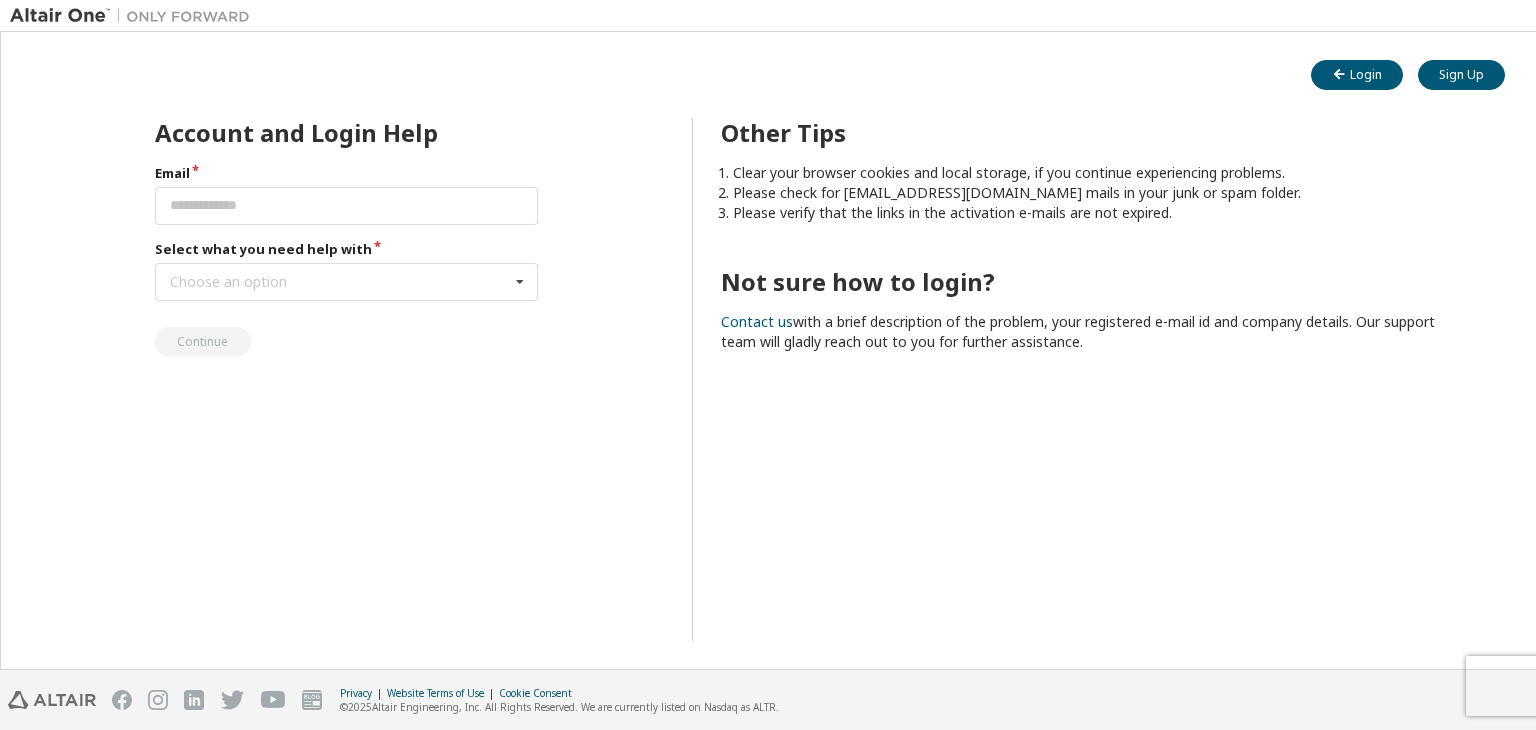 scroll, scrollTop: 0, scrollLeft: 0, axis: both 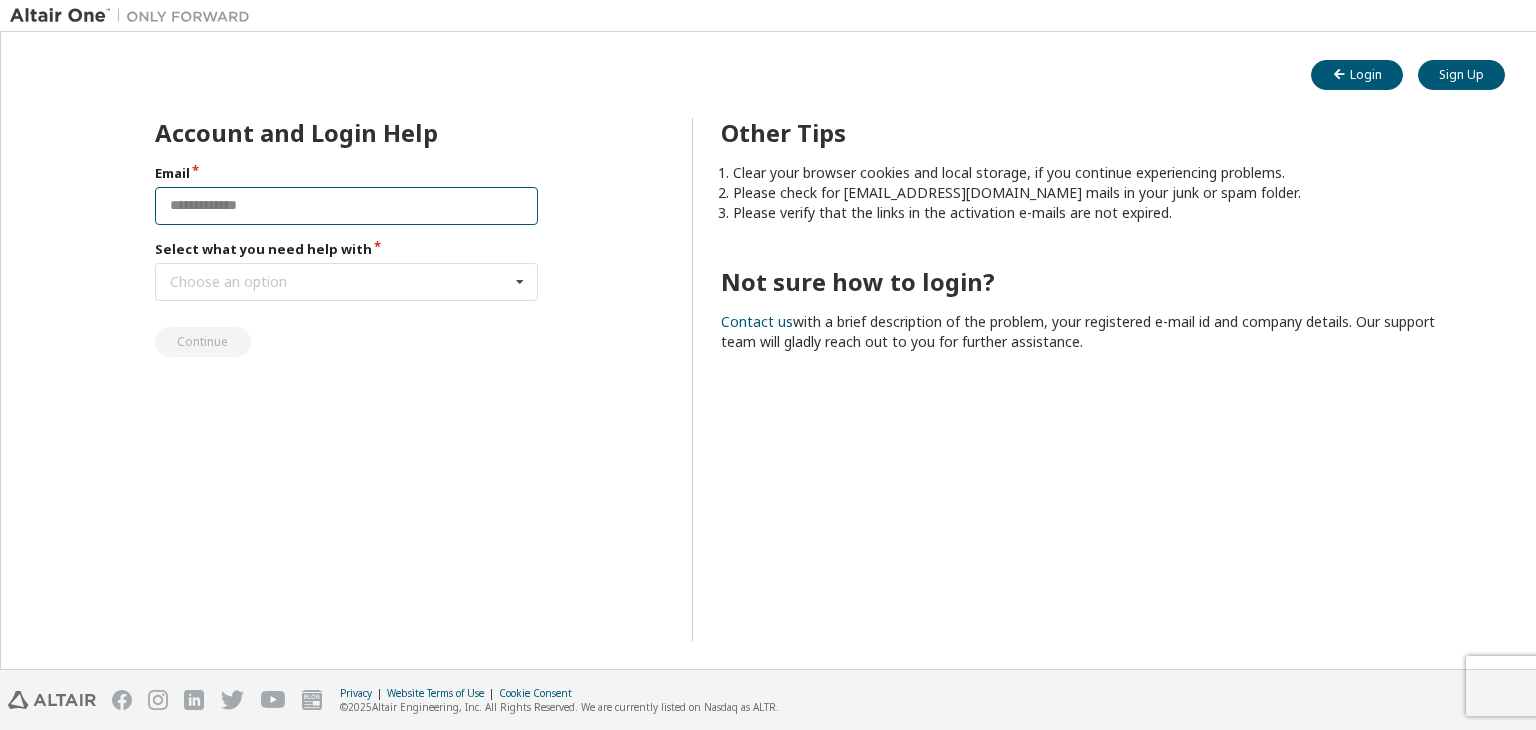 click at bounding box center [347, 206] 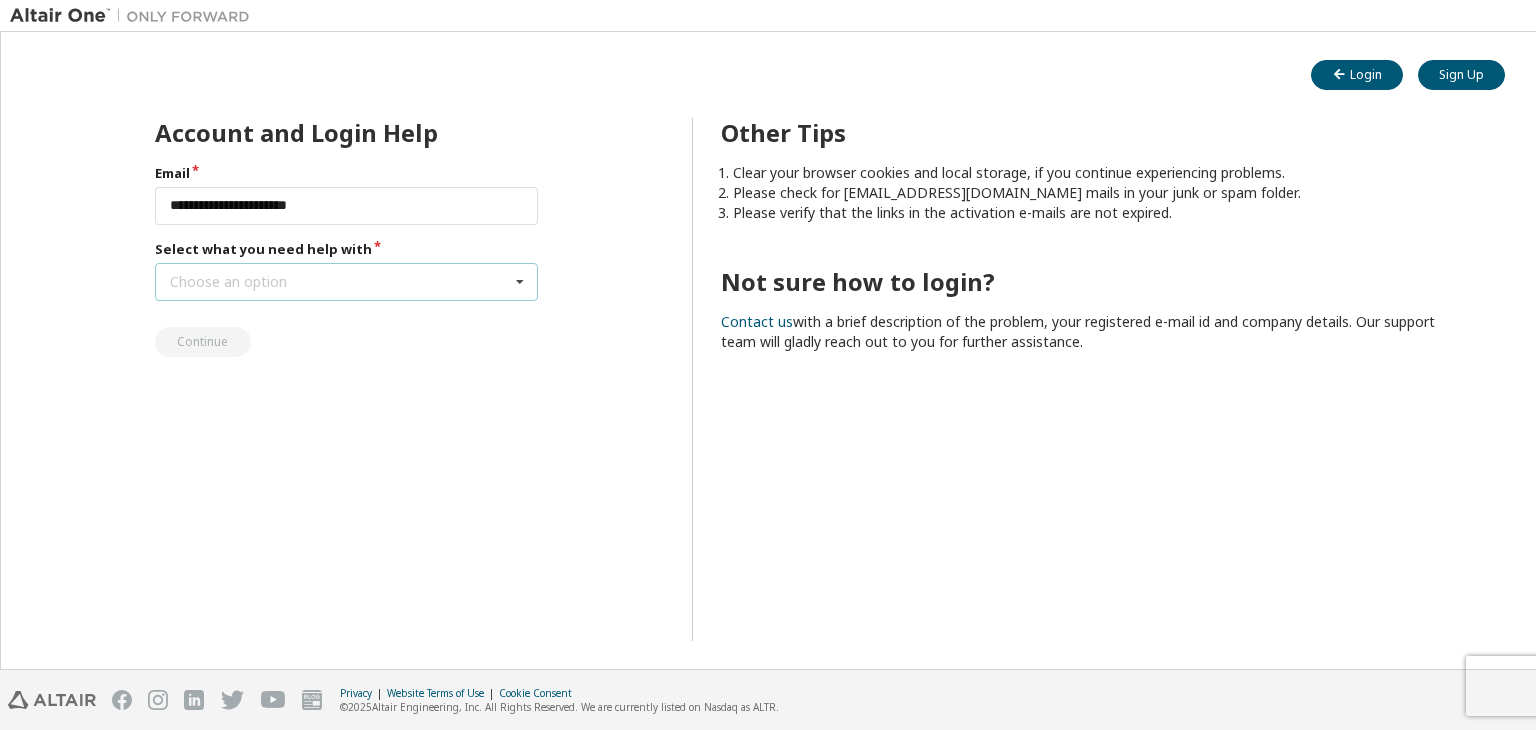 click on "Choose an option I forgot my password I did not receive activation mail My activation mail expired My account is locked I want to reset multi-factor authentication I don't know but can't login" at bounding box center (347, 282) 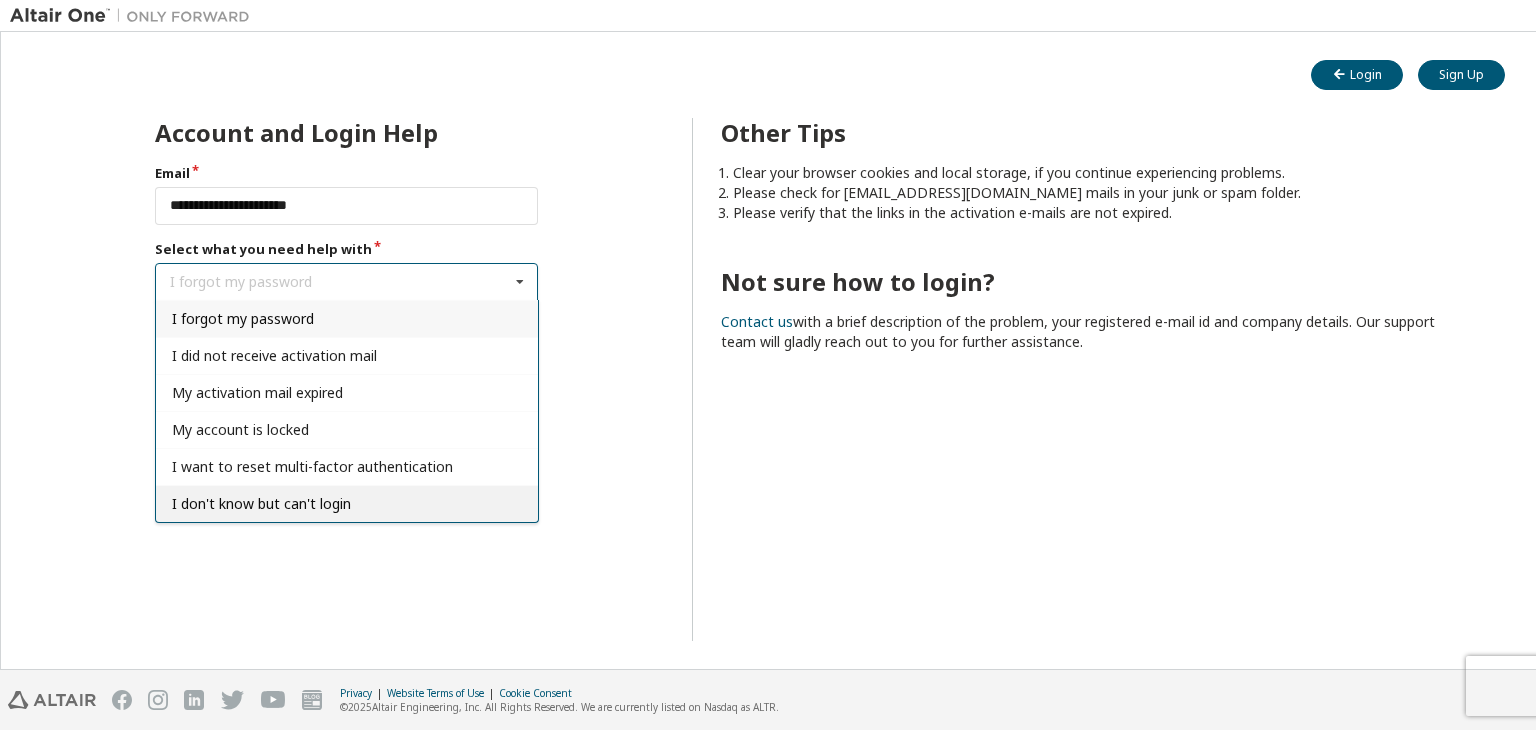click on "I don't know but can't login" at bounding box center [347, 503] 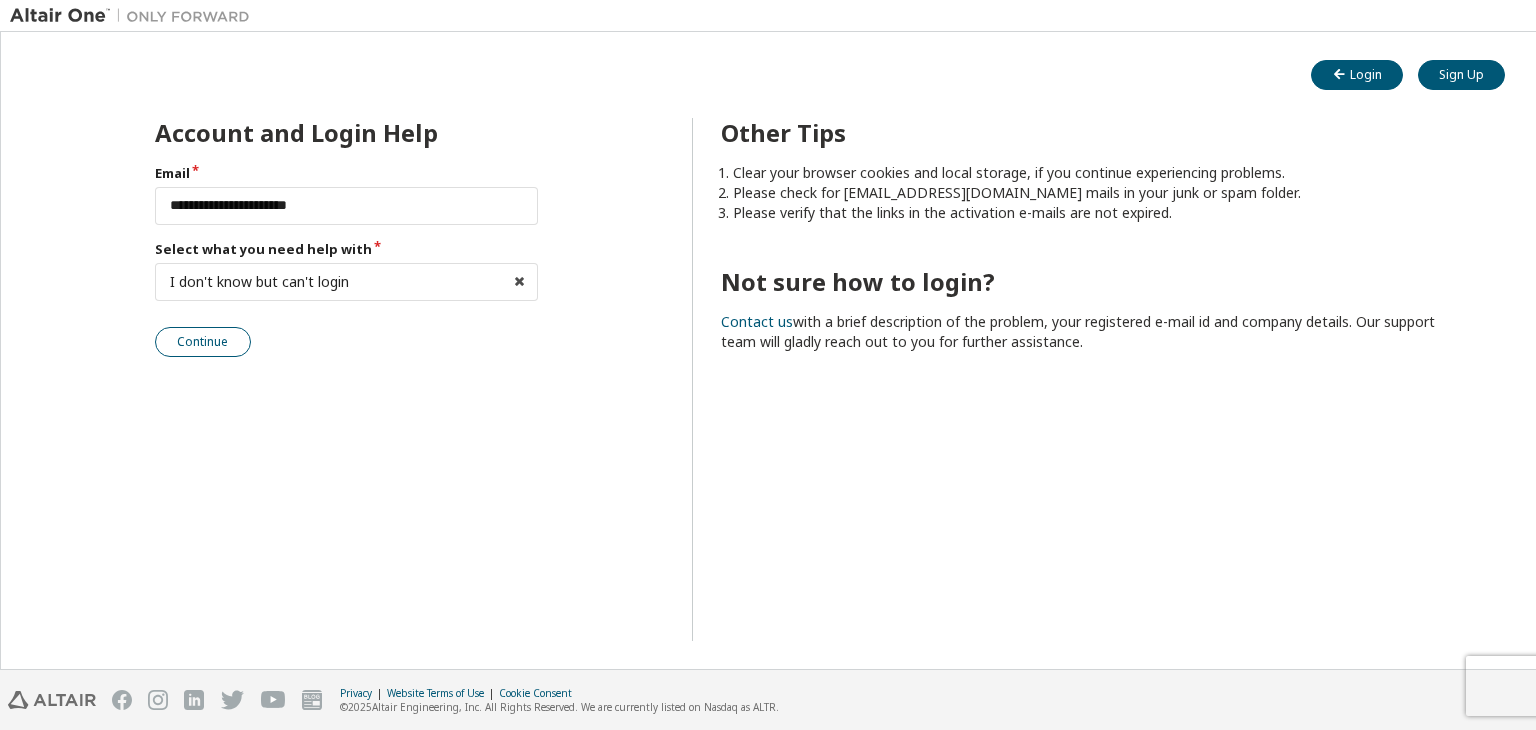 click on "Continue" at bounding box center [203, 342] 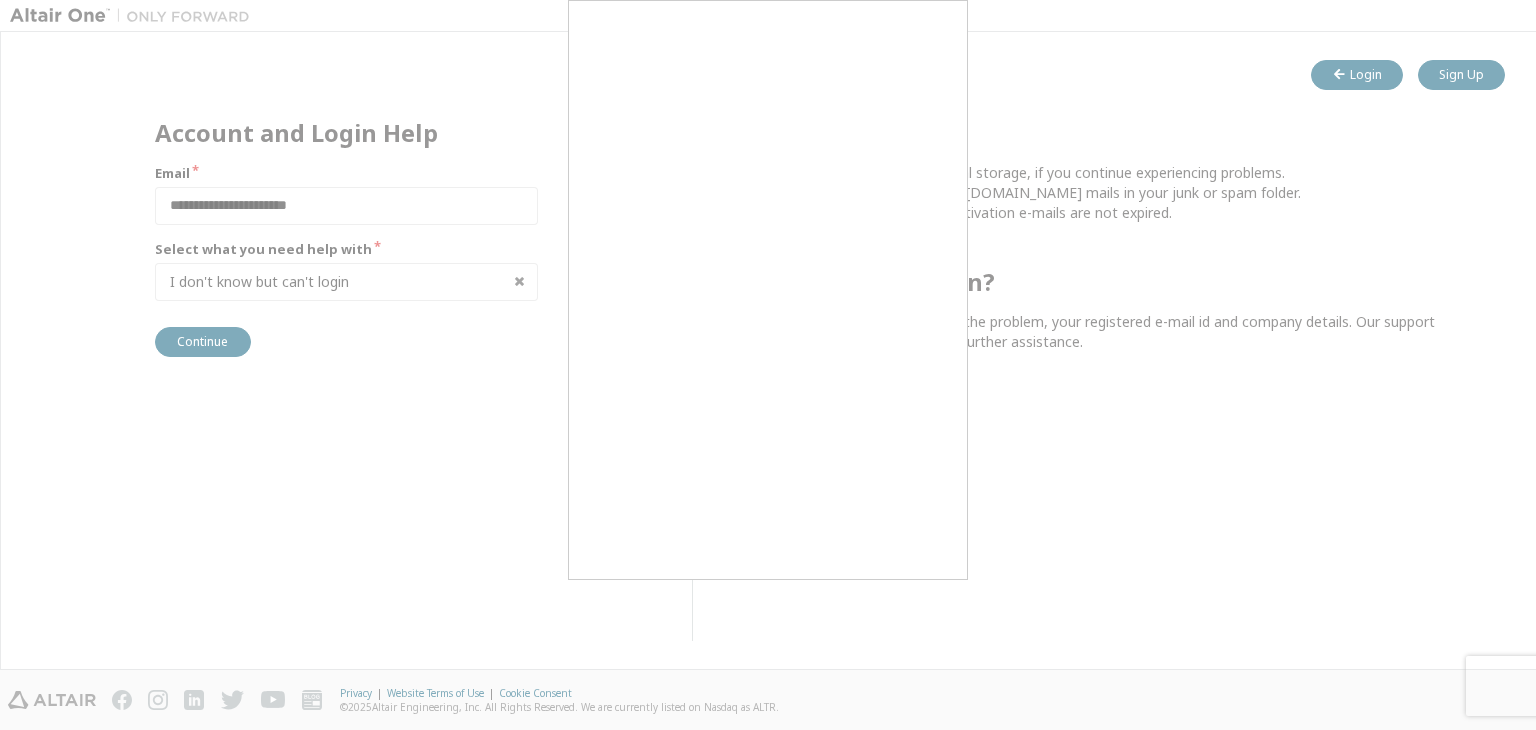 click at bounding box center (768, 365) 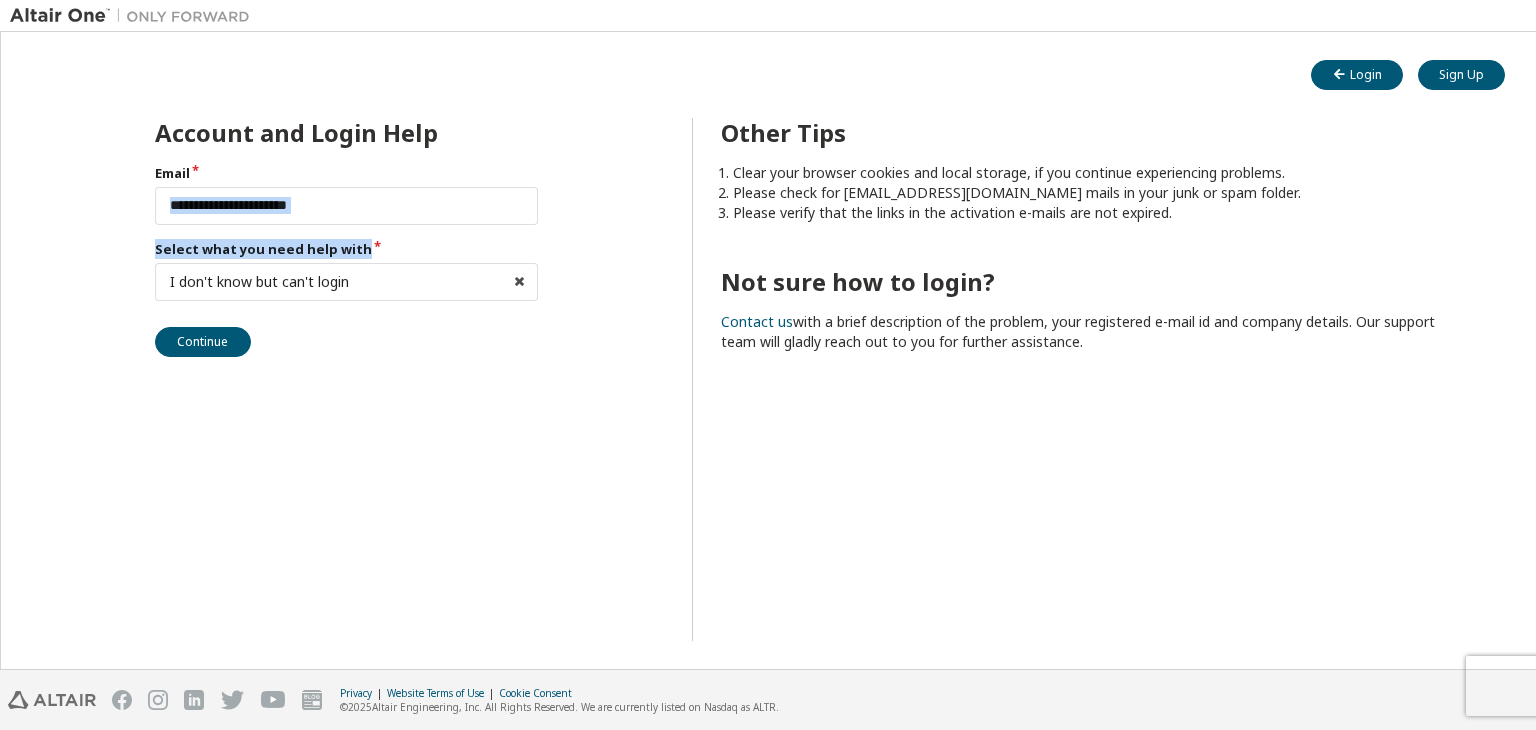 drag, startPoint x: 479, startPoint y: 228, endPoint x: 468, endPoint y: 193, distance: 36.687874 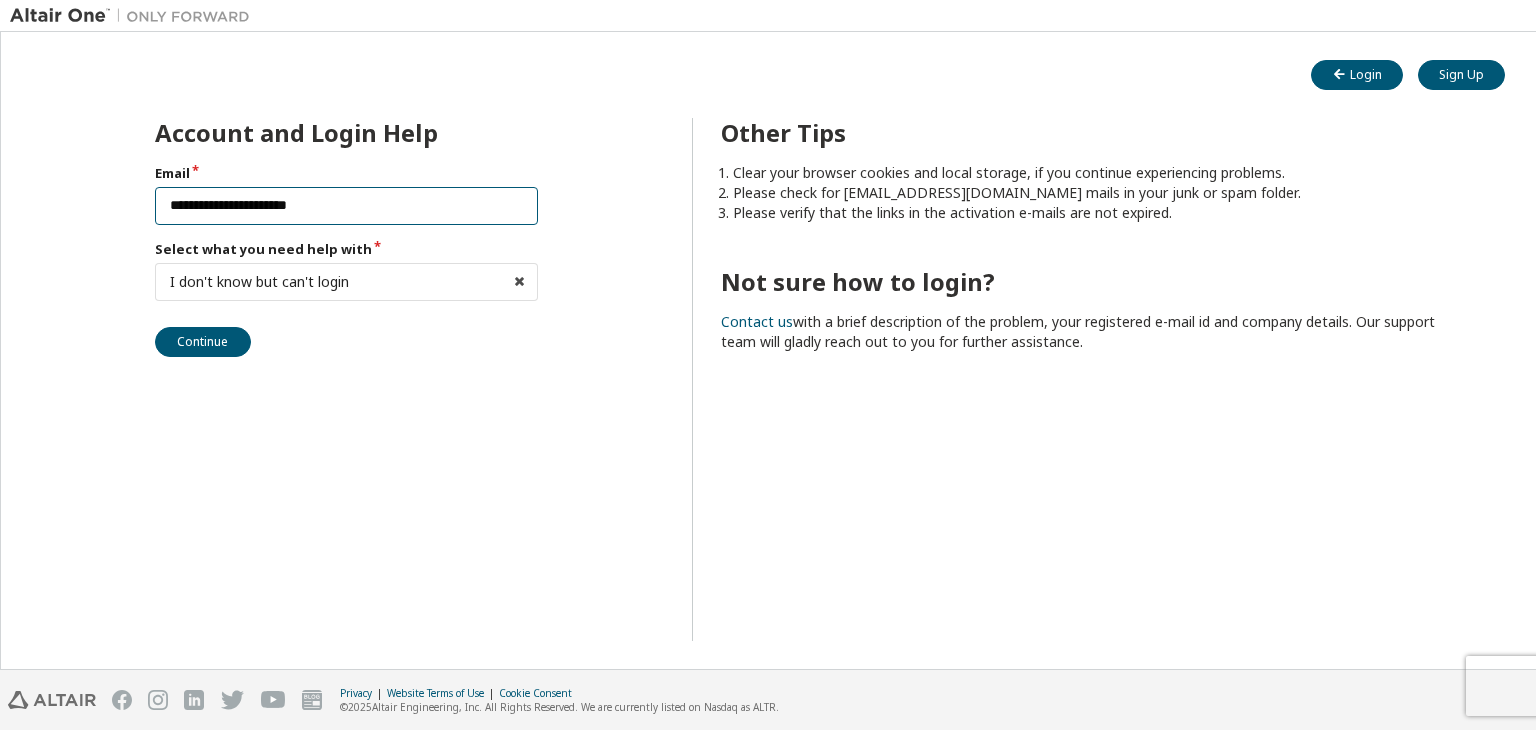 click on "**********" at bounding box center (347, 206) 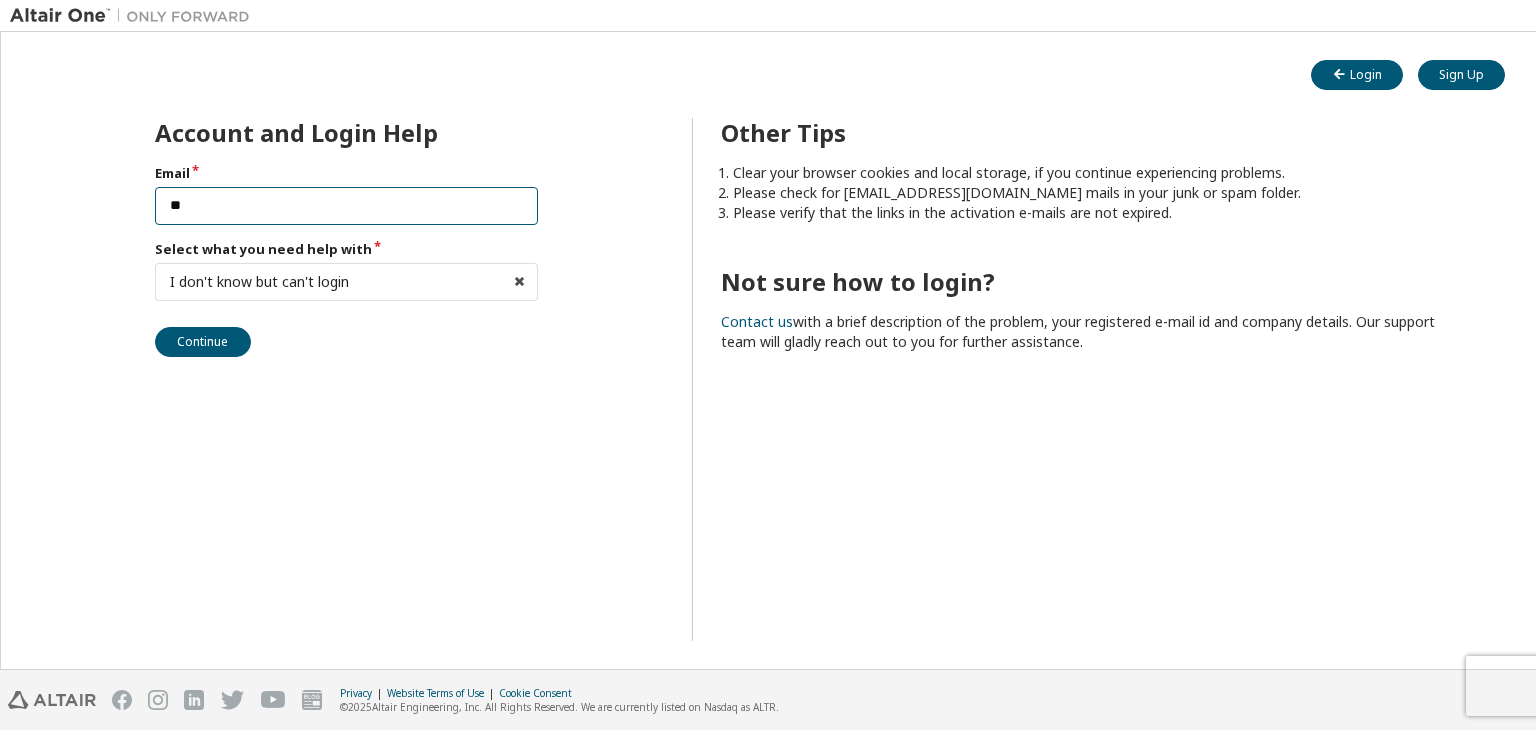 type on "*" 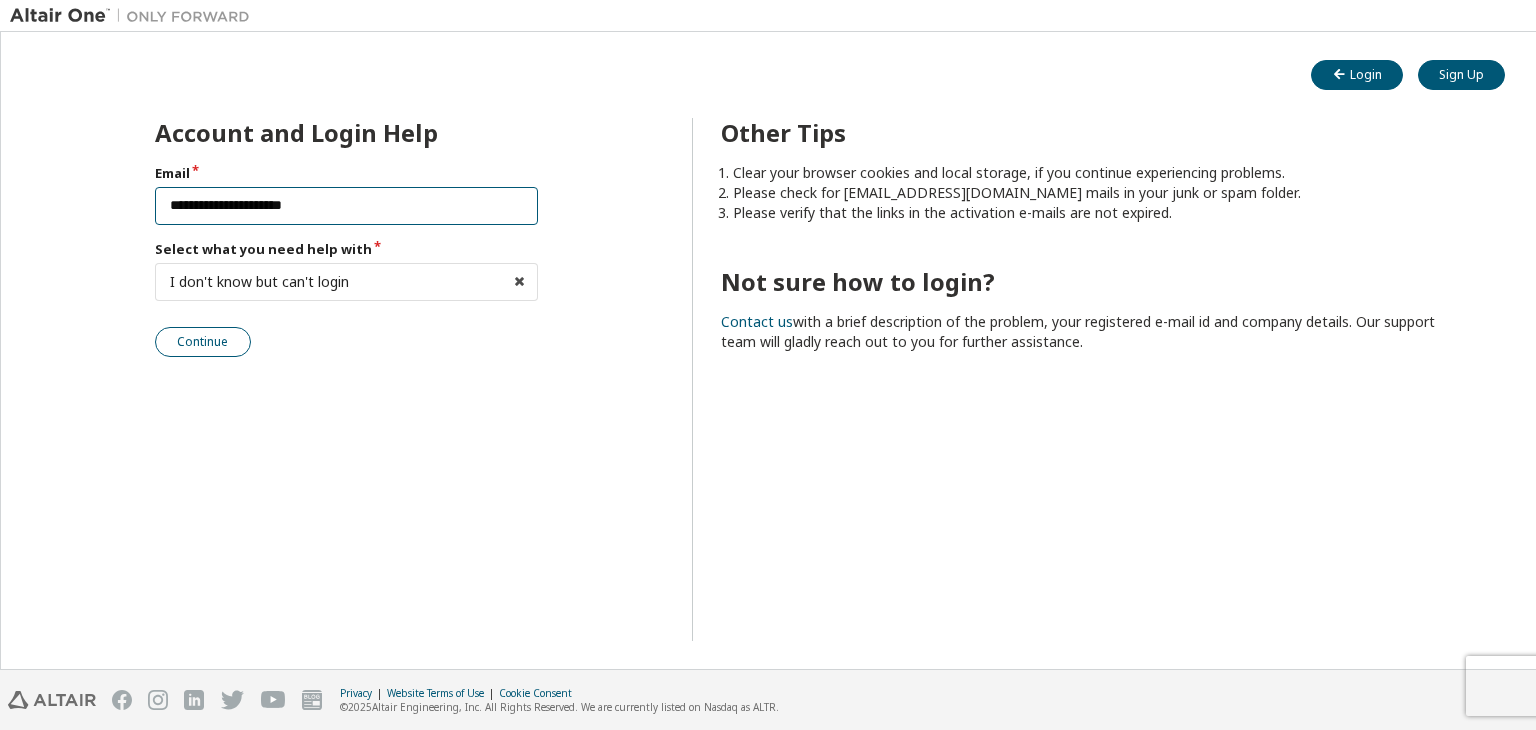 type on "**********" 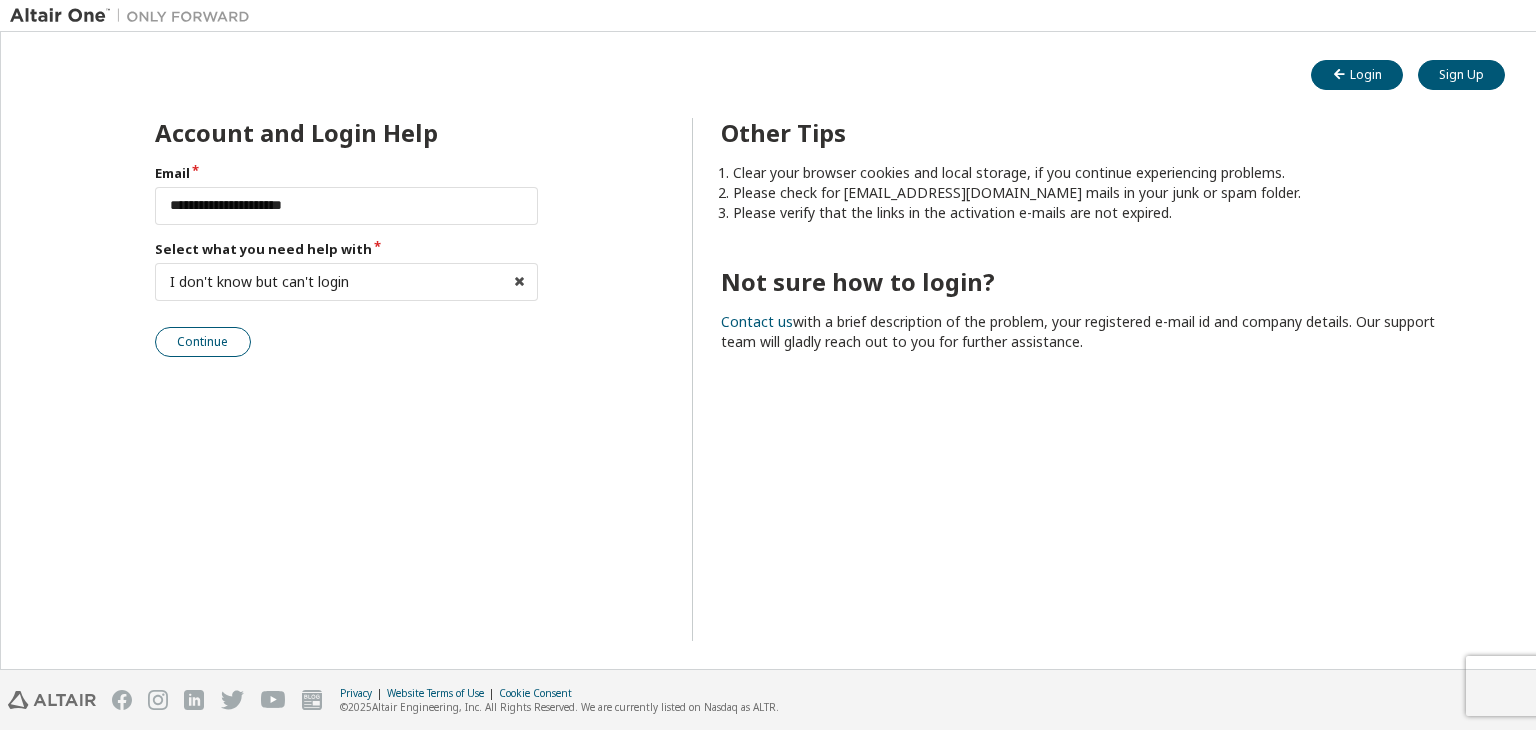 click on "Continue" at bounding box center (203, 342) 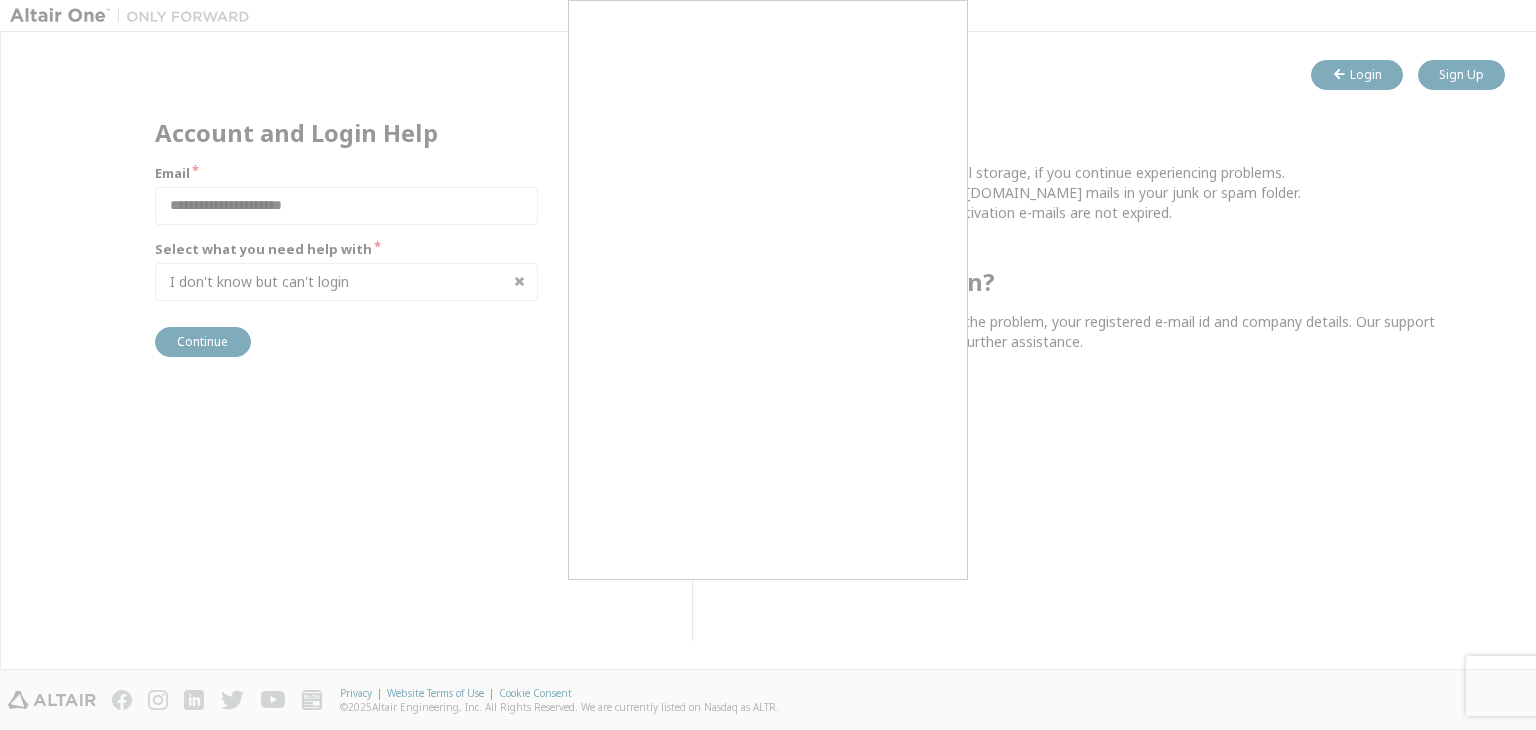 click at bounding box center [768, 365] 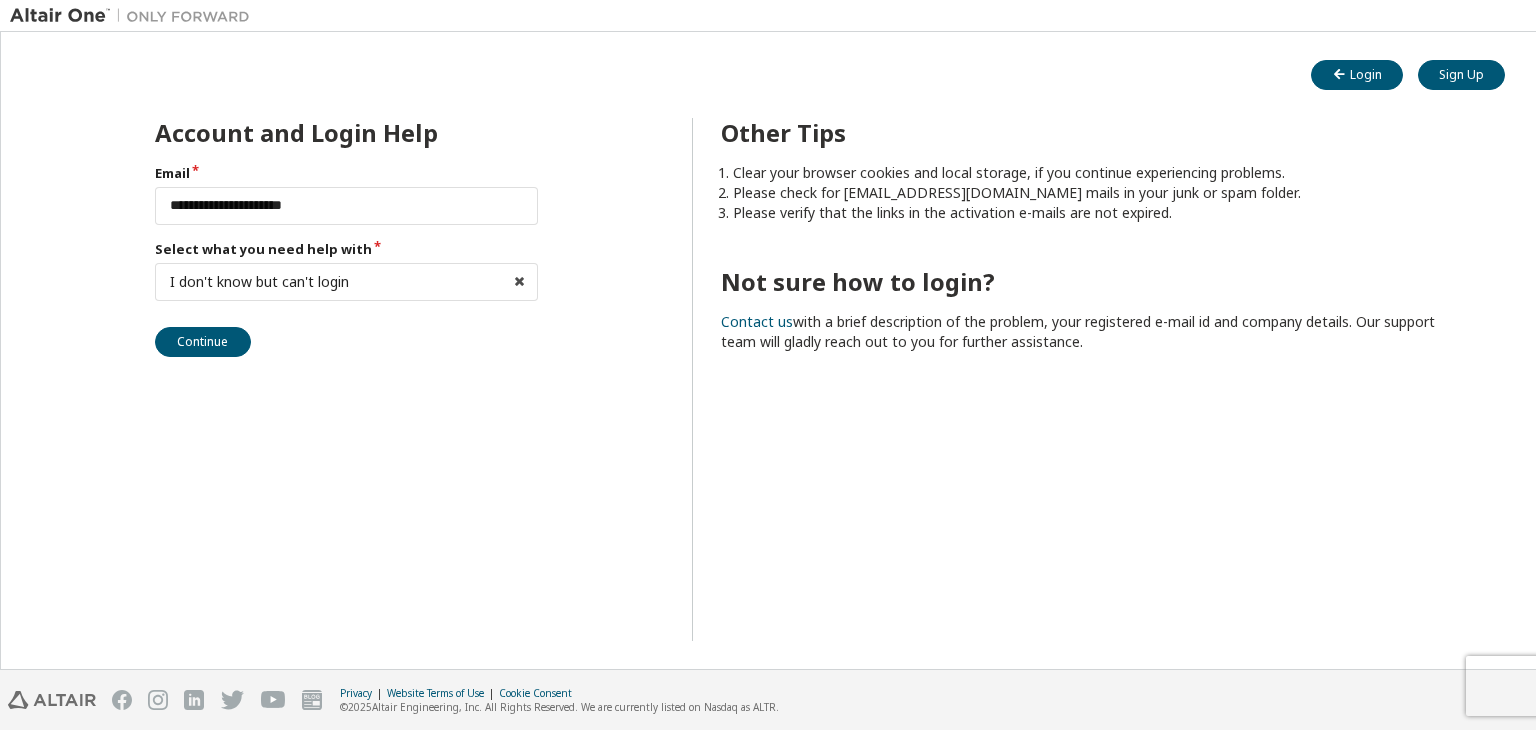 drag, startPoint x: 428, startPoint y: 361, endPoint x: 1244, endPoint y: -16, distance: 898.8799 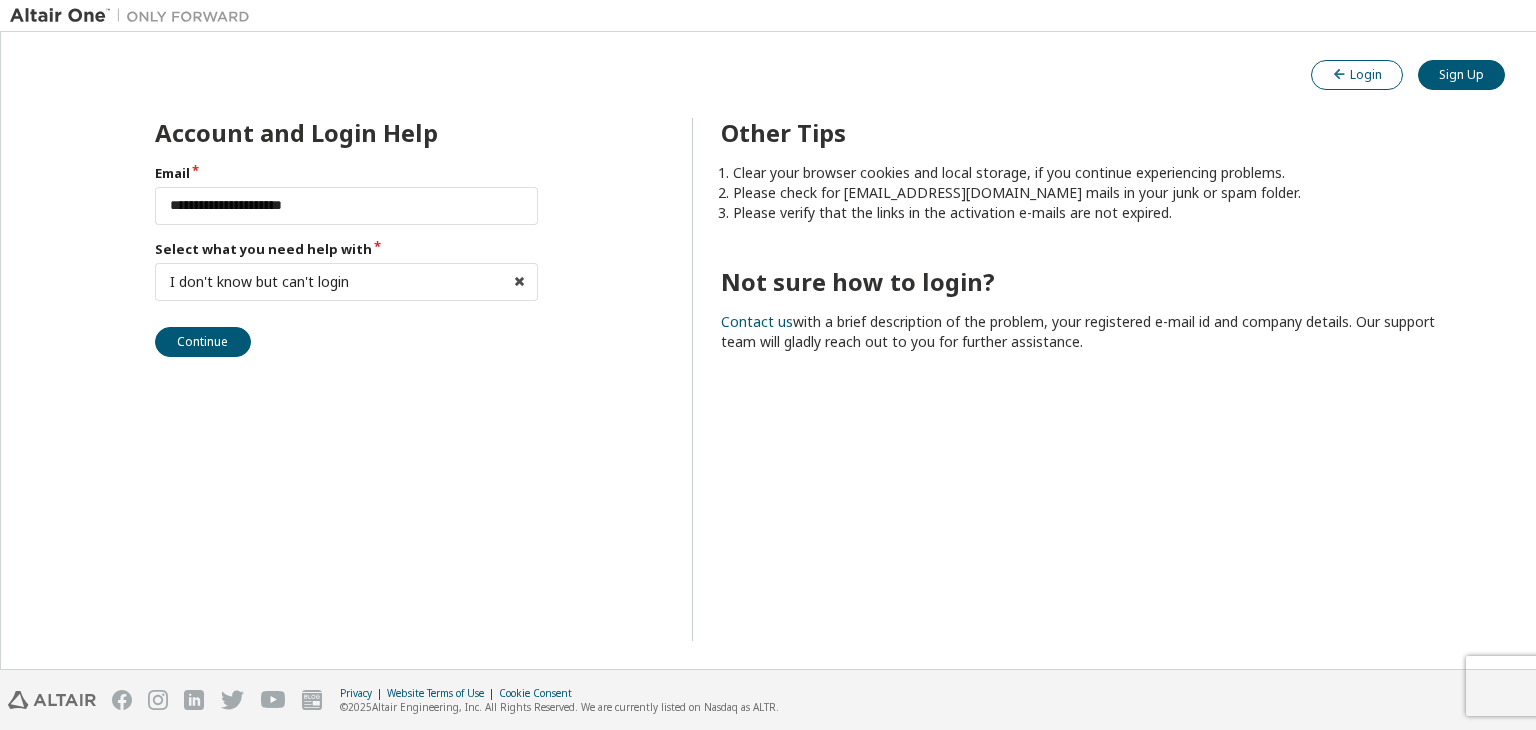 click on "Login" at bounding box center (1357, 74) 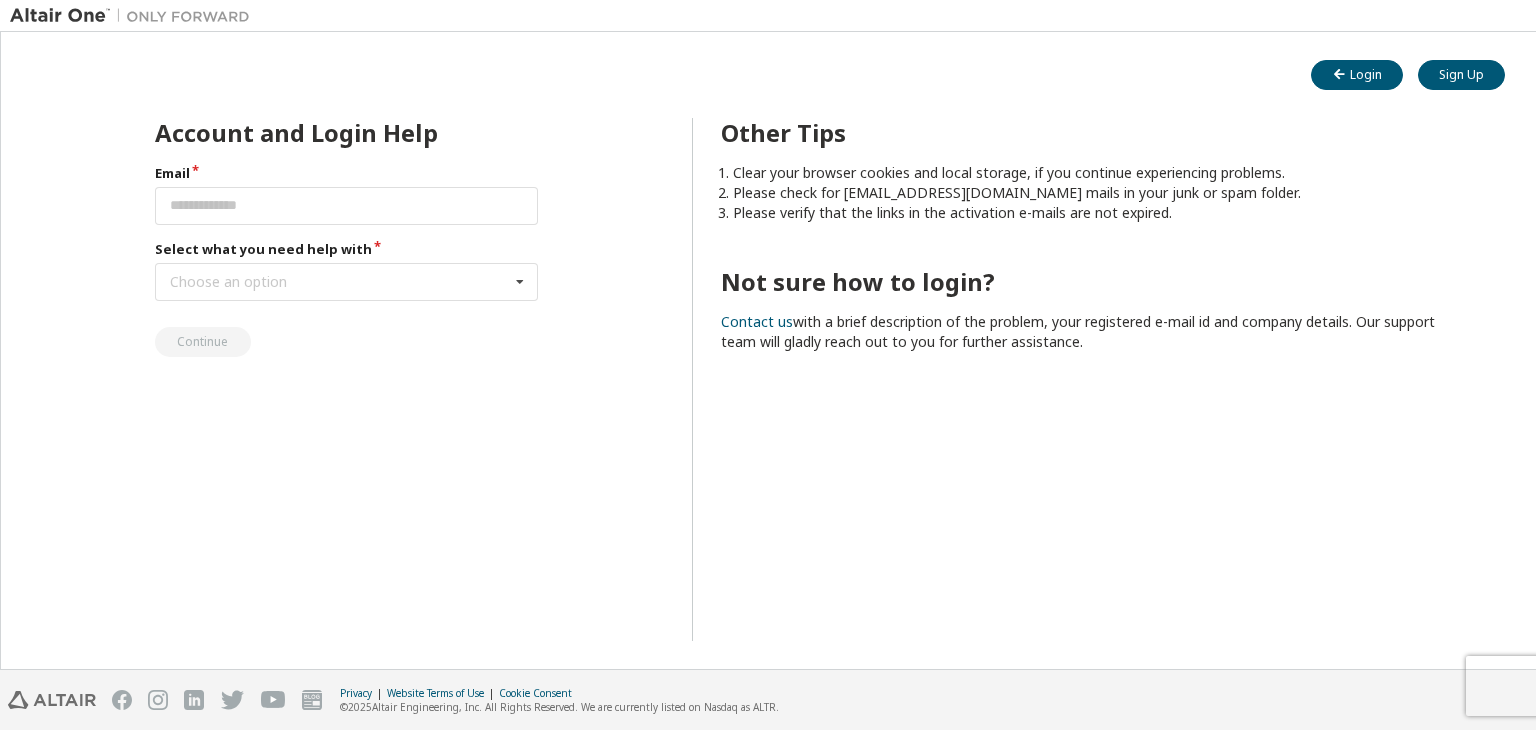 scroll, scrollTop: 0, scrollLeft: 0, axis: both 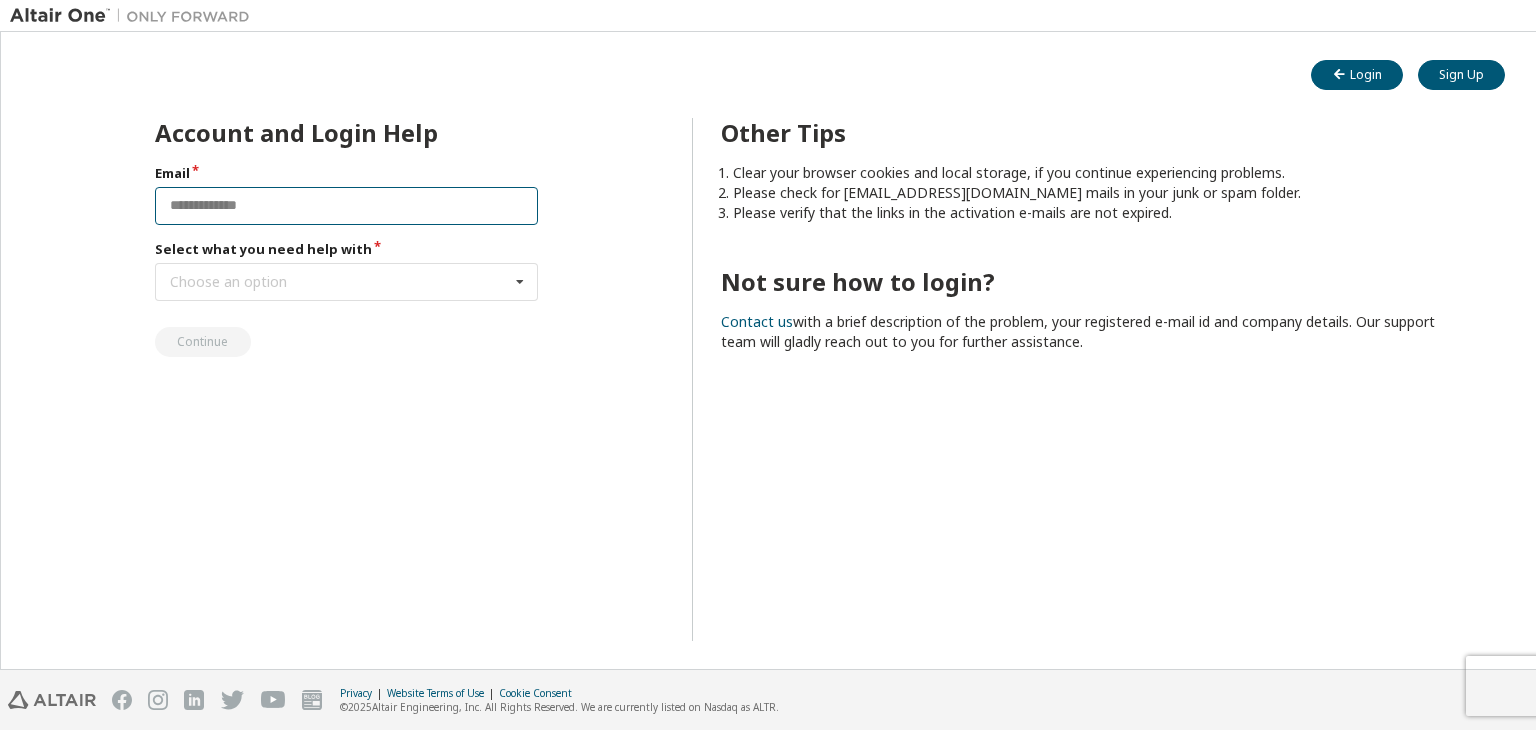 click at bounding box center [347, 206] 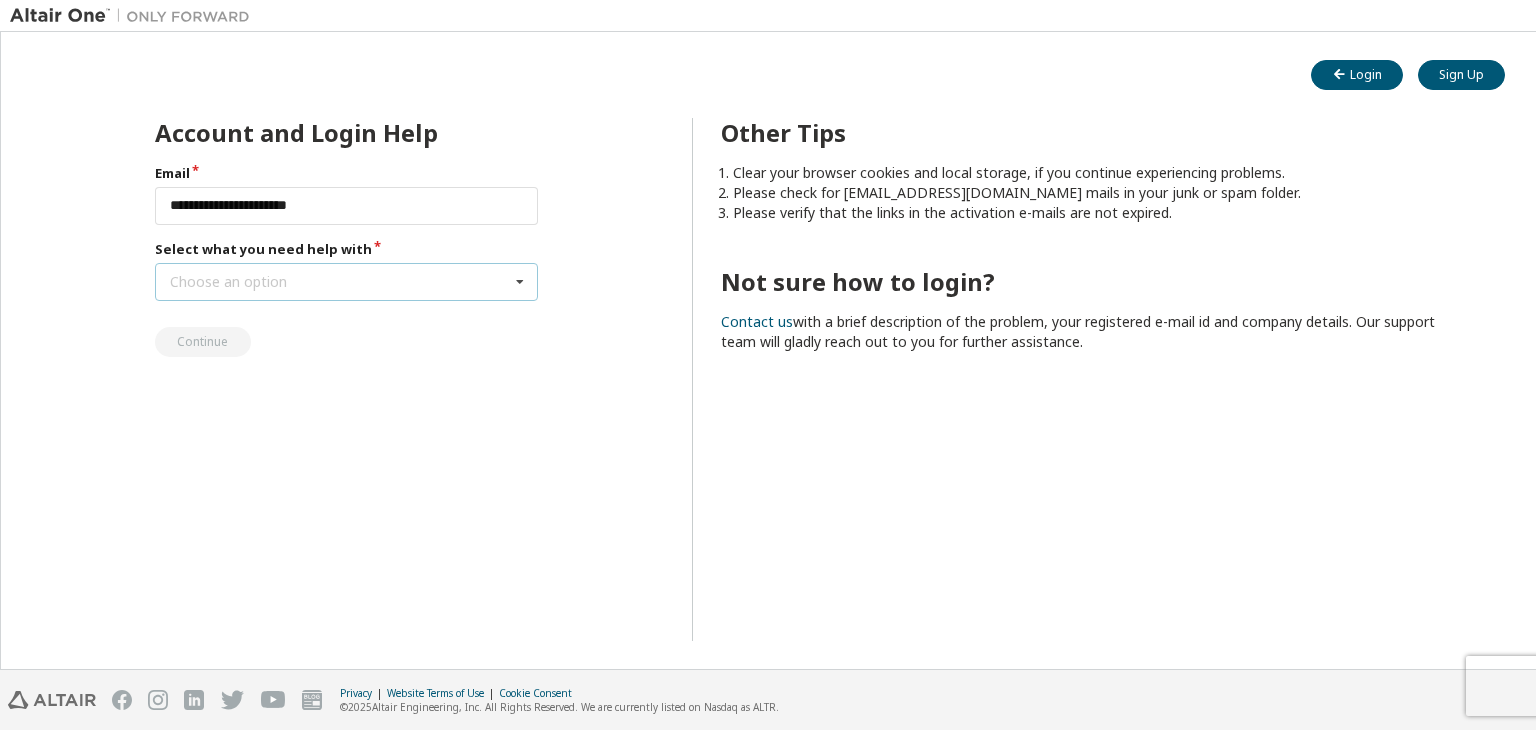 click on "Choose an option I forgot my password I did not receive activation mail My activation mail expired My account is locked I want to reset multi-factor authentication I don't know but can't login" at bounding box center [347, 282] 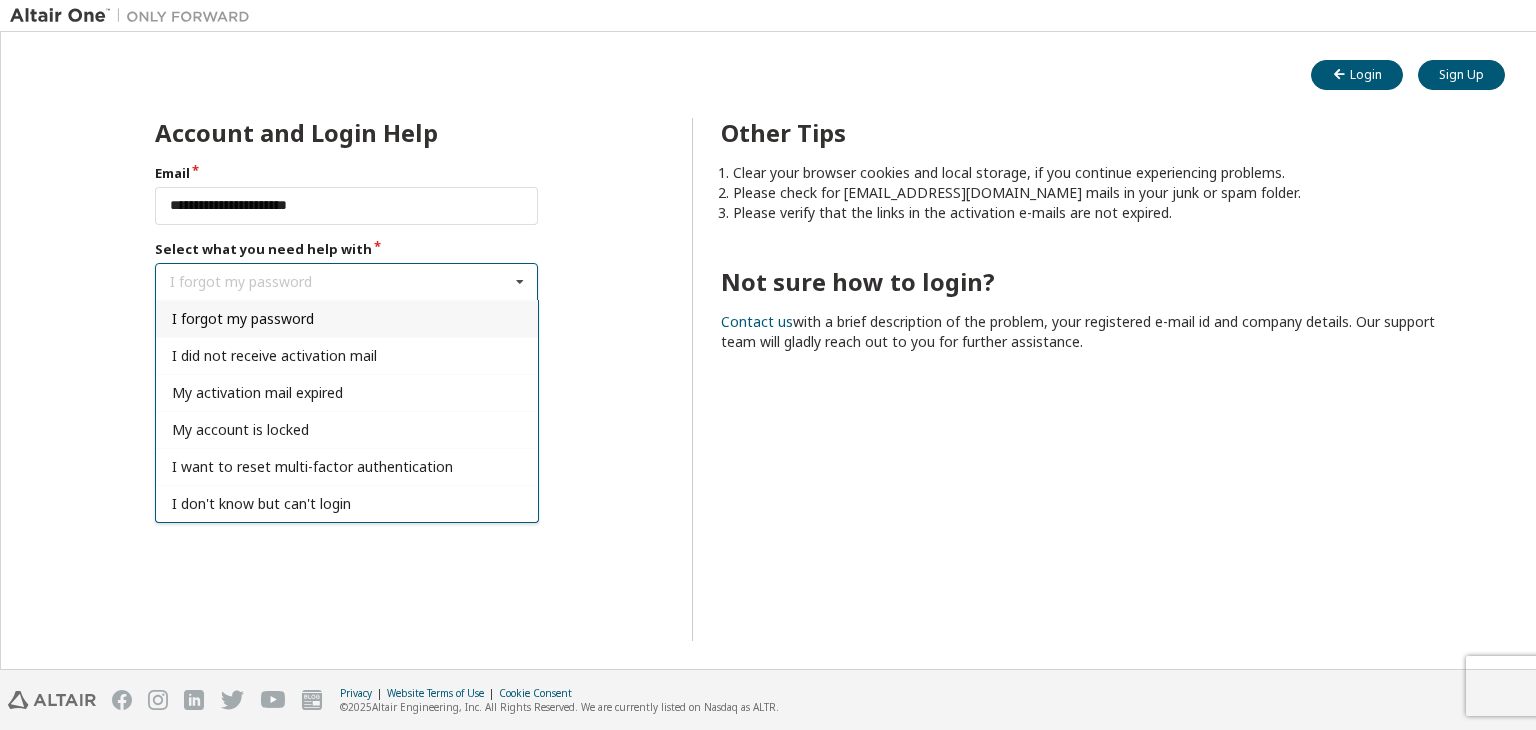 click on "I forgot my password" at bounding box center [347, 318] 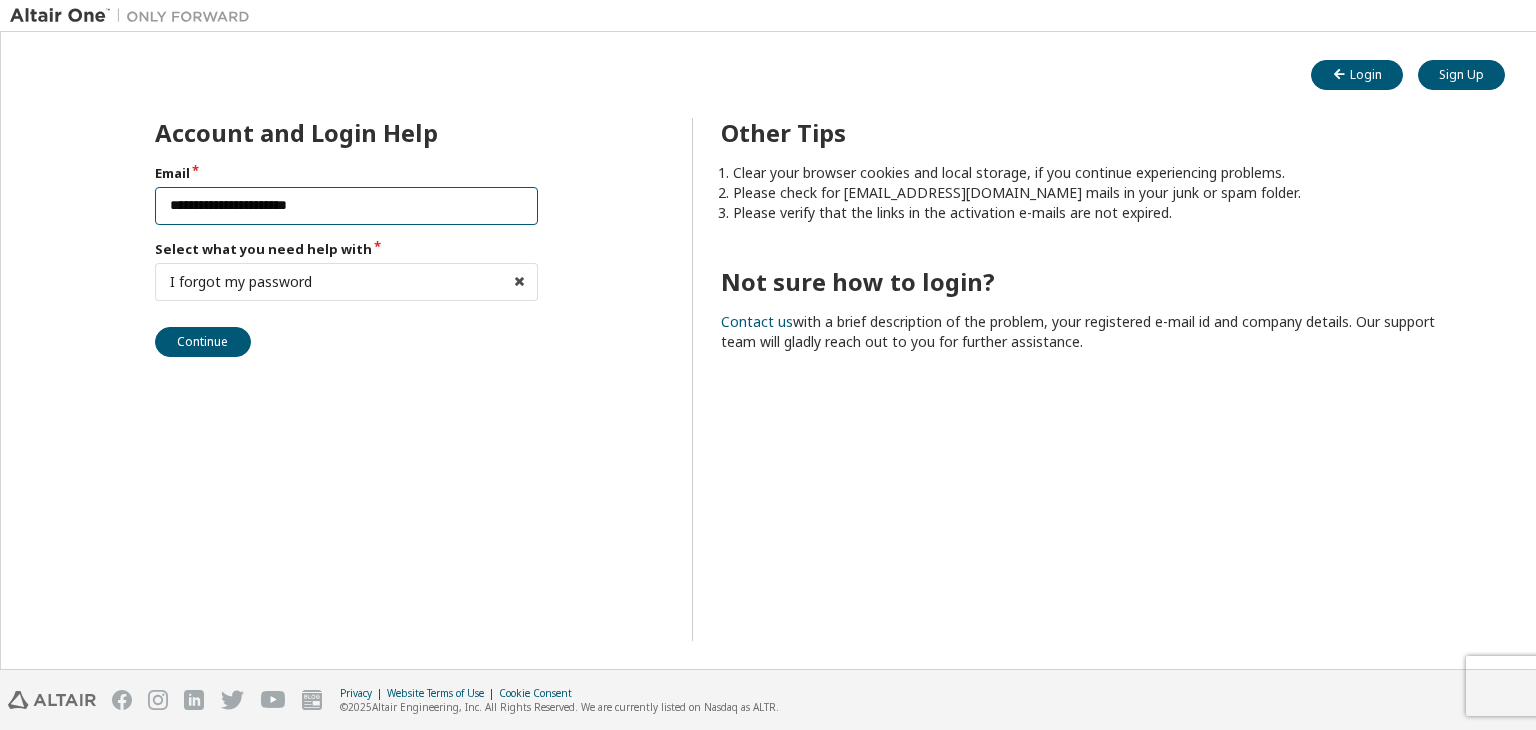 click on "**********" at bounding box center (347, 206) 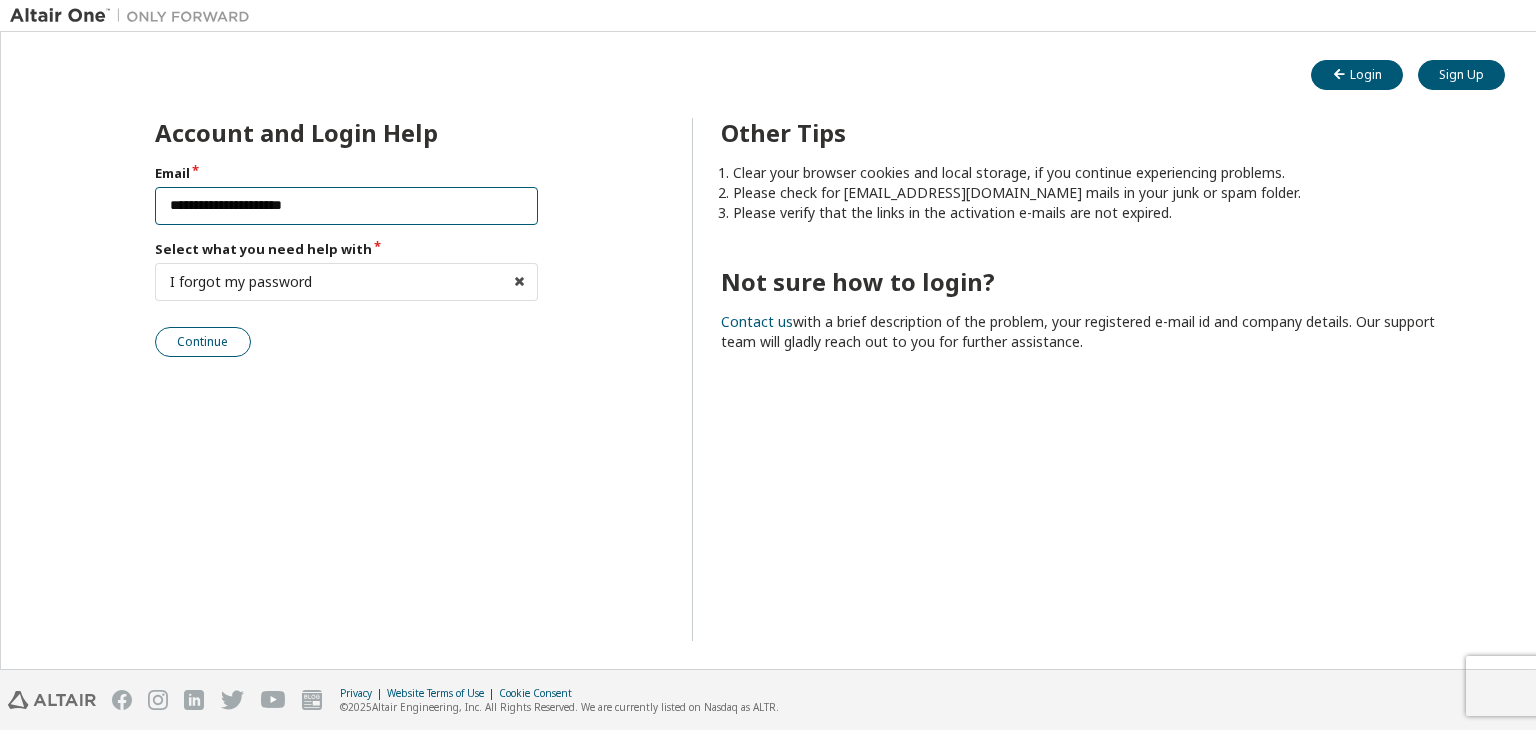 type on "**********" 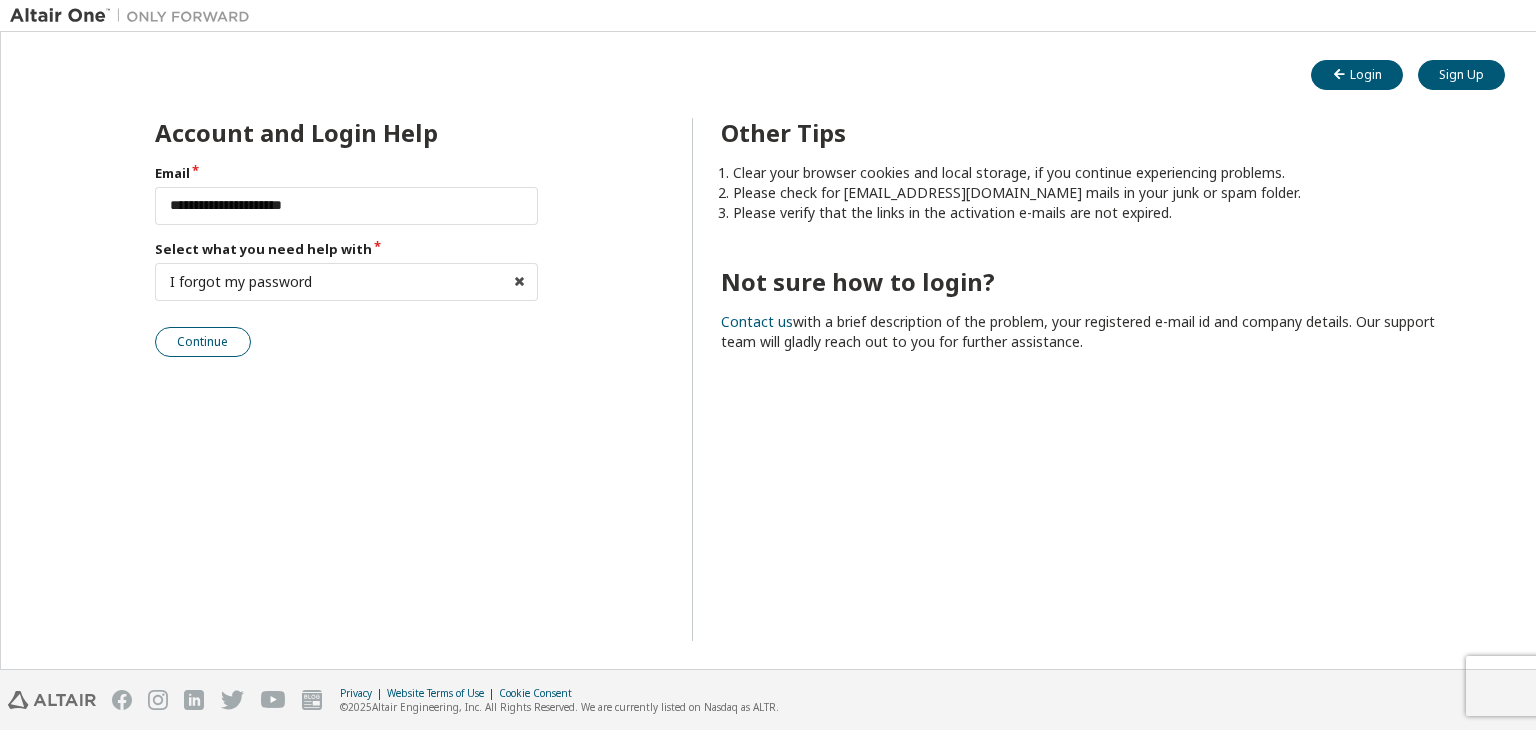 click on "Continue" at bounding box center [203, 342] 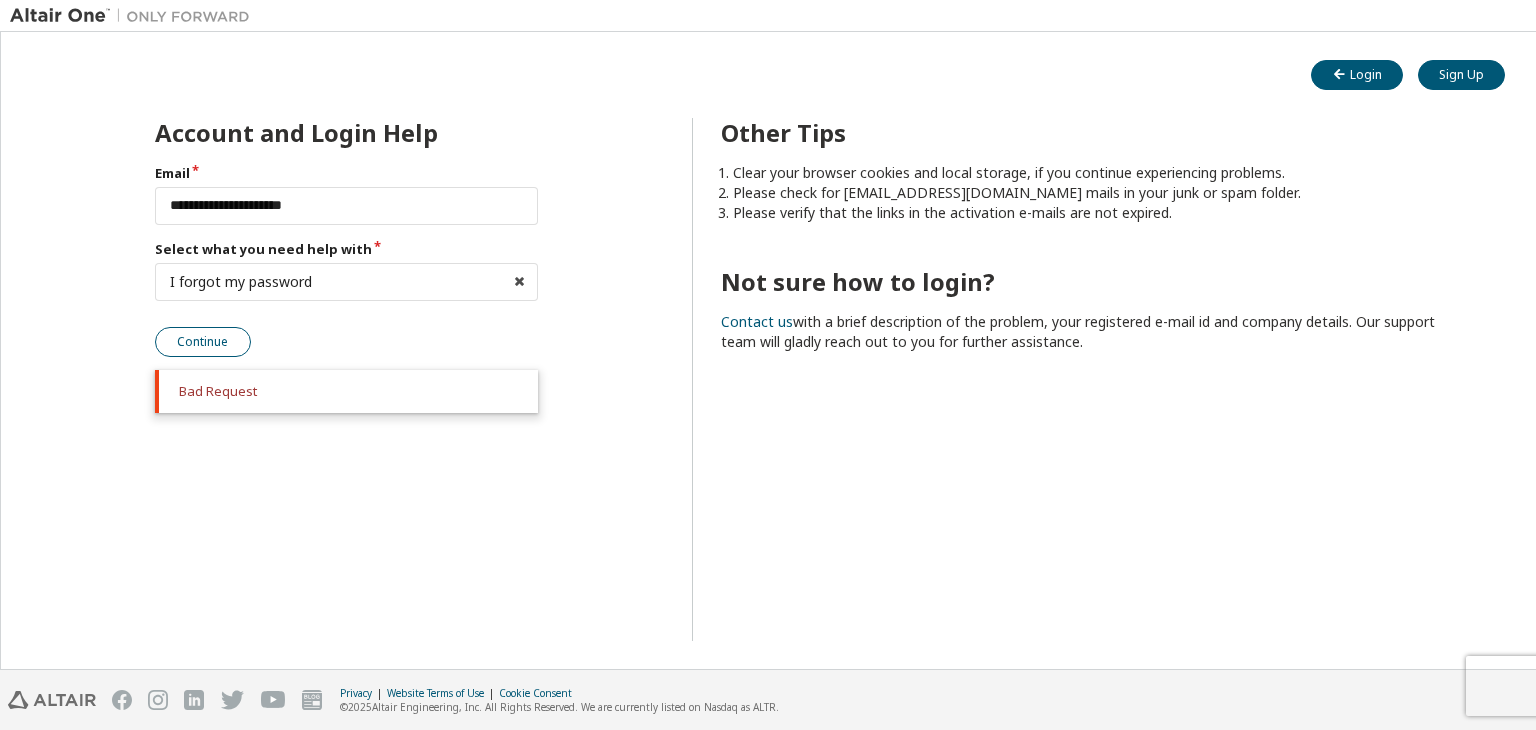click on "Continue" at bounding box center (203, 342) 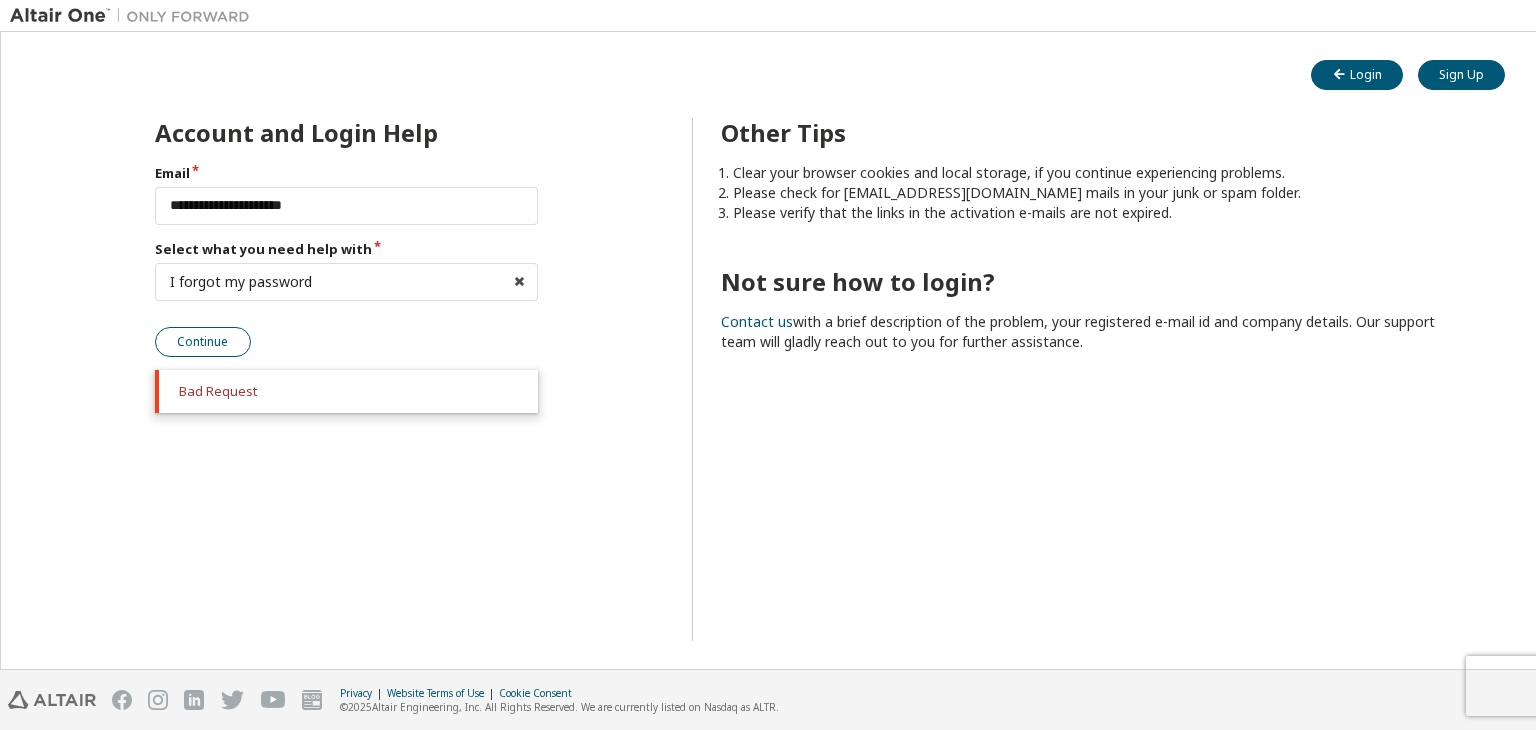 click on "**********" at bounding box center [347, 260] 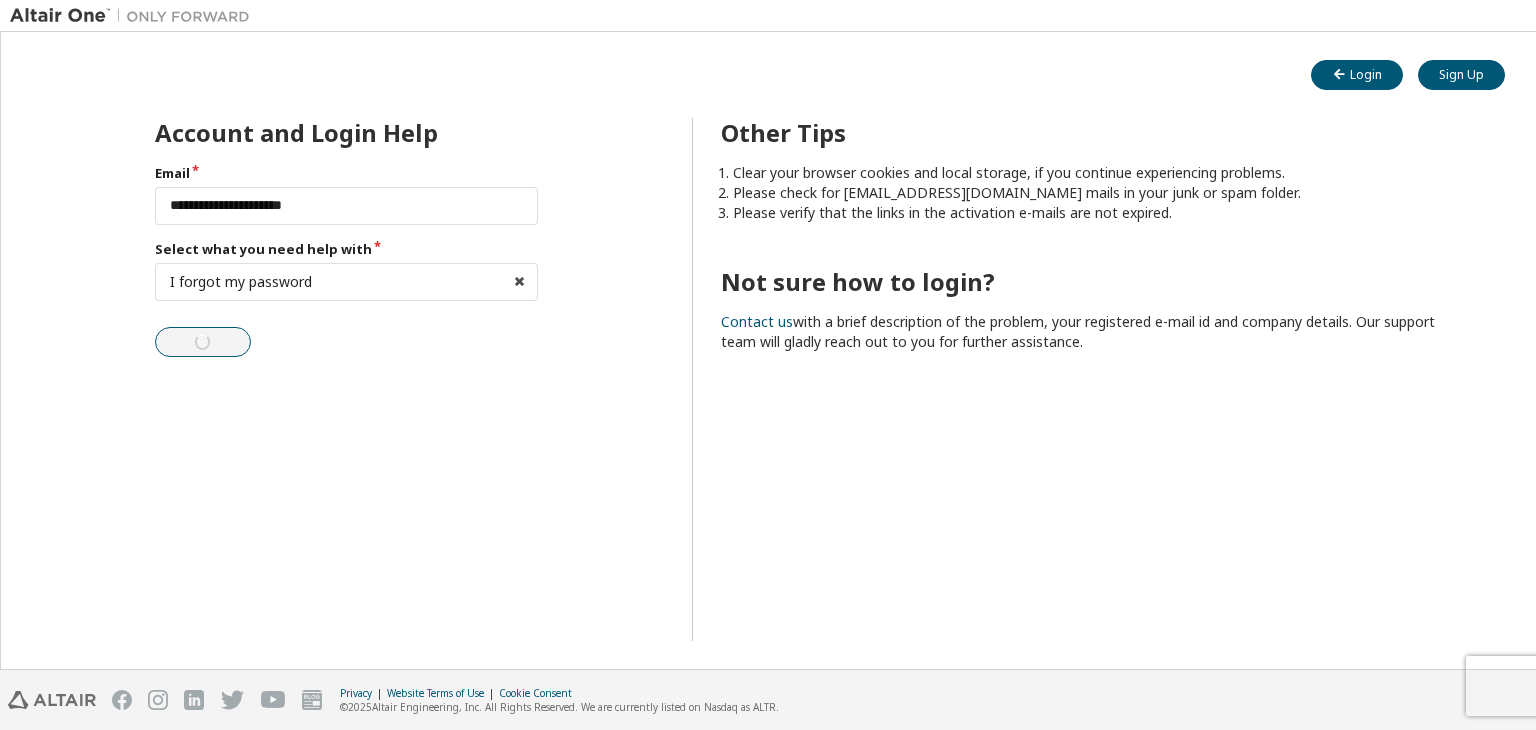 click on "**********" at bounding box center (347, 260) 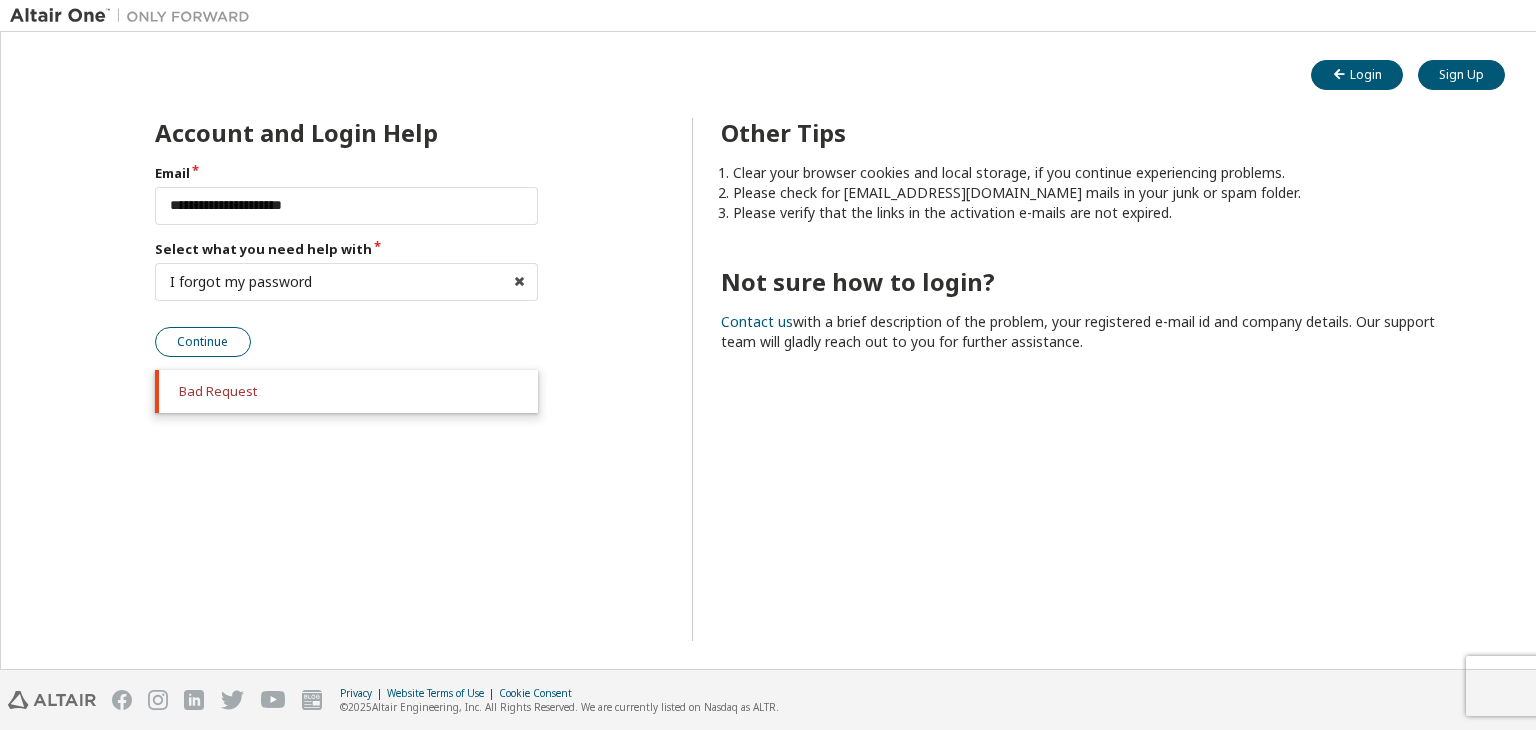 click on "Continue" at bounding box center (203, 342) 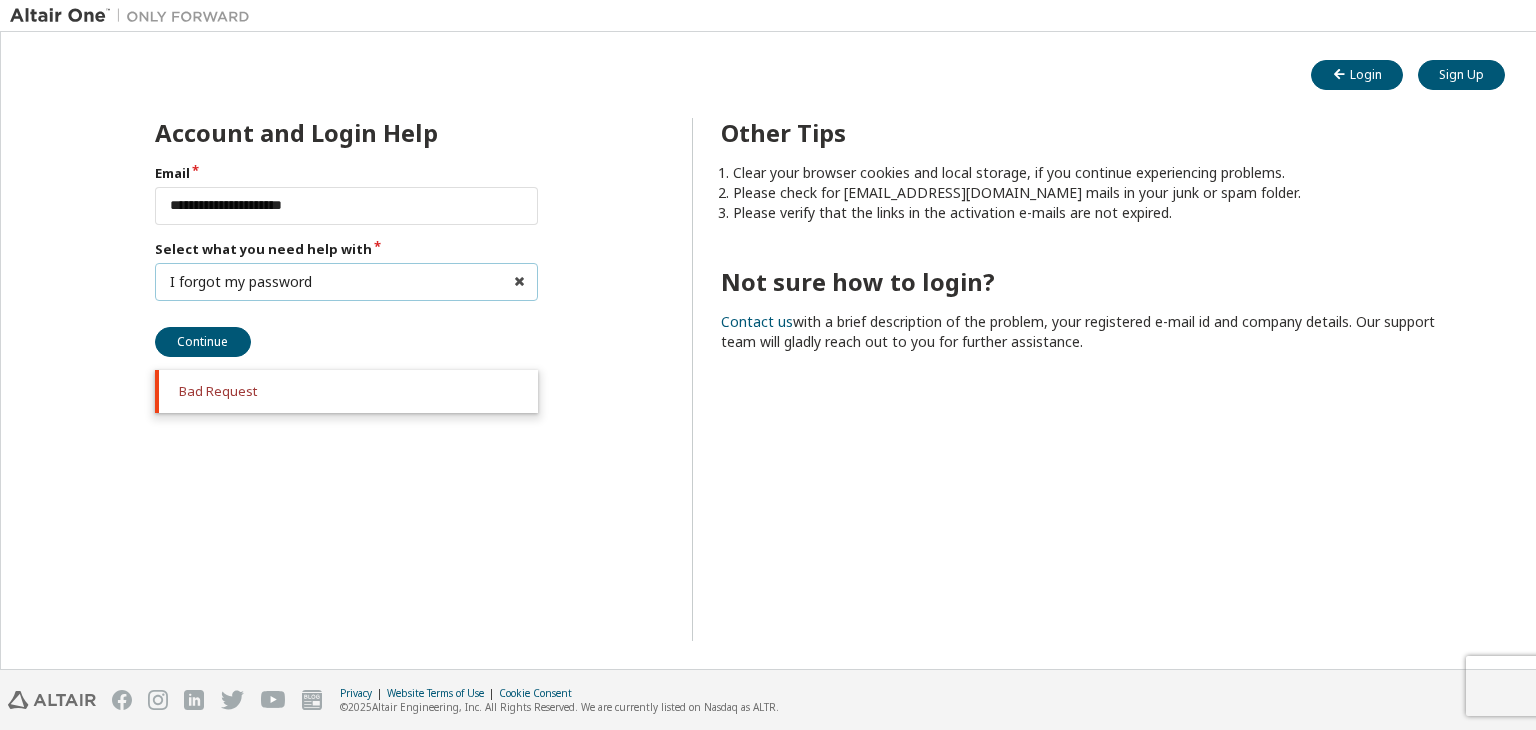 click on "I forgot my password I forgot my password I did not receive activation mail My activation mail expired My account is locked I want to reset multi-factor authentication I don't know but can't login" at bounding box center [347, 282] 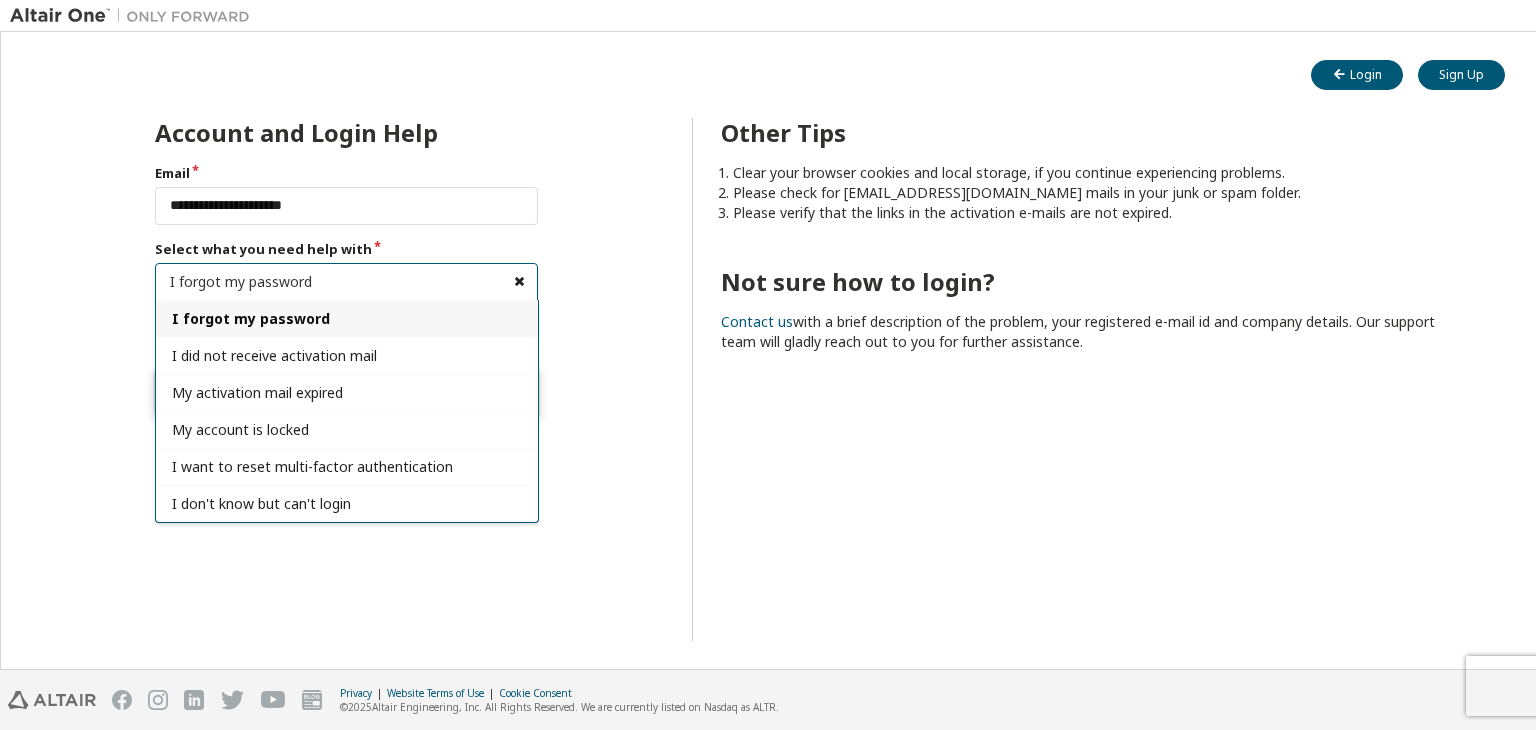 click at bounding box center (519, 282) 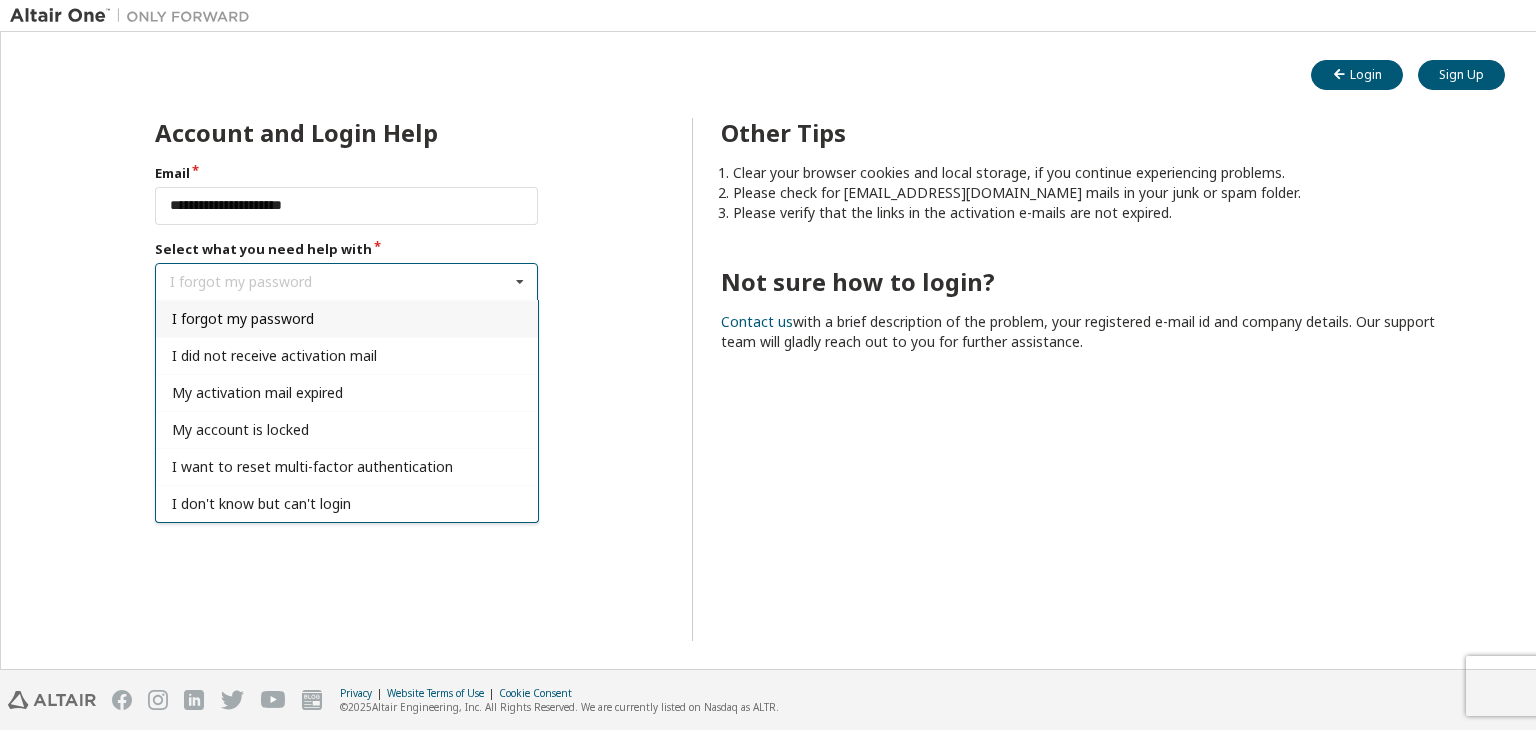 click at bounding box center [520, 282] 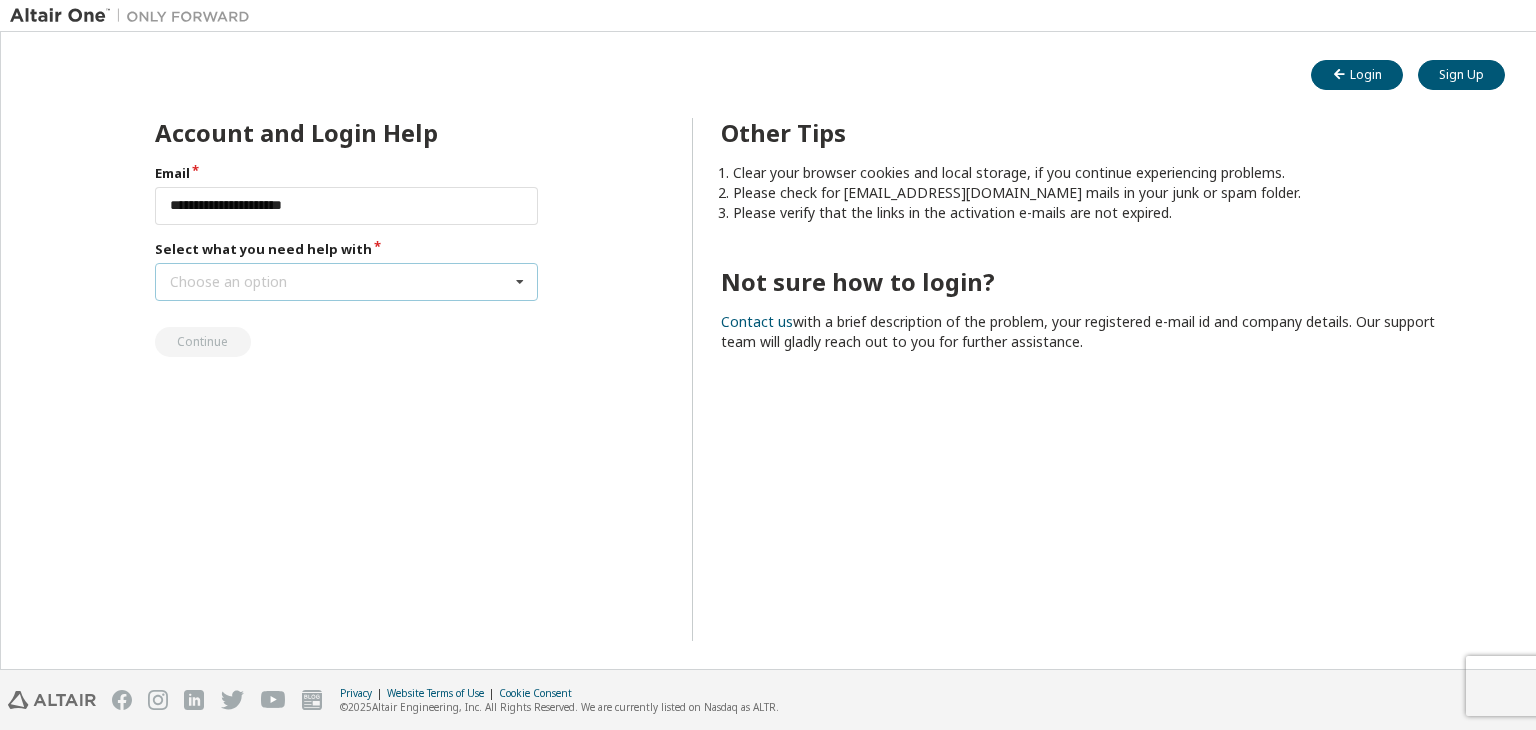 click on "Choose an option I forgot my password I did not receive activation mail My activation mail expired My account is locked I want to reset multi-factor authentication I don't know but can't login" at bounding box center [347, 282] 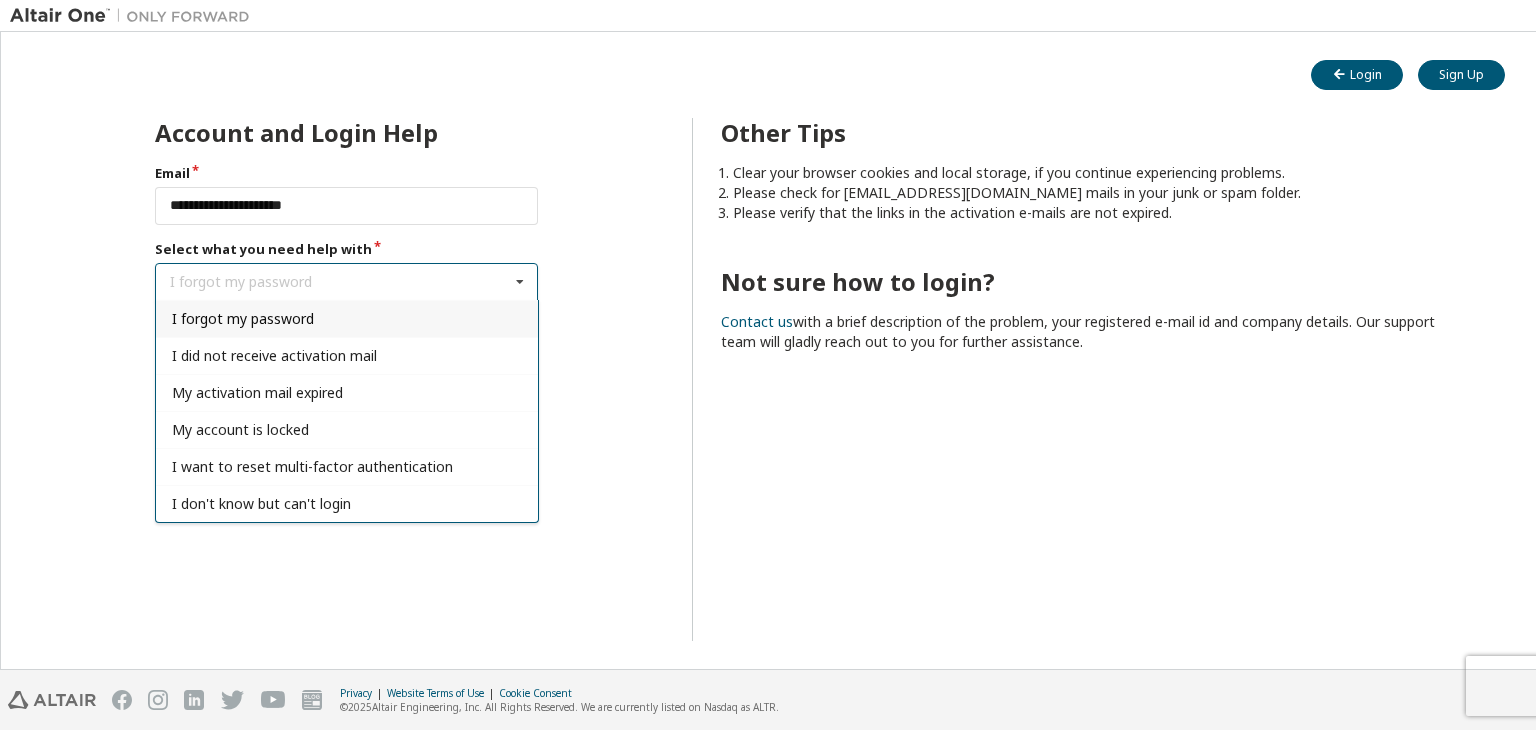 click on "I forgot my password I forgot my password I did not receive activation mail My activation mail expired My account is locked I want to reset multi-factor authentication I don't know but can't login" at bounding box center [347, 282] 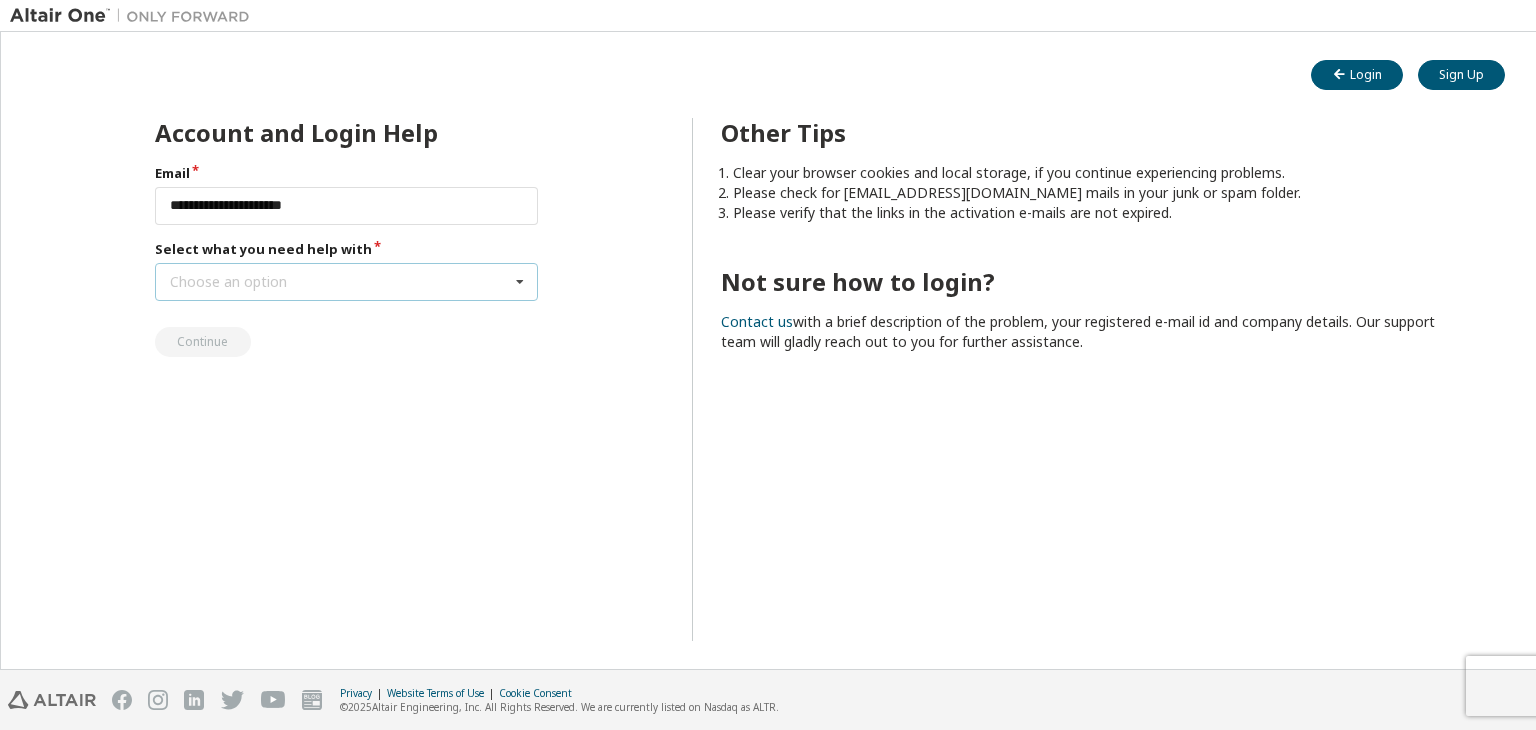 click on "Choose an option I forgot my password I did not receive activation mail My activation mail expired My account is locked I want to reset multi-factor authentication I don't know but can't login" at bounding box center [347, 282] 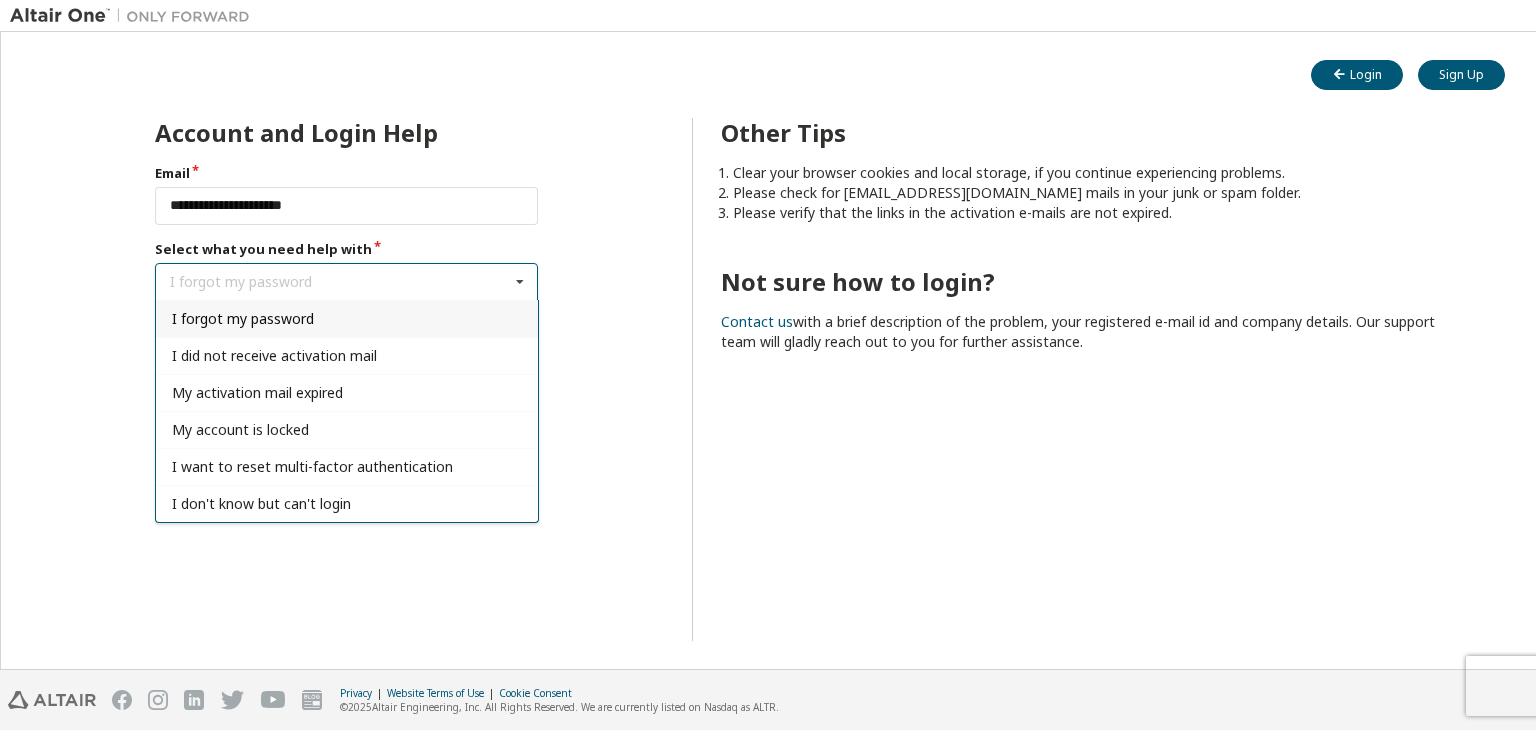 click on "I forgot my password" at bounding box center [347, 318] 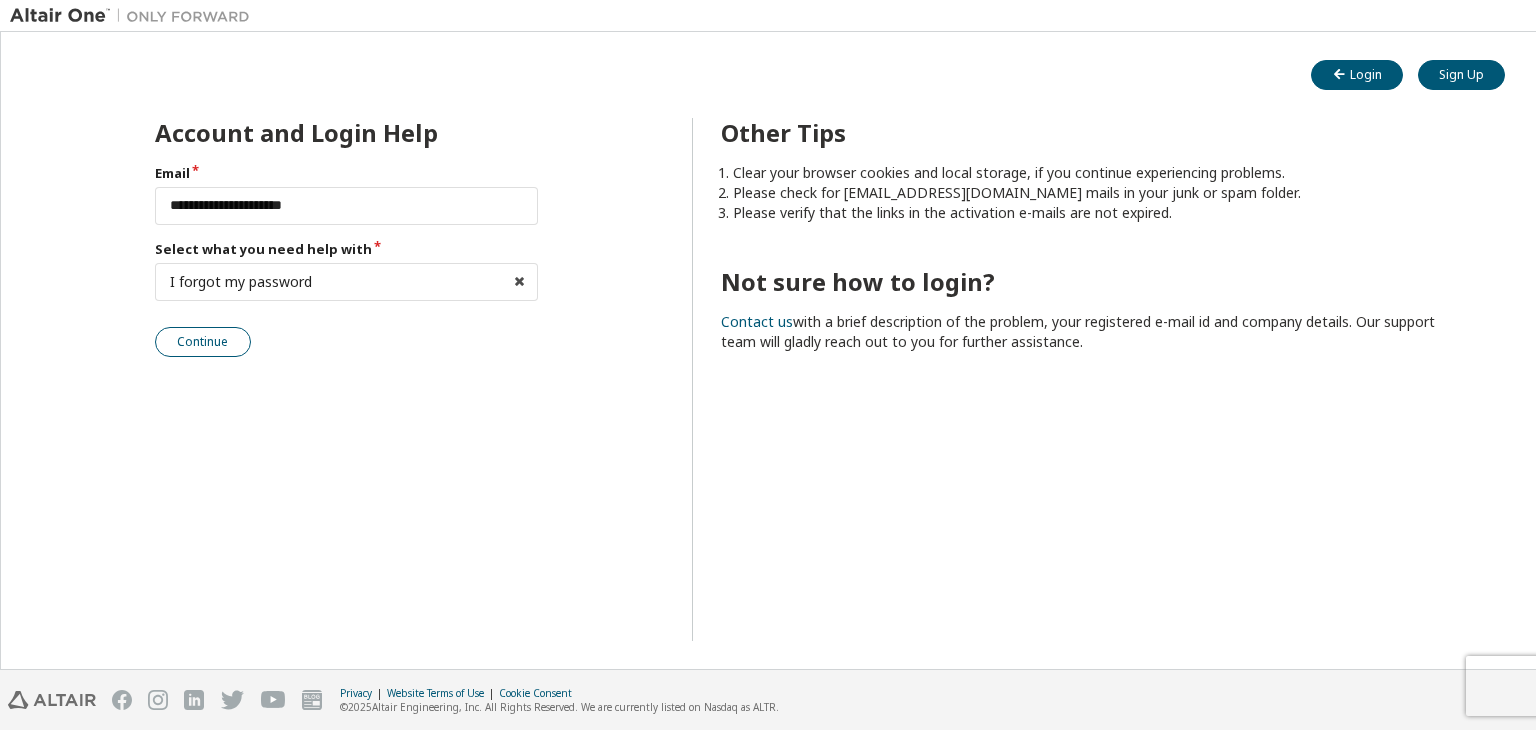 click on "Continue" at bounding box center [203, 342] 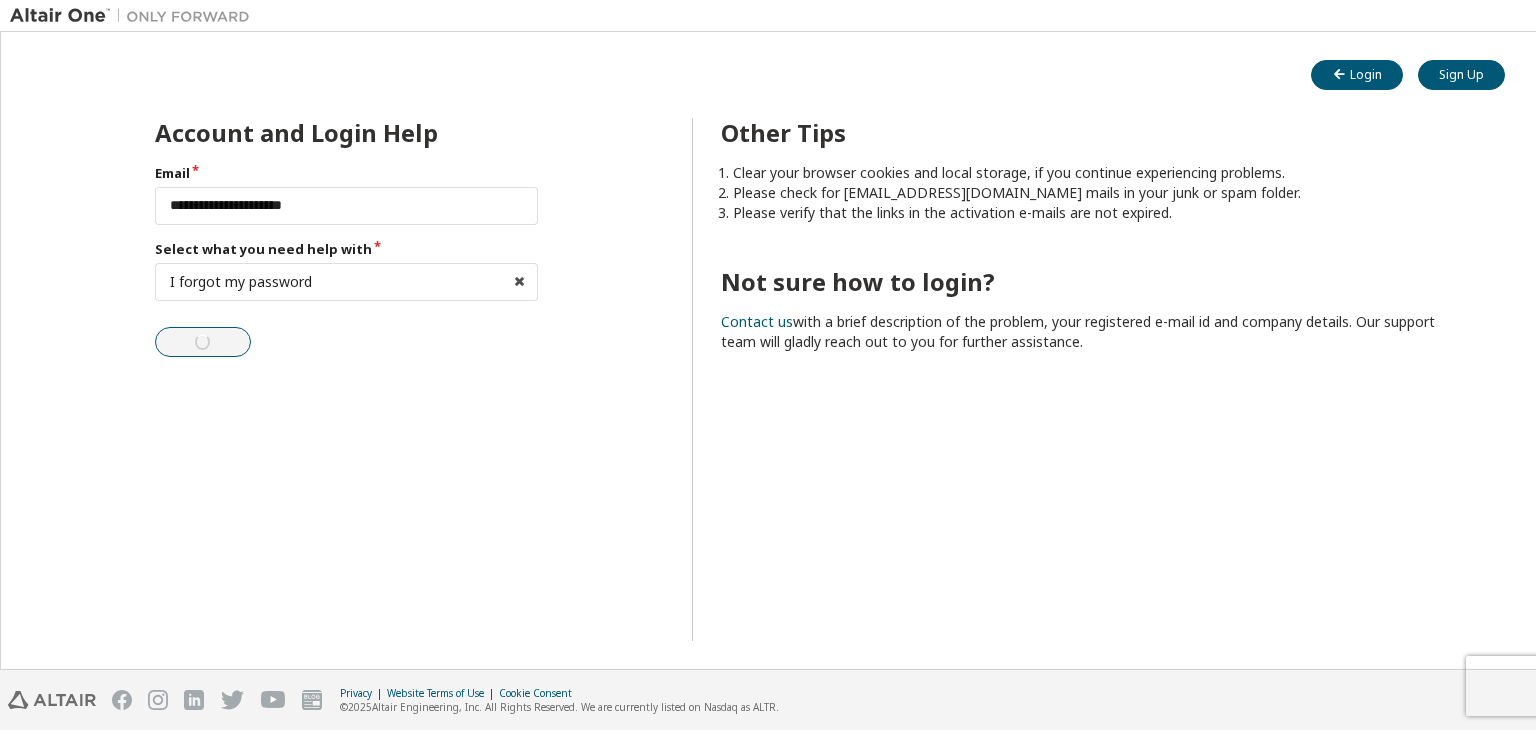 click on "**********" at bounding box center (347, 260) 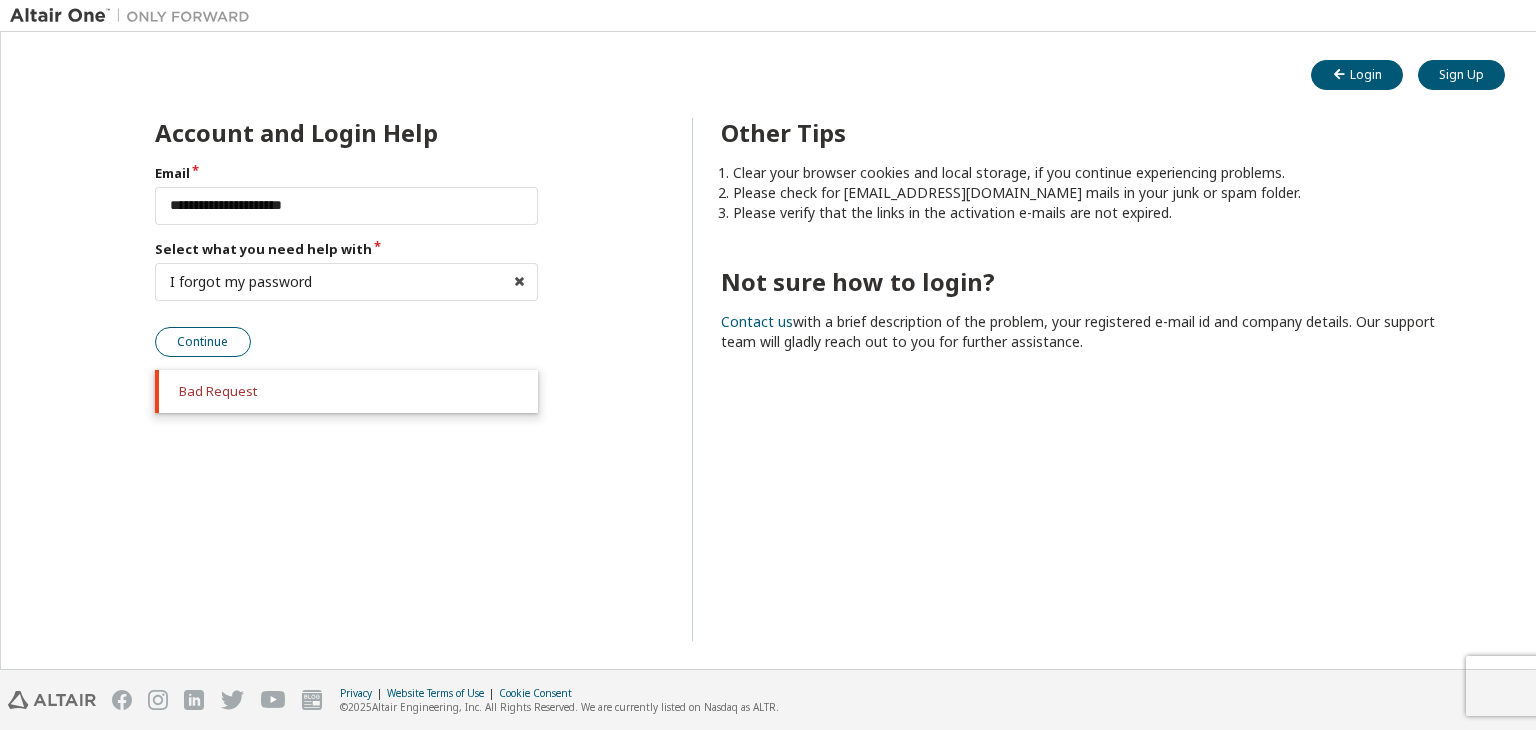 click on "Continue" at bounding box center [203, 342] 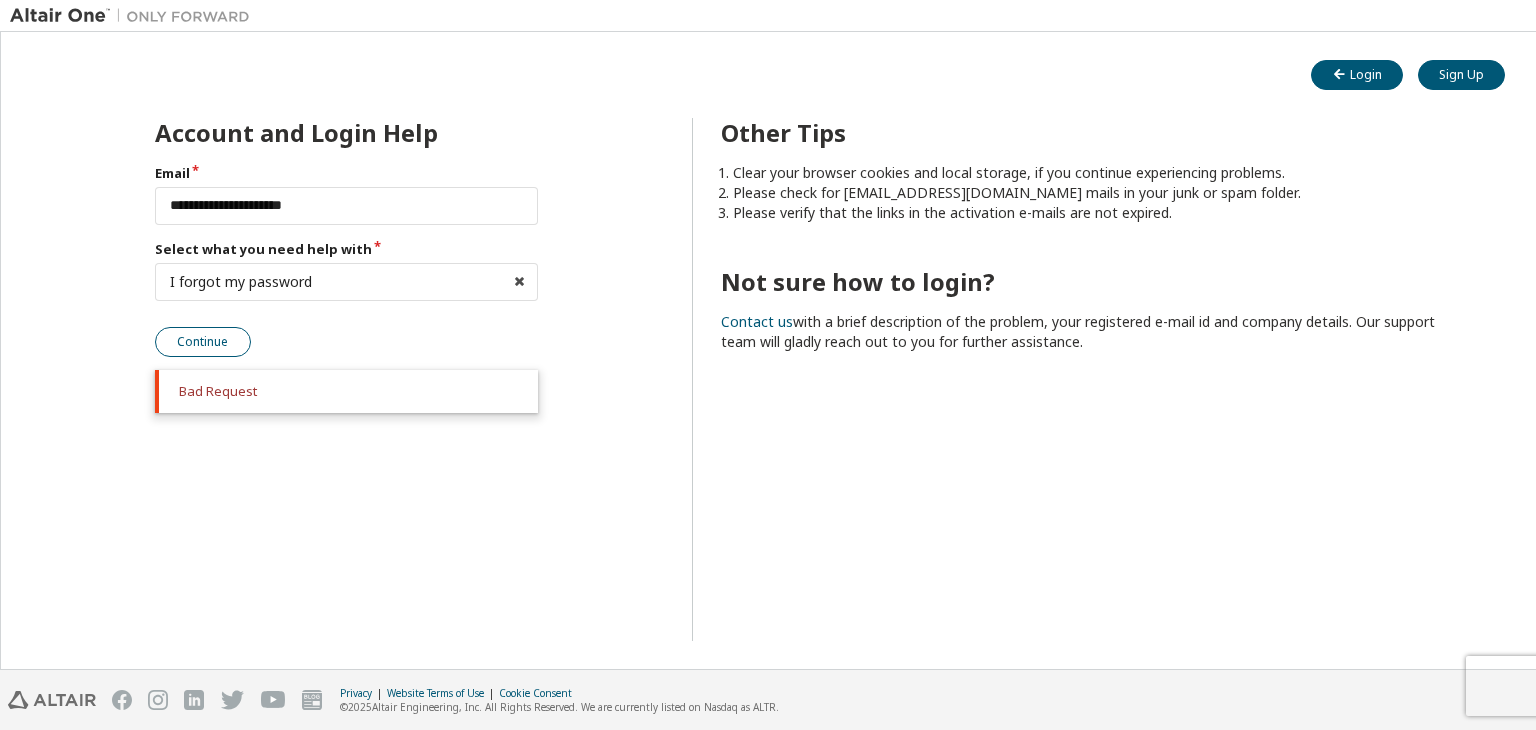 click on "Continue" at bounding box center [203, 342] 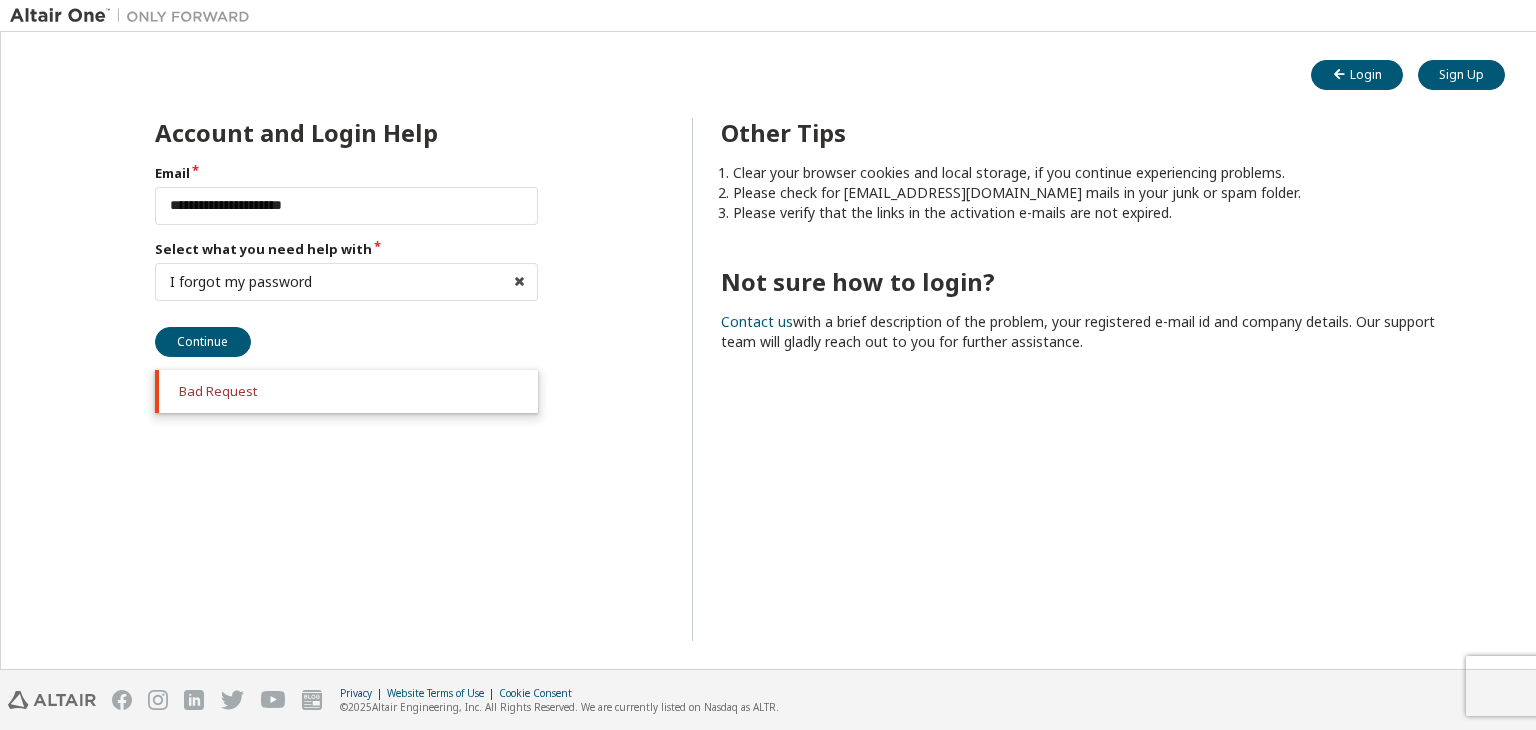 click on "**********" at bounding box center [308, 379] 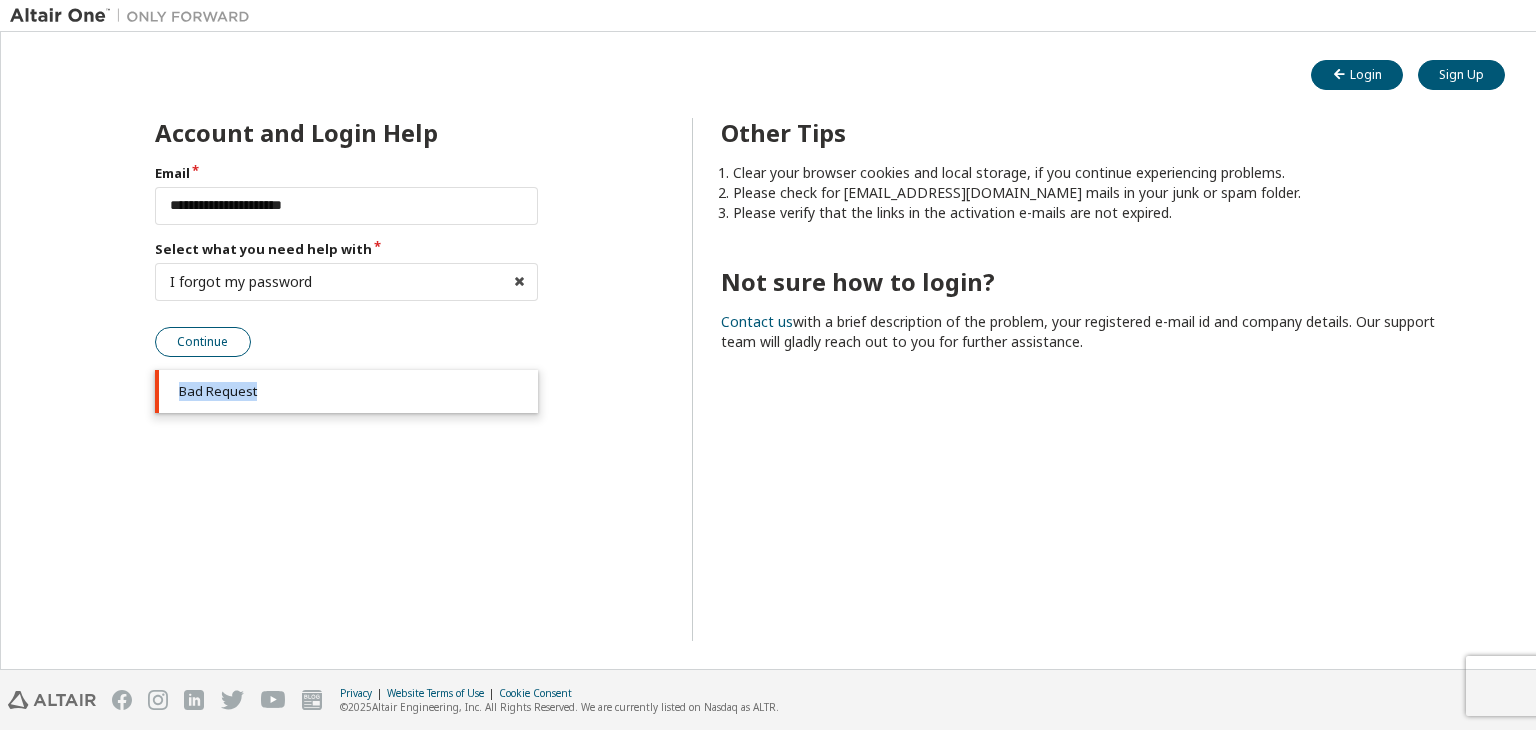 drag, startPoint x: 368, startPoint y: 399, endPoint x: 216, endPoint y: 338, distance: 163.78339 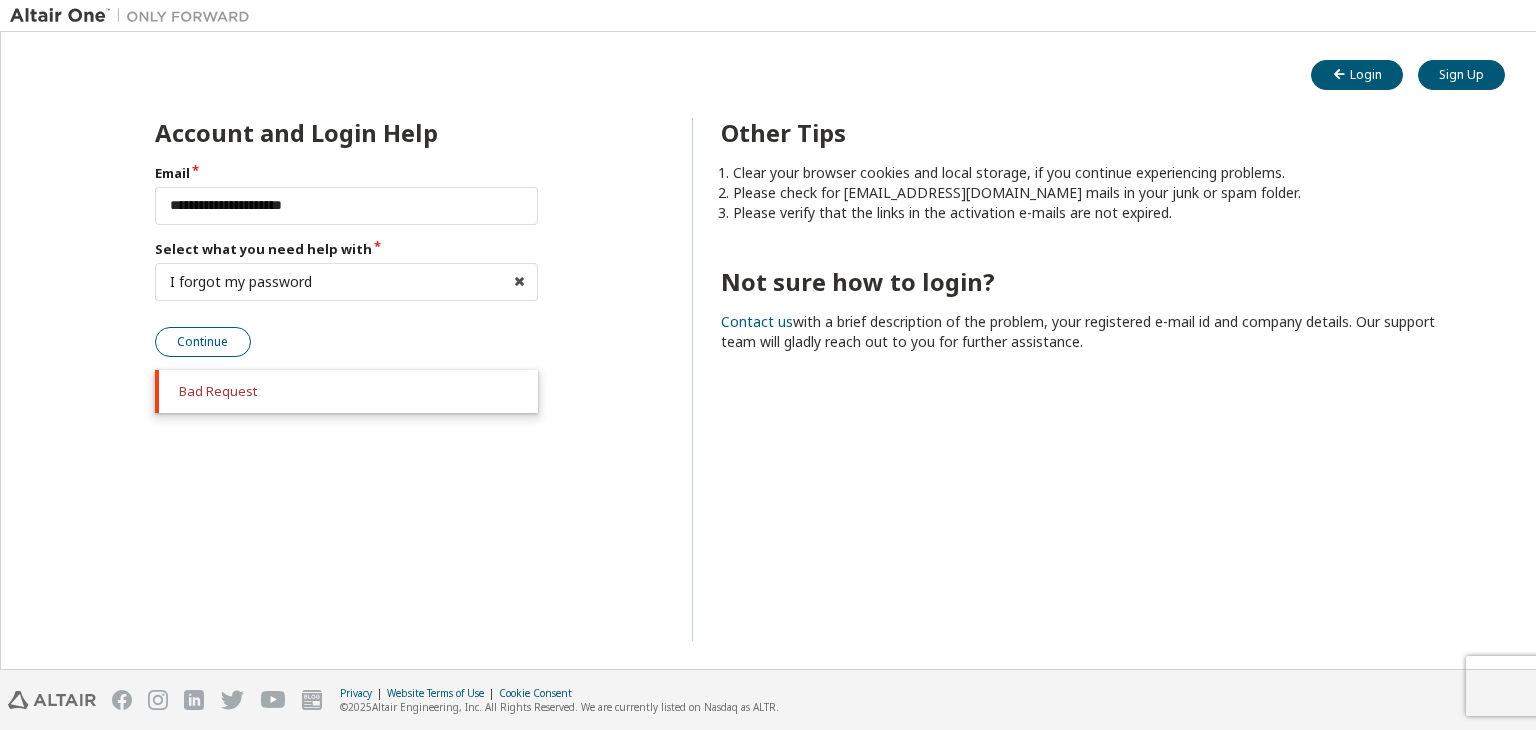click on "Continue" at bounding box center (203, 342) 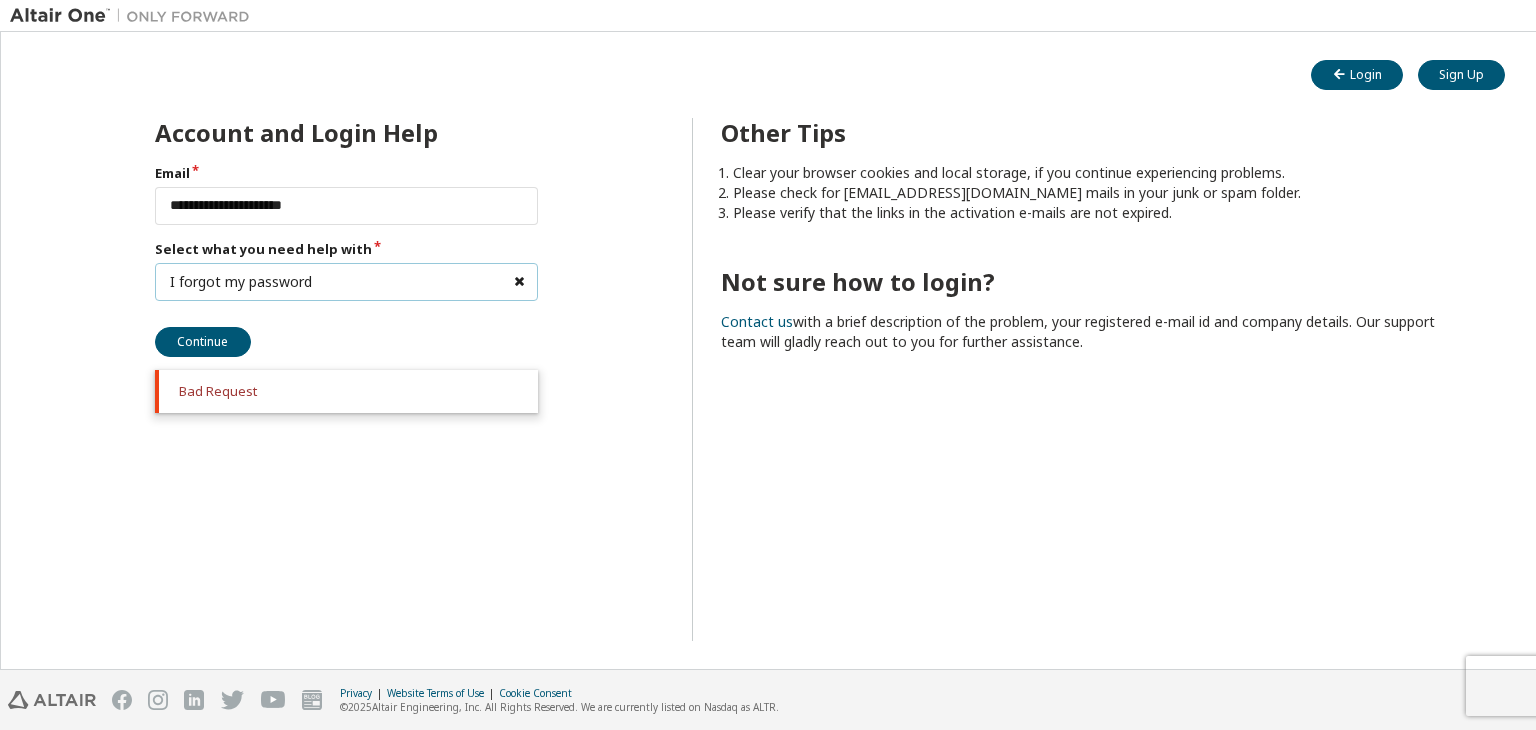 click at bounding box center [519, 282] 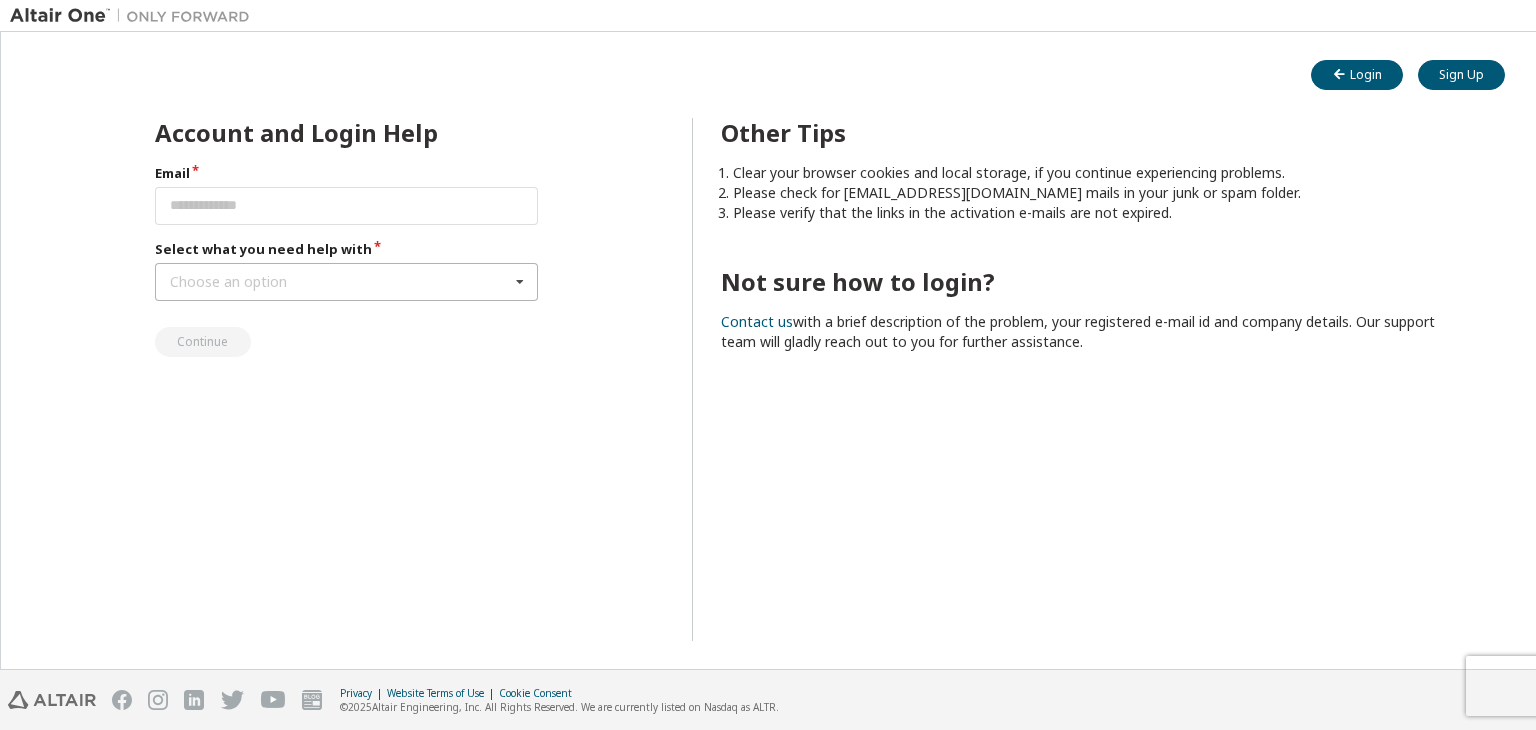 scroll, scrollTop: 0, scrollLeft: 0, axis: both 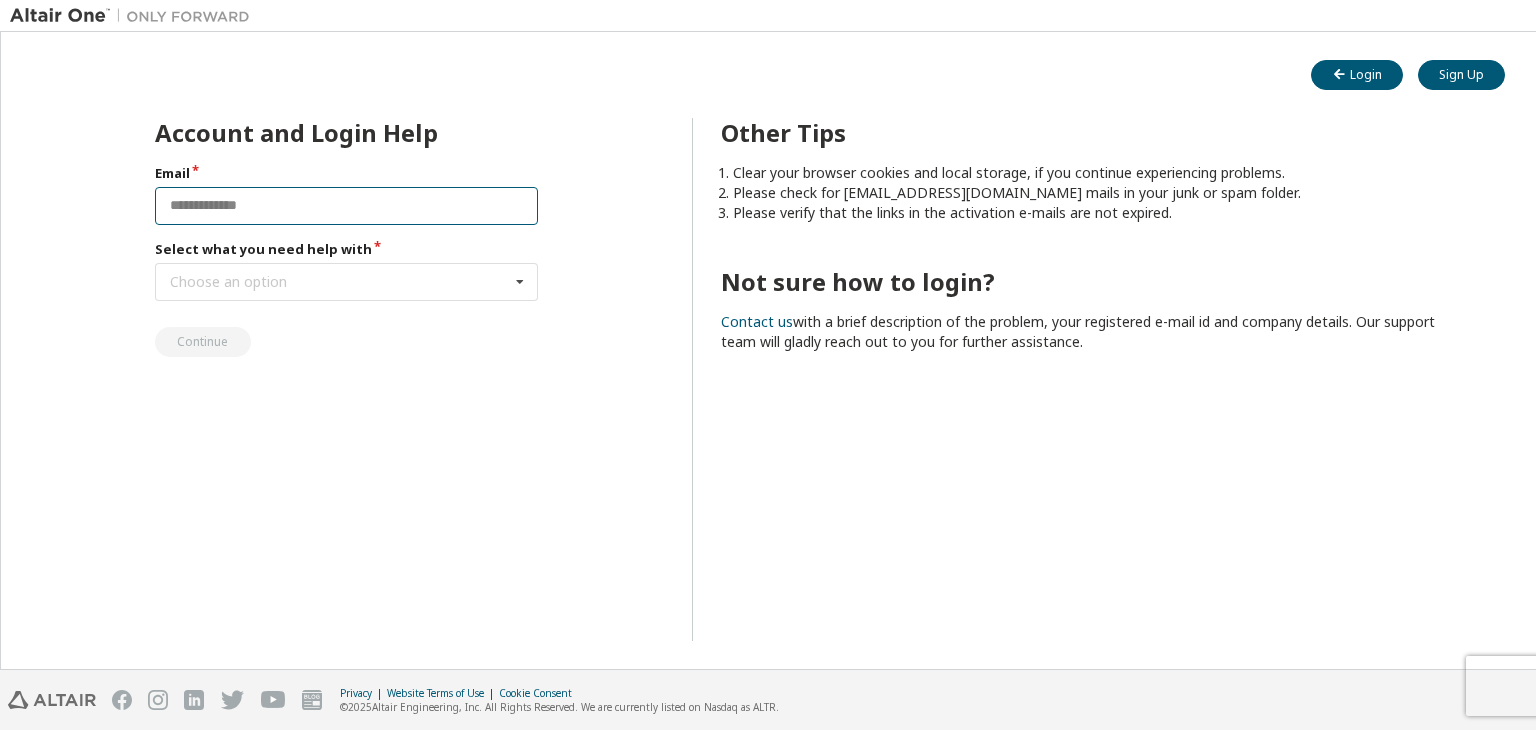 click at bounding box center (347, 206) 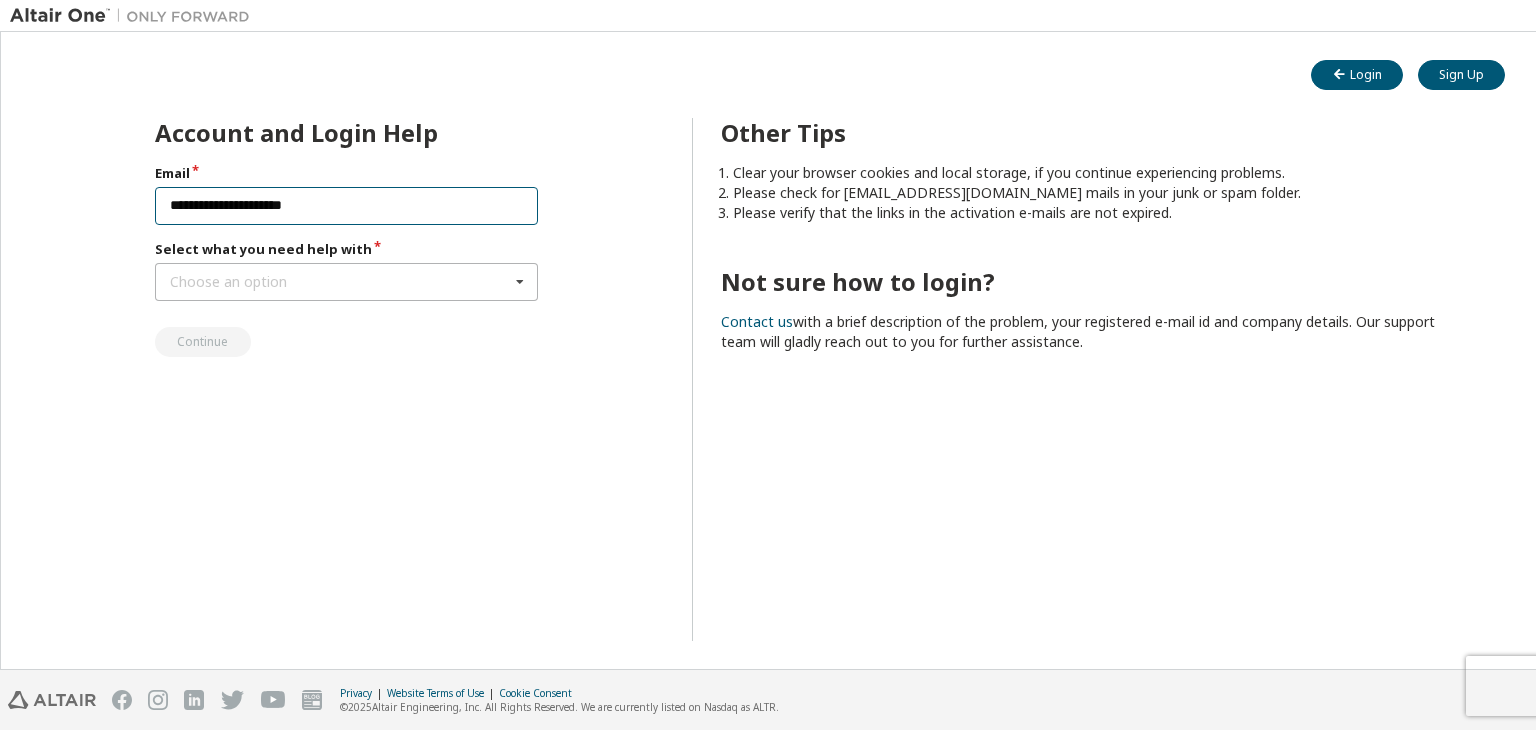 type on "**********" 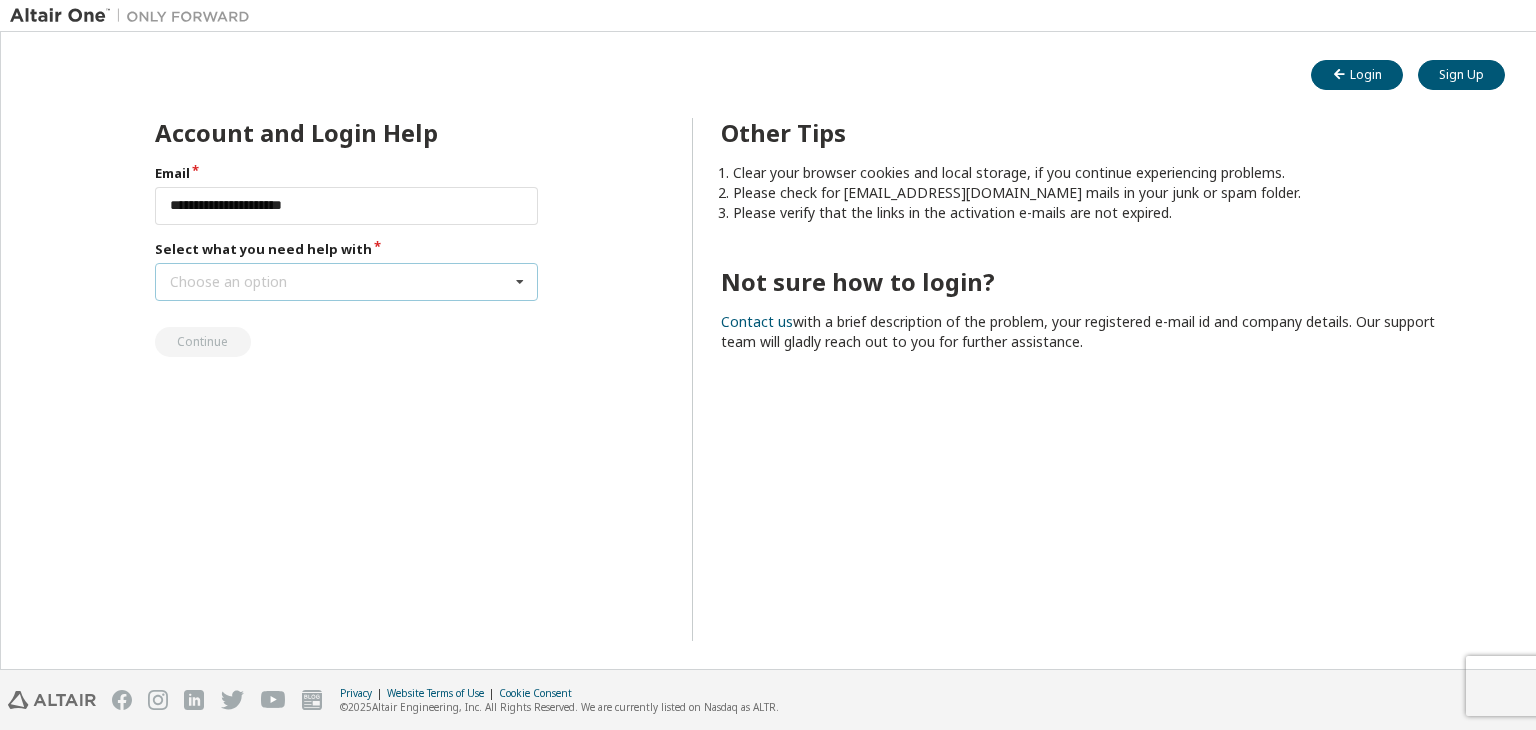 click on "Choose an option I forgot my password I did not receive activation mail My activation mail expired My account is locked I want to reset multi-factor authentication I don't know but can't login" at bounding box center [347, 282] 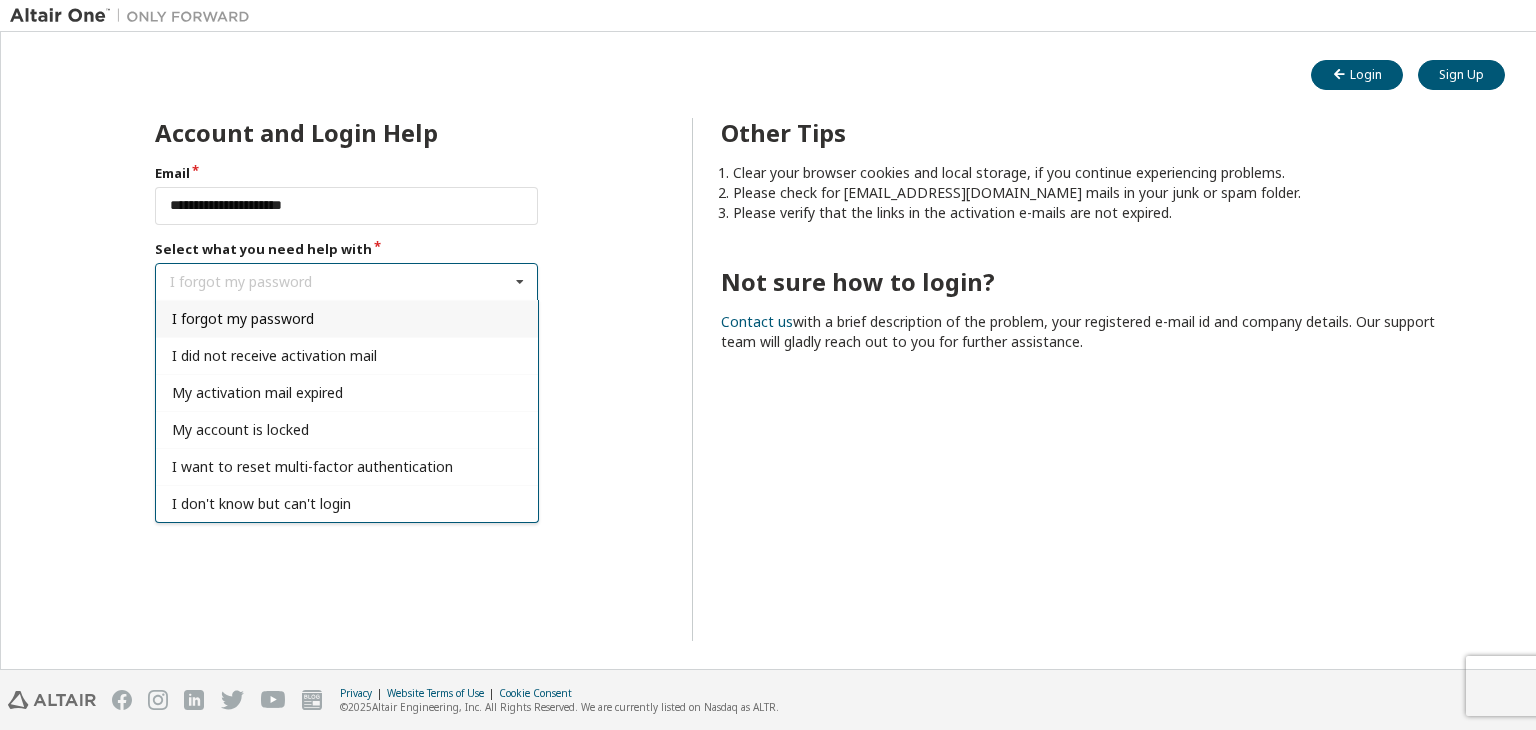 click on "I forgot my password" at bounding box center [243, 318] 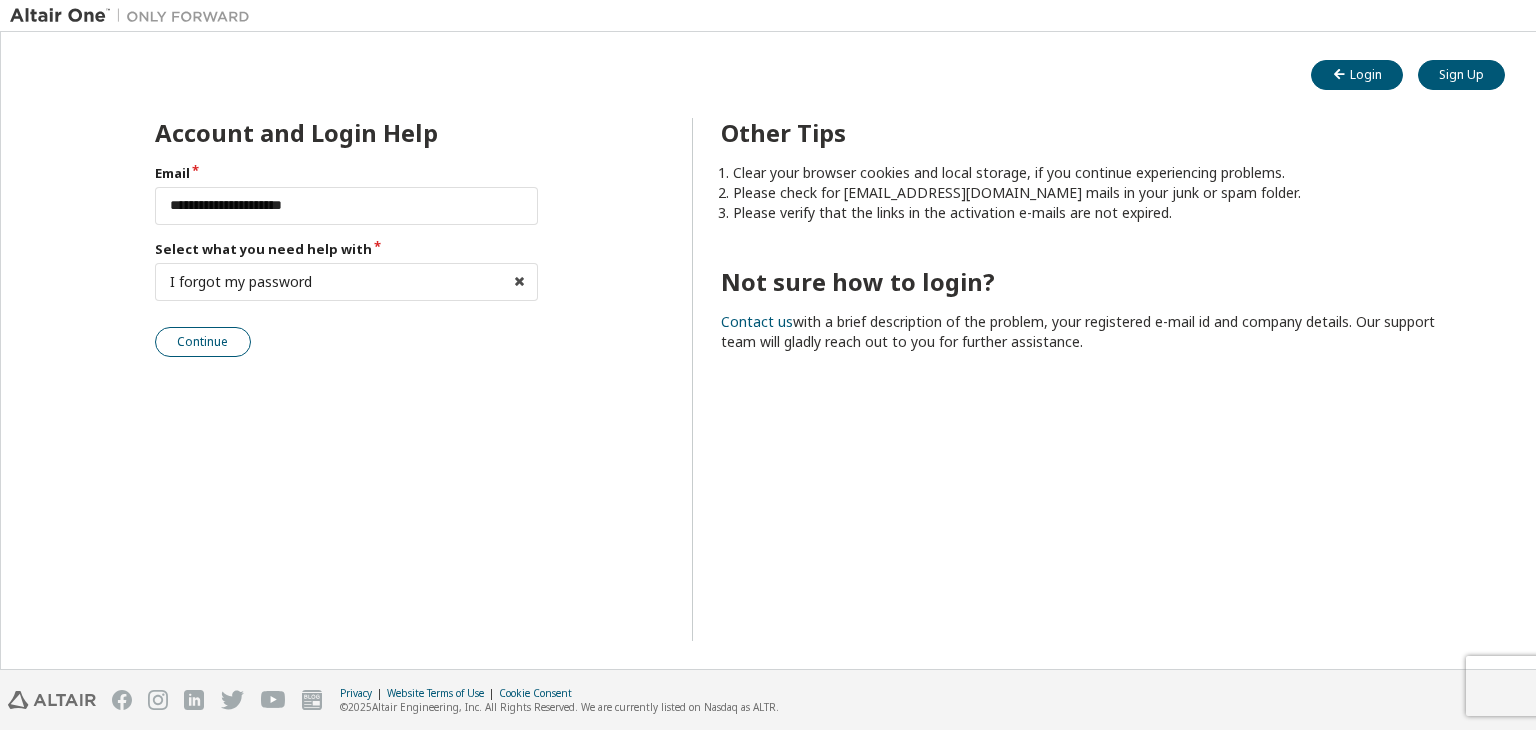 click on "Continue" at bounding box center [203, 342] 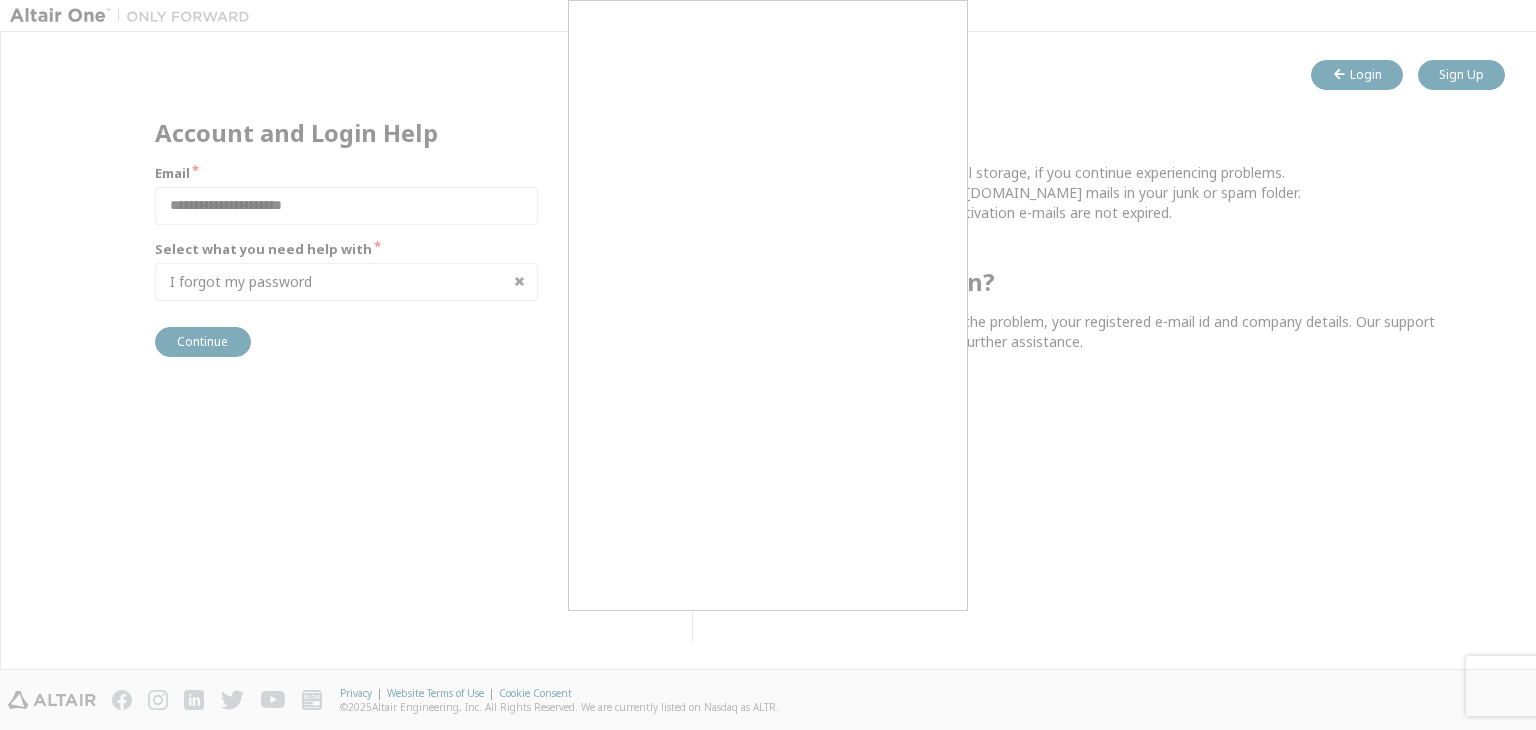 click at bounding box center [768, 365] 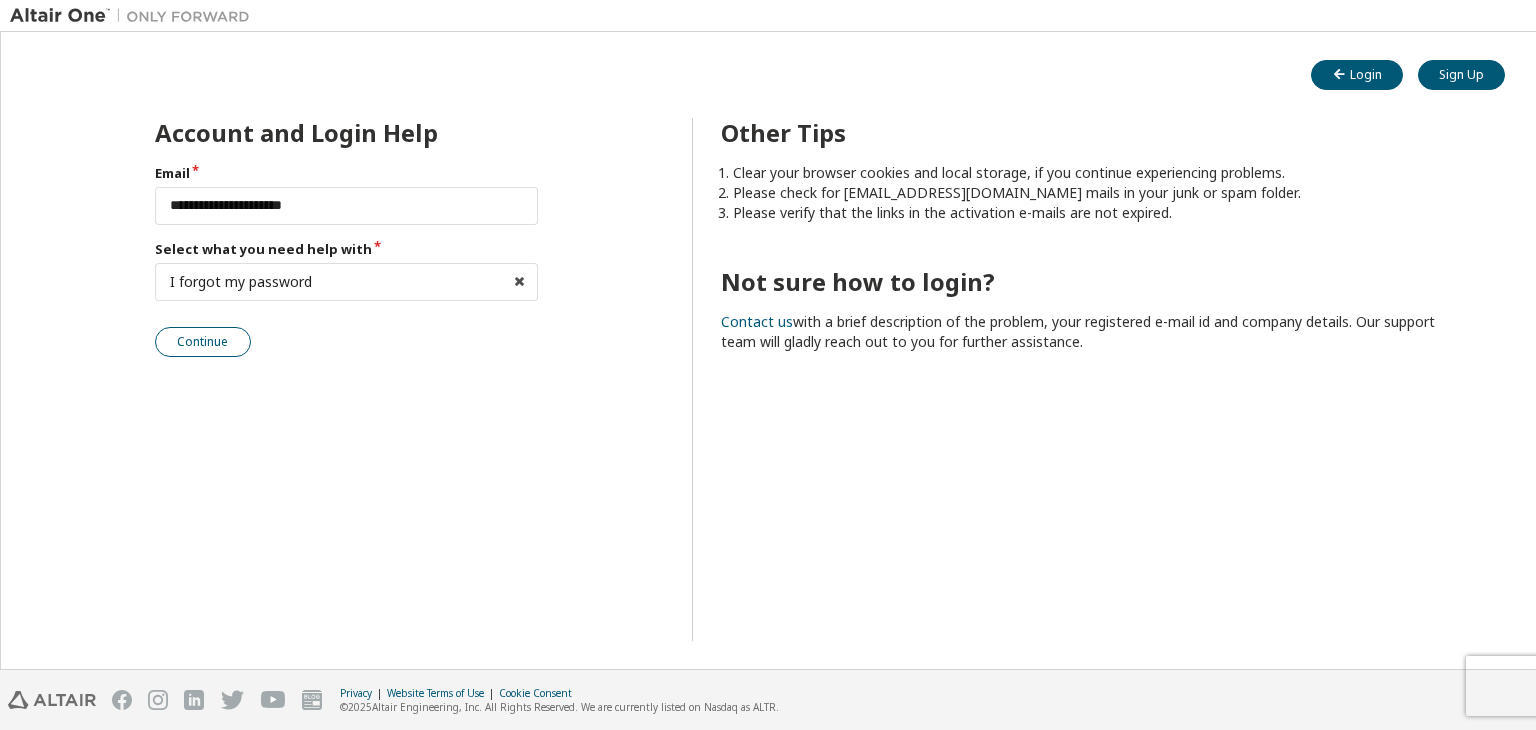 click on "Continue" at bounding box center [203, 342] 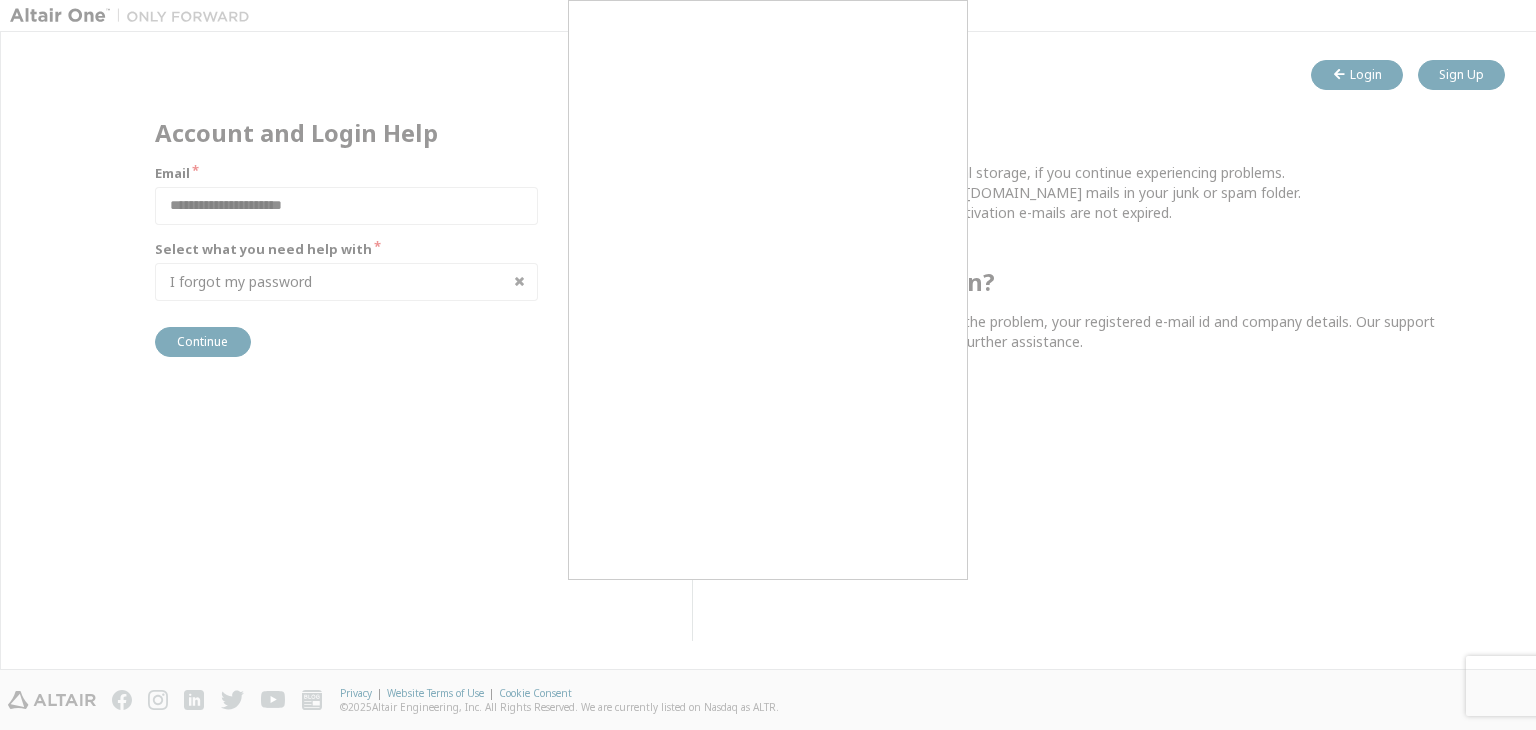 click at bounding box center (768, 365) 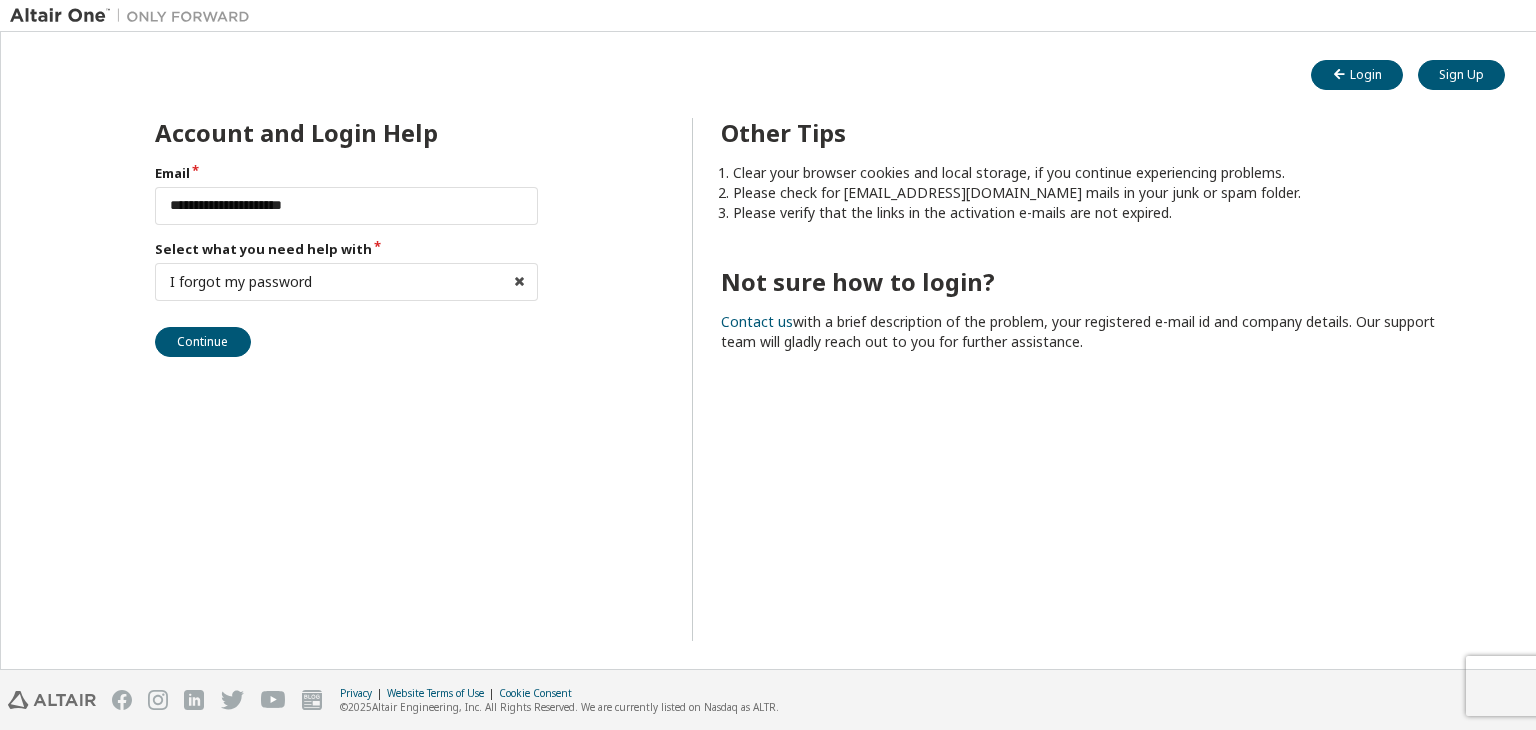 click on "**********" at bounding box center [308, 379] 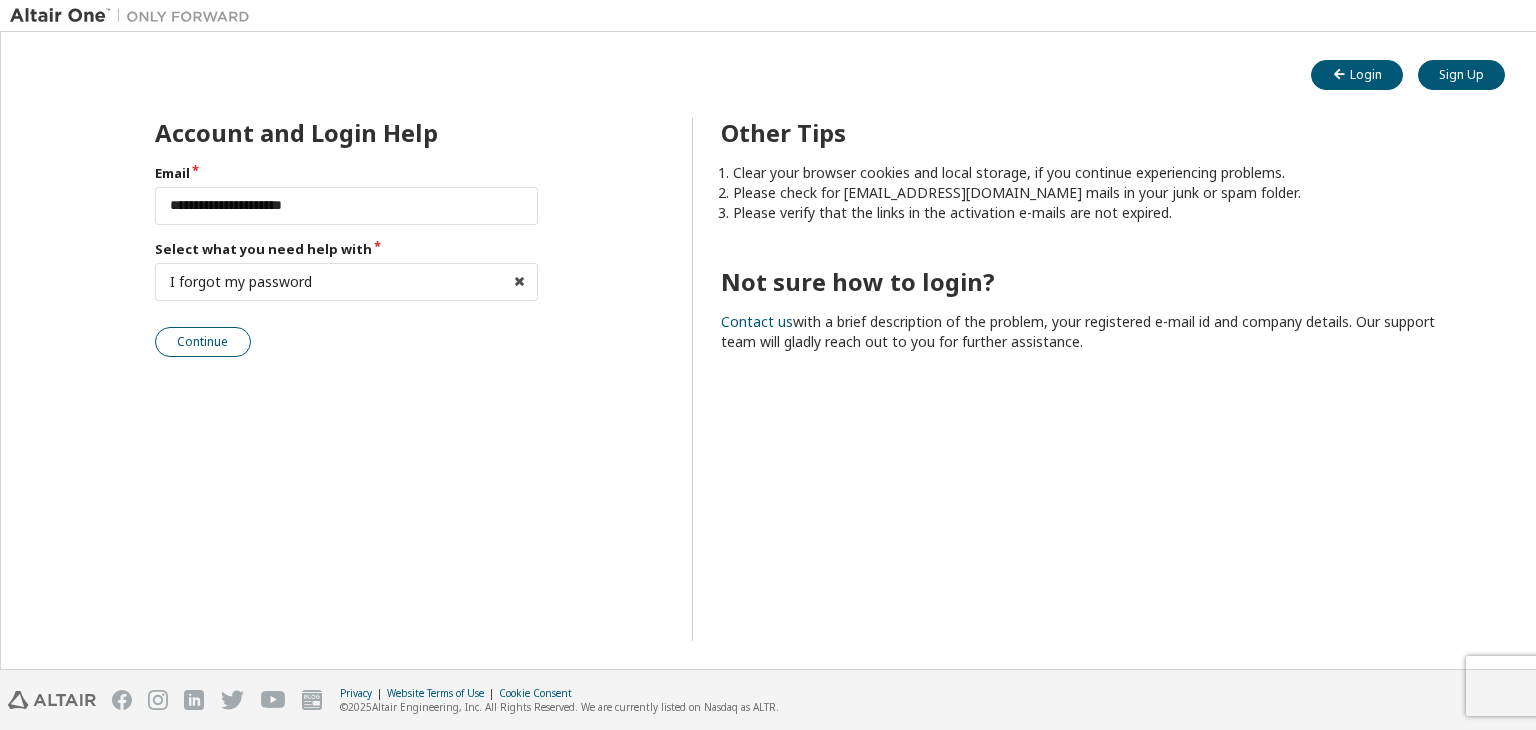 click on "Continue" at bounding box center [203, 342] 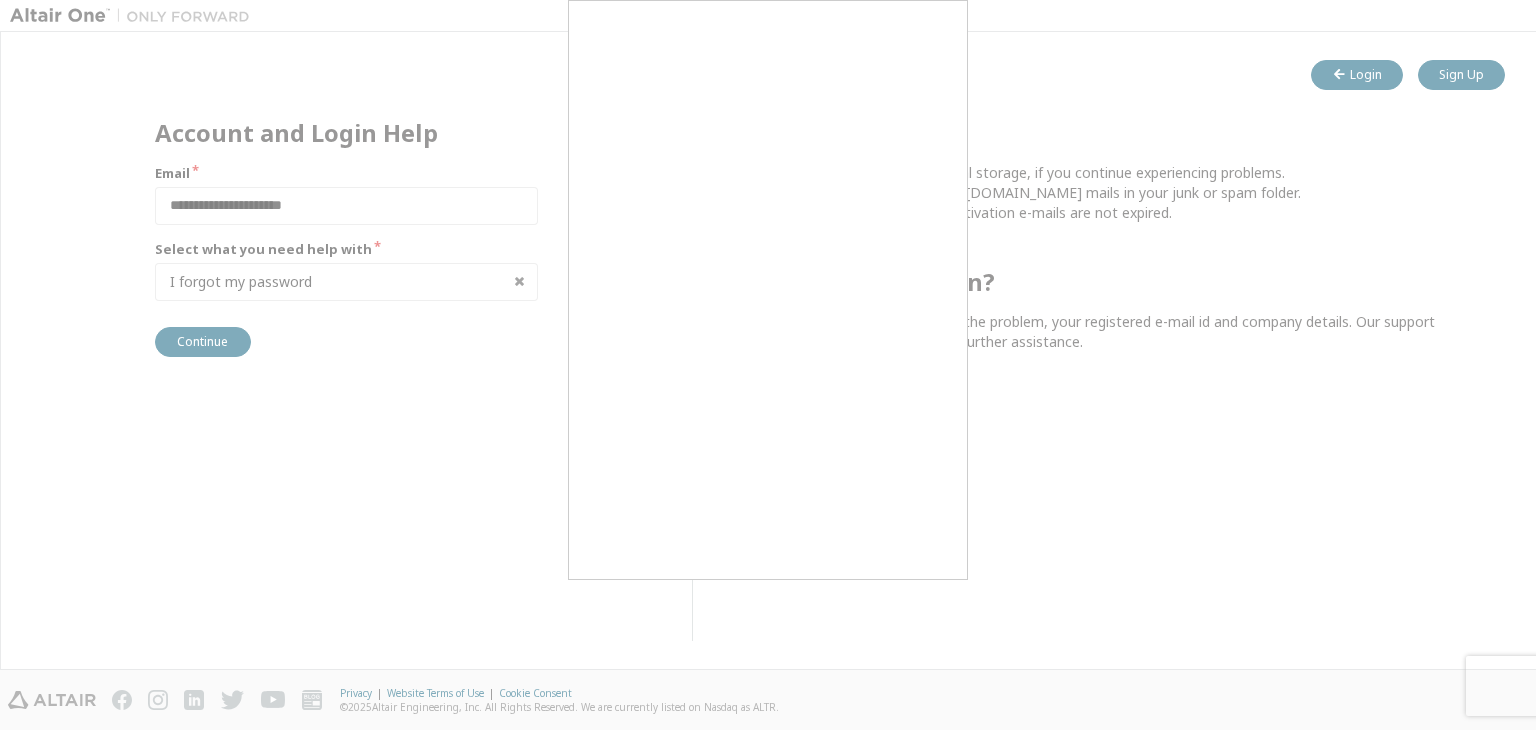 click at bounding box center (768, 365) 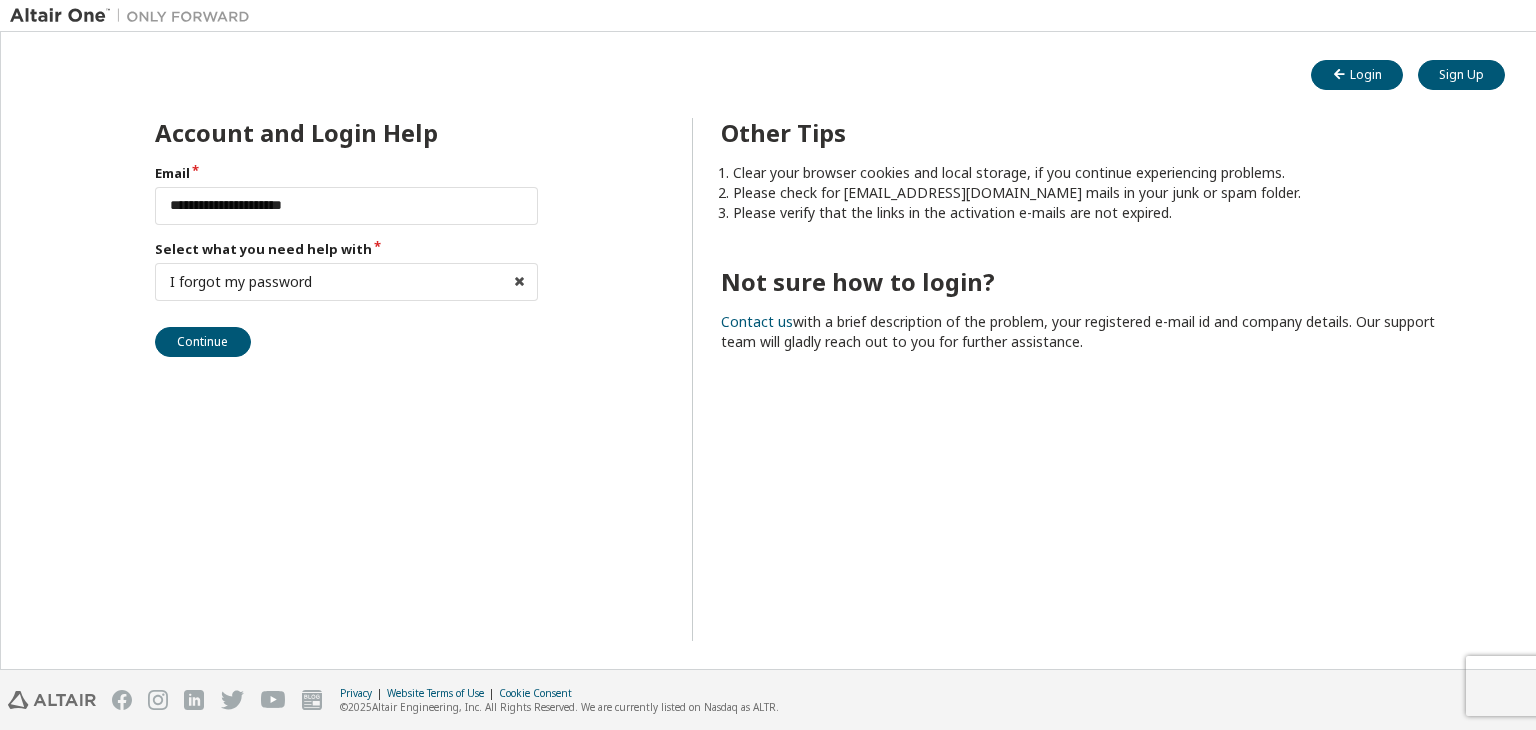 click on "**********" at bounding box center [768, 365] 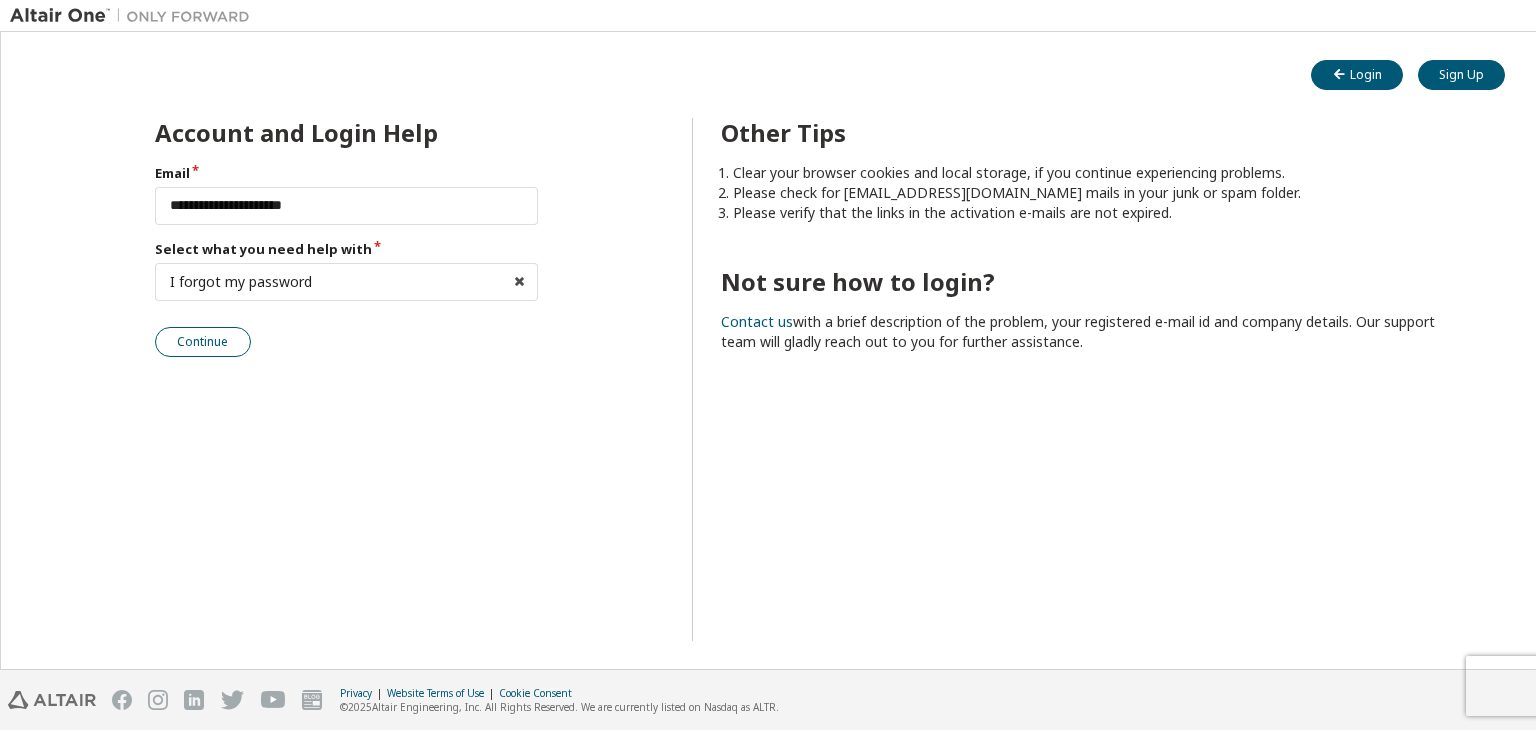 click on "Continue" at bounding box center [203, 342] 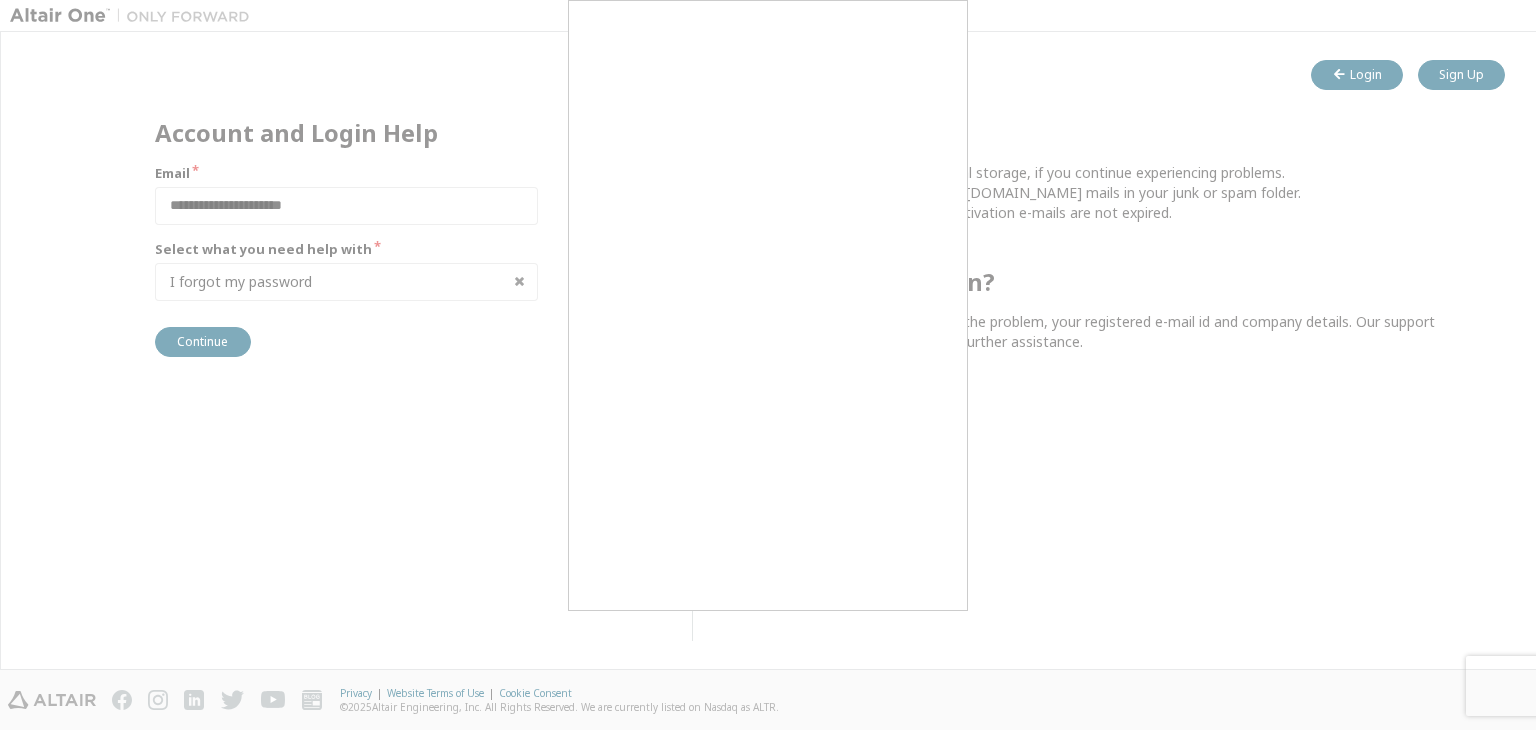 click at bounding box center [768, 365] 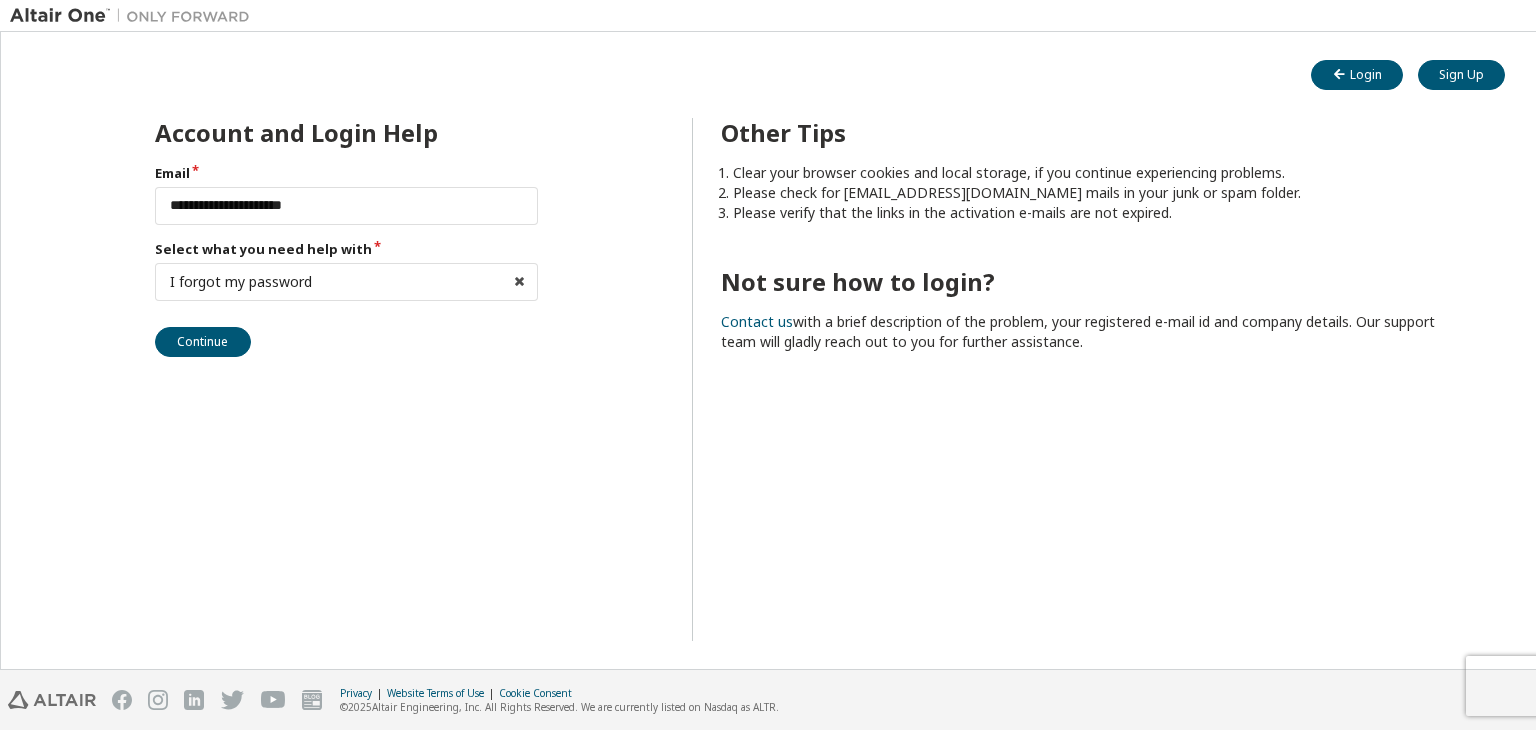 click on "**********" at bounding box center (347, 260) 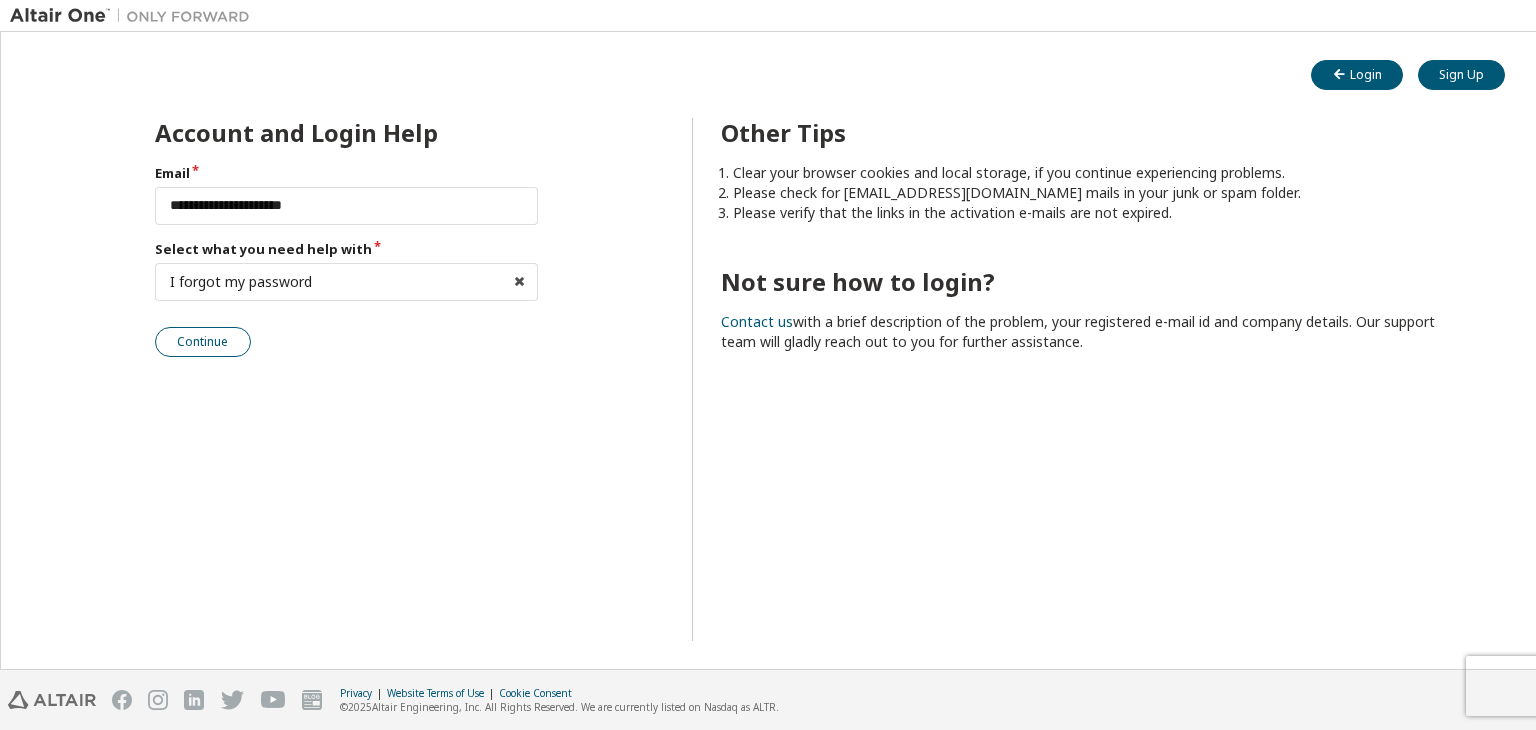 click on "Continue" at bounding box center [203, 342] 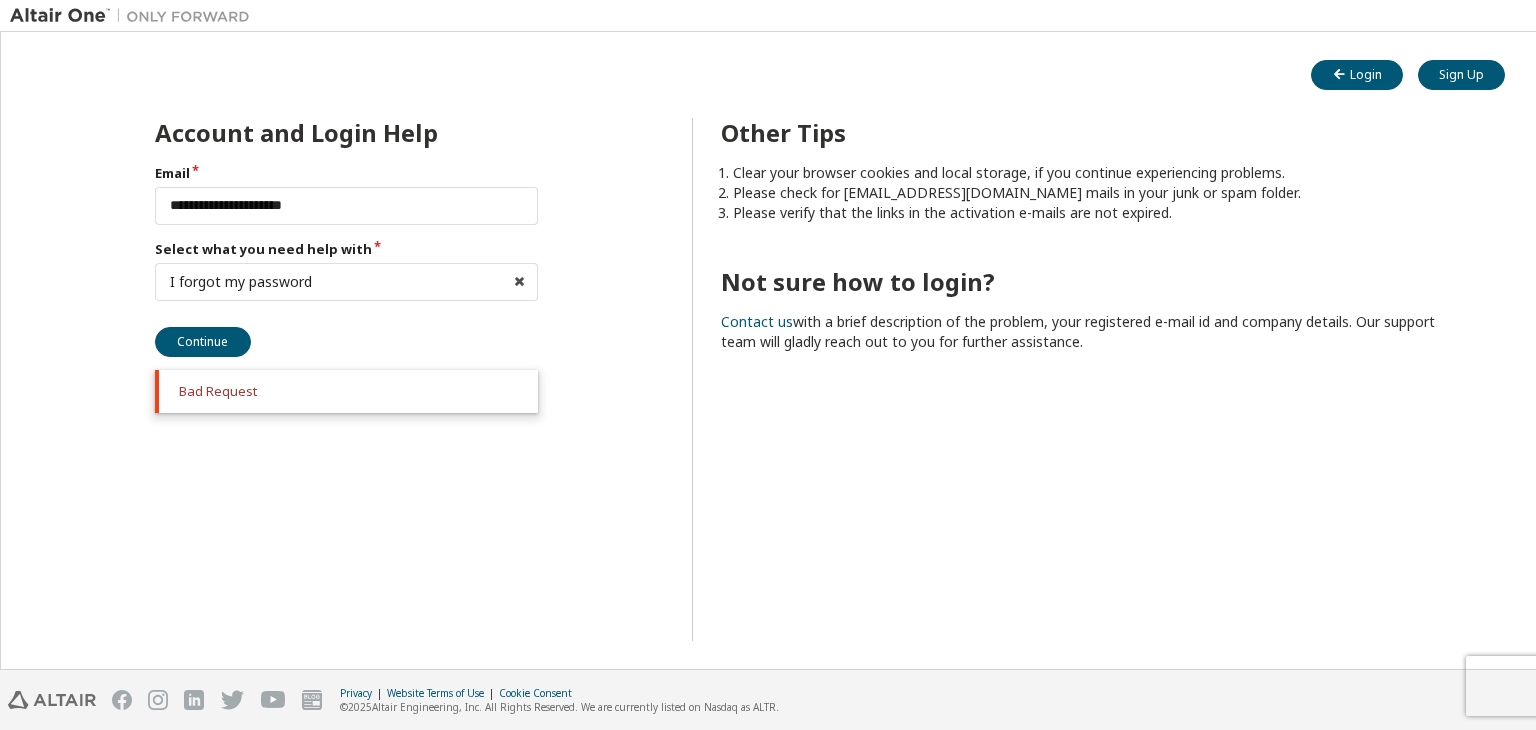 click on "Bad Request" at bounding box center (347, 391) 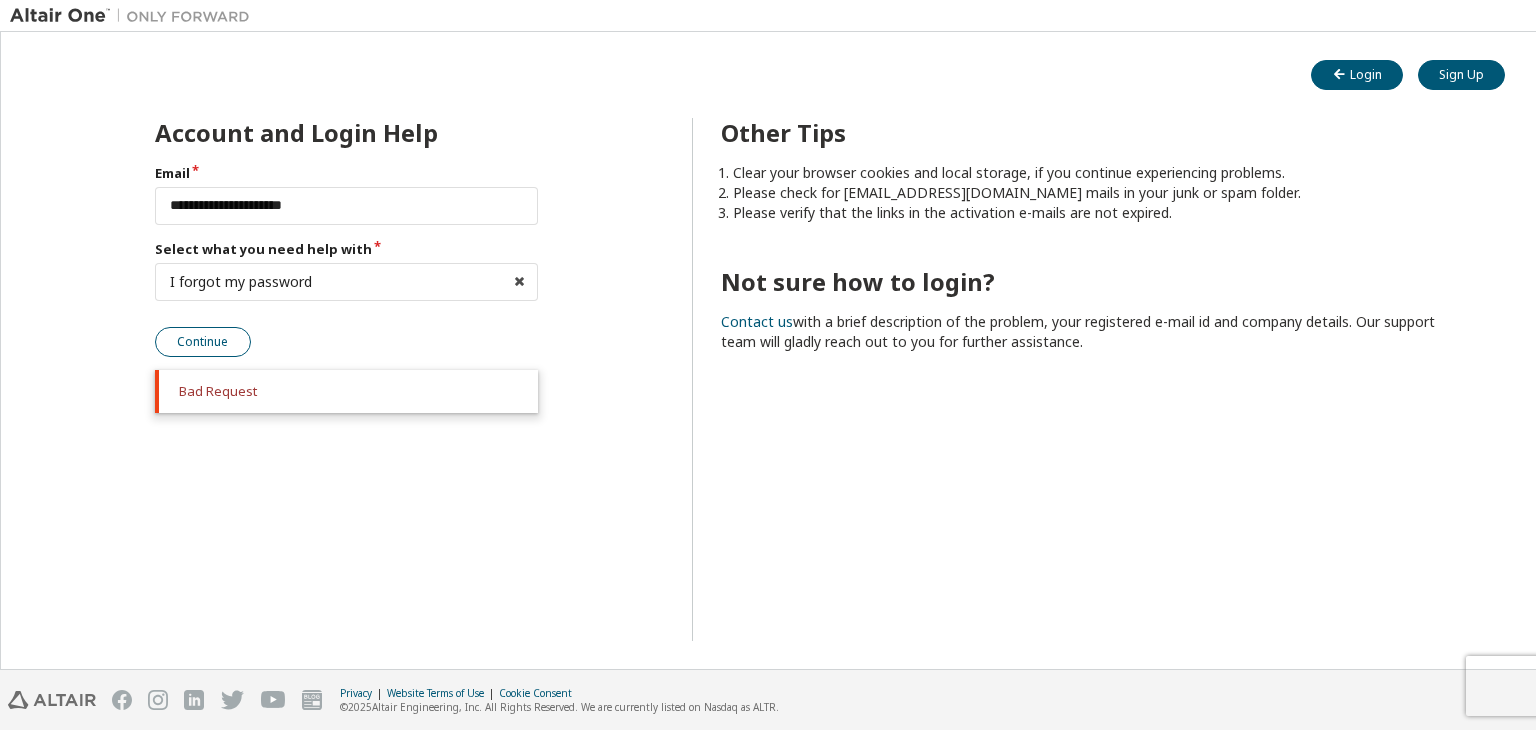 click on "Continue" at bounding box center (203, 342) 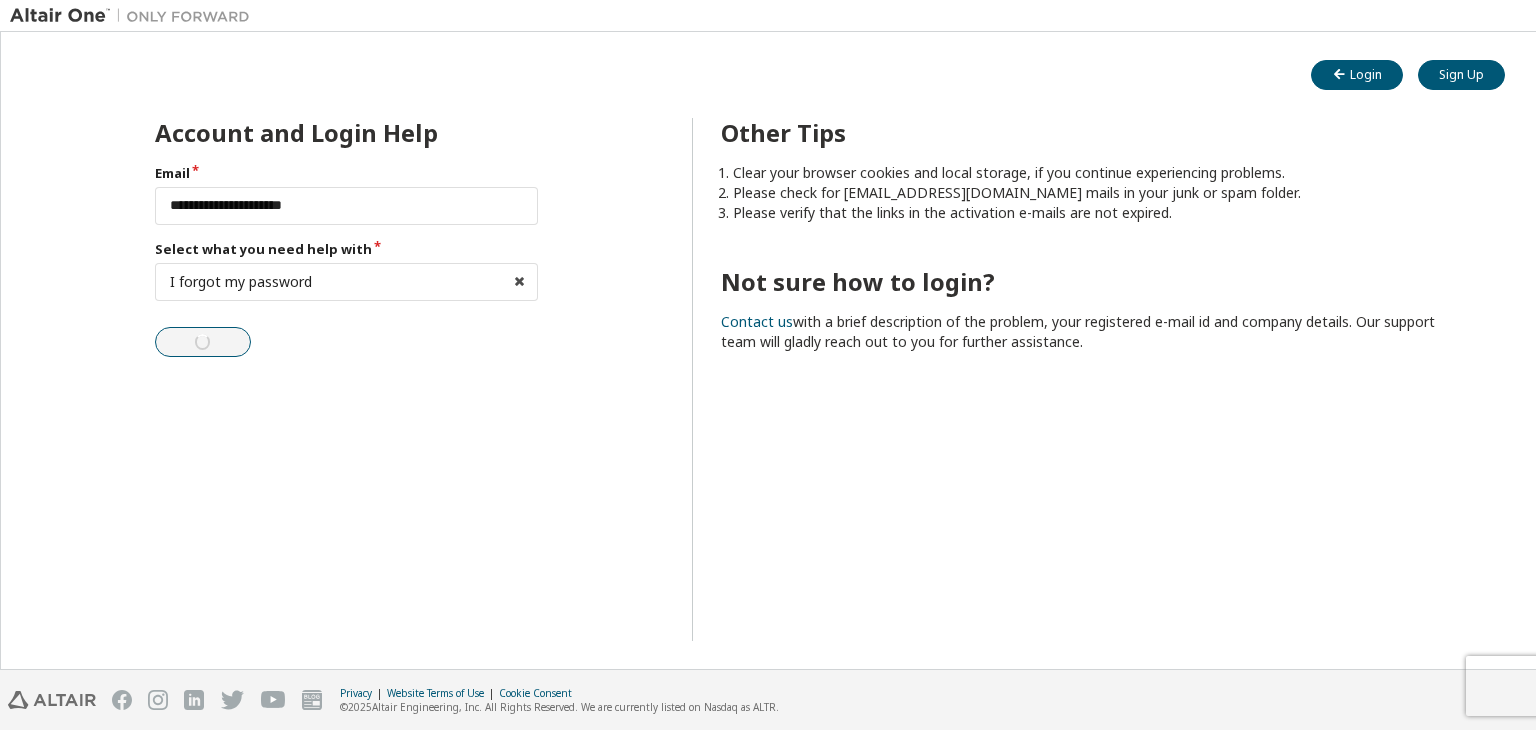 click on "**********" at bounding box center [347, 260] 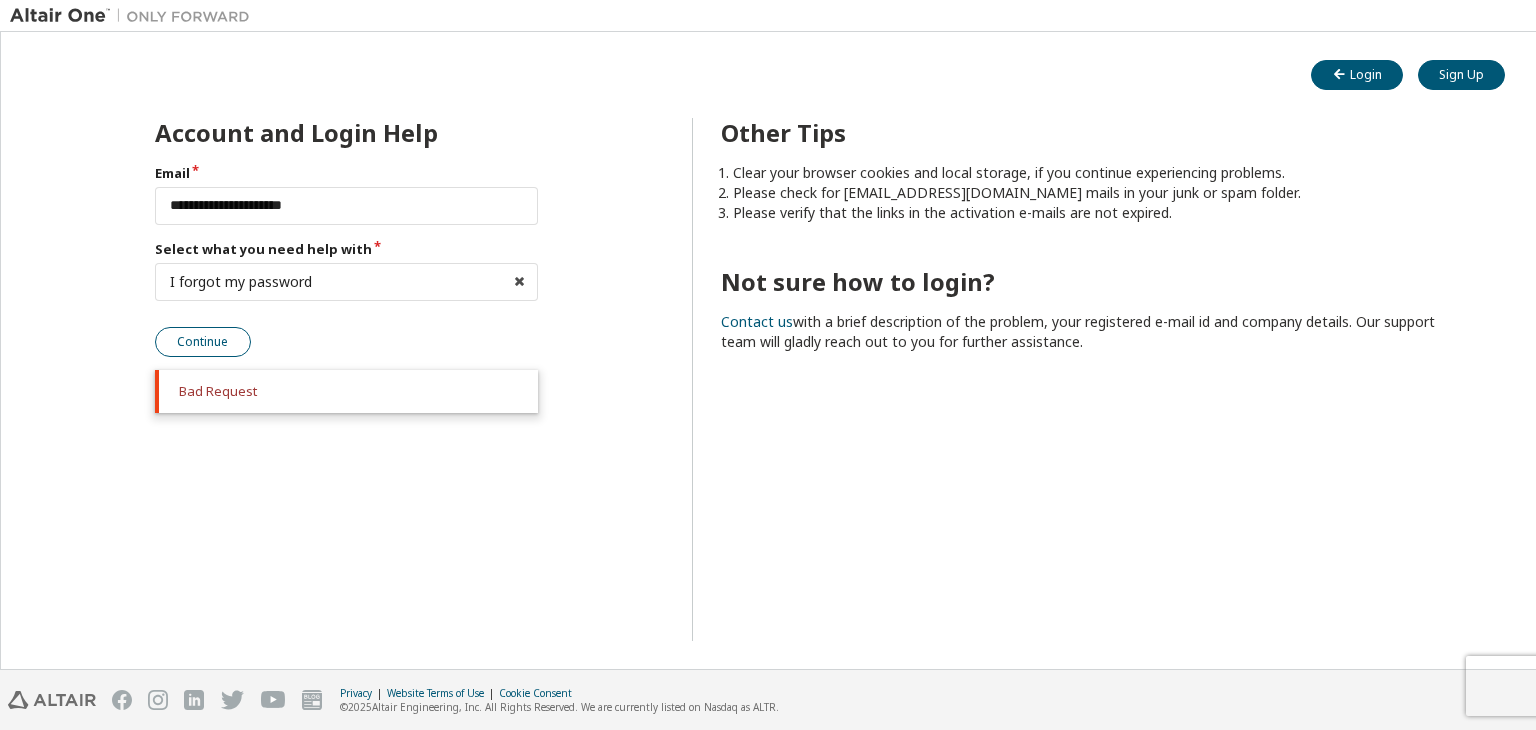 click on "Continue" at bounding box center [203, 342] 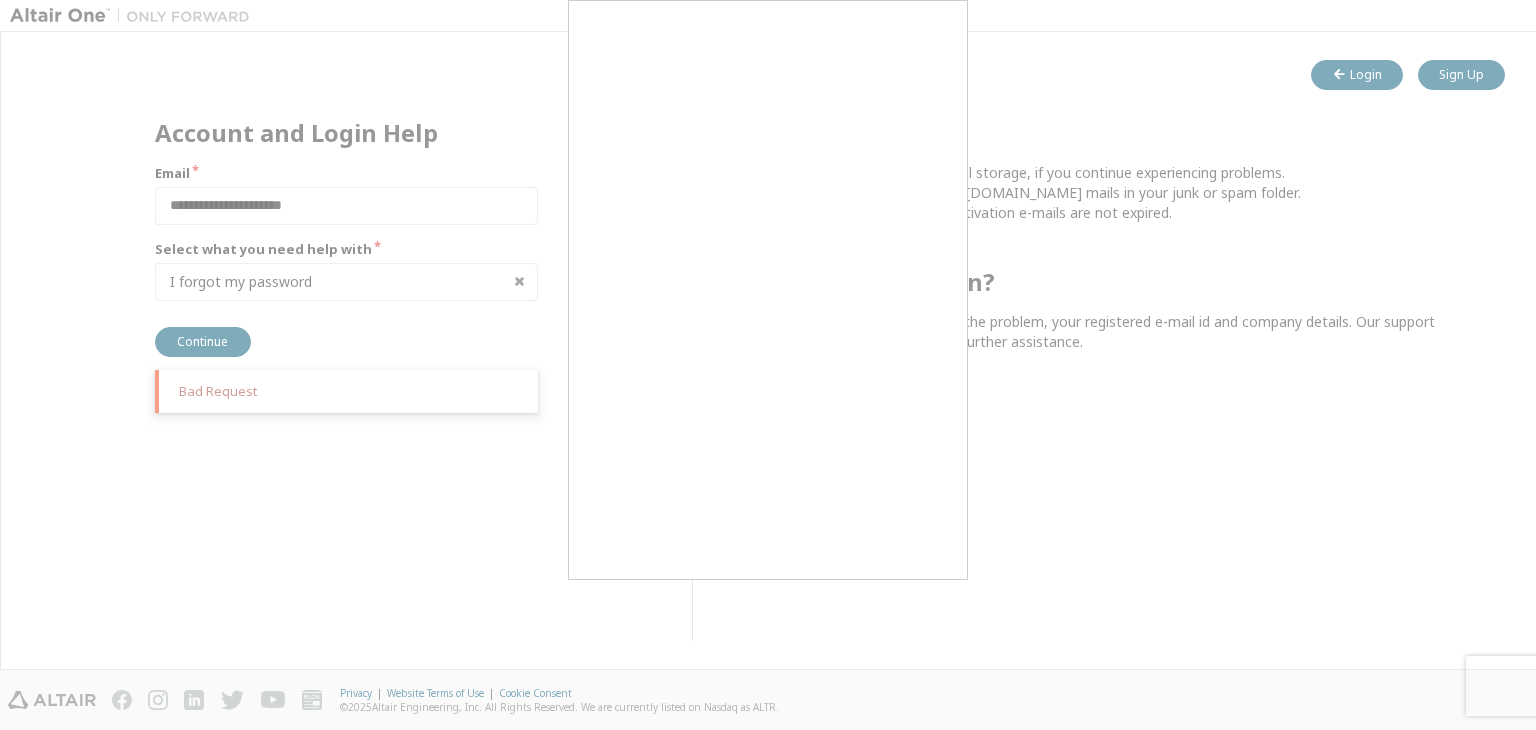 click at bounding box center (768, 365) 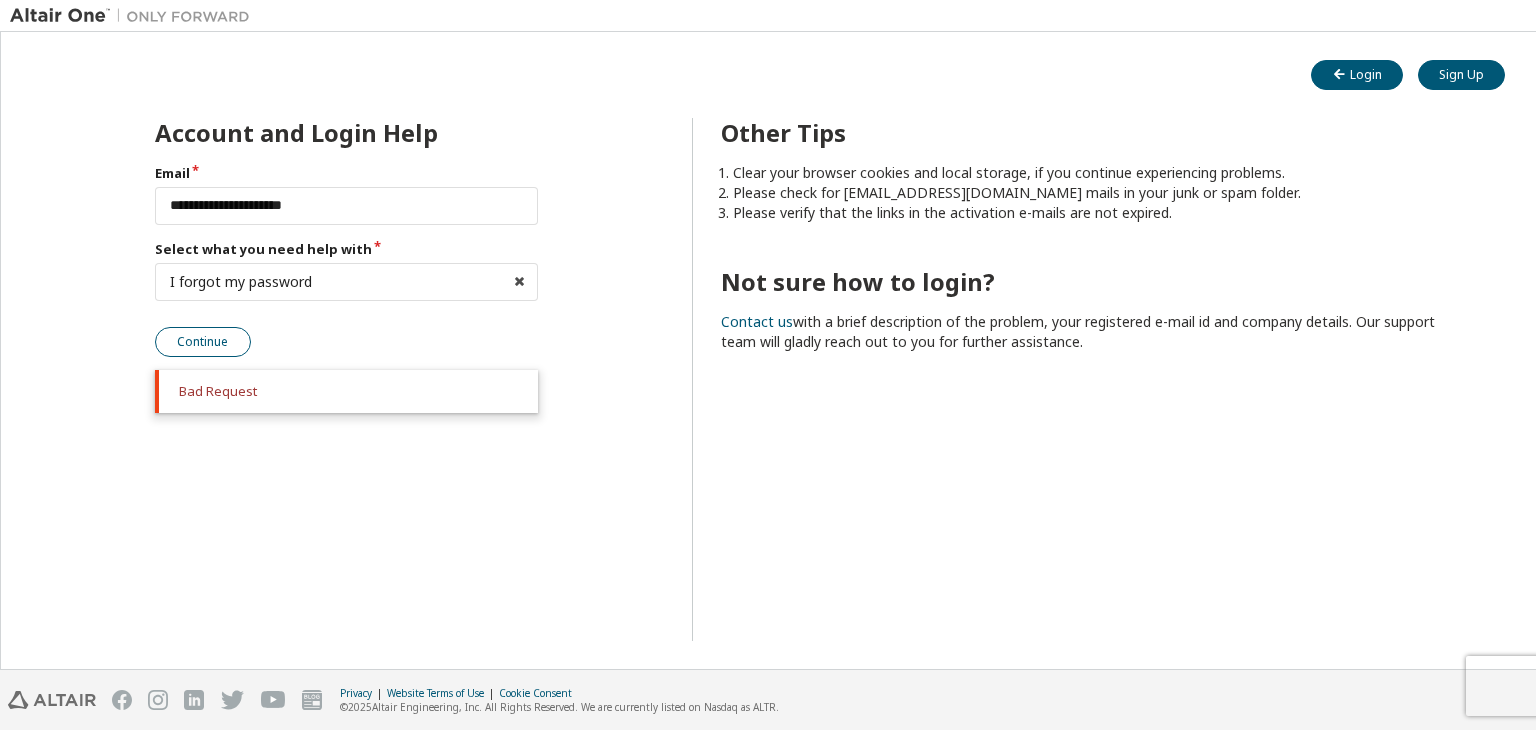 click on "Continue" at bounding box center (203, 342) 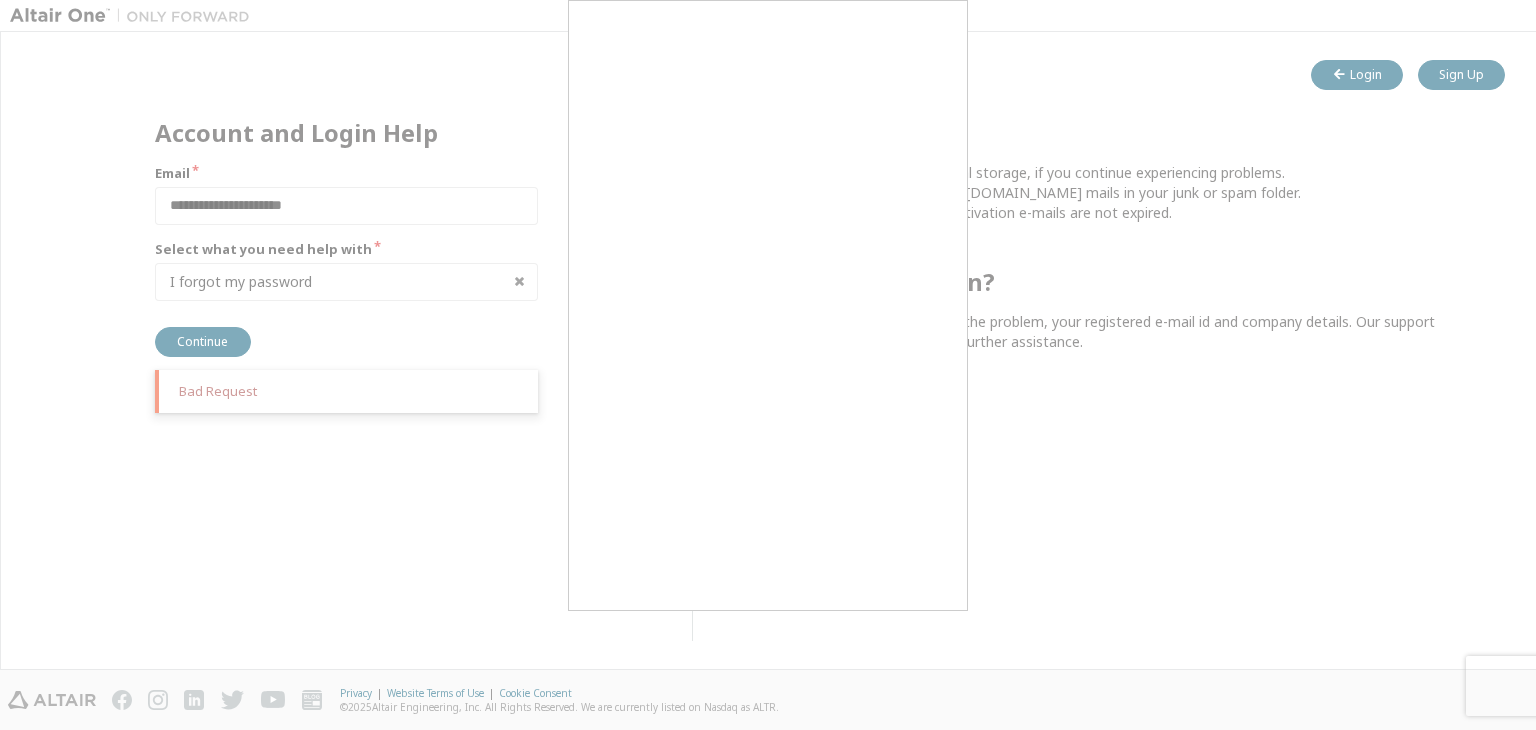 click at bounding box center [768, 365] 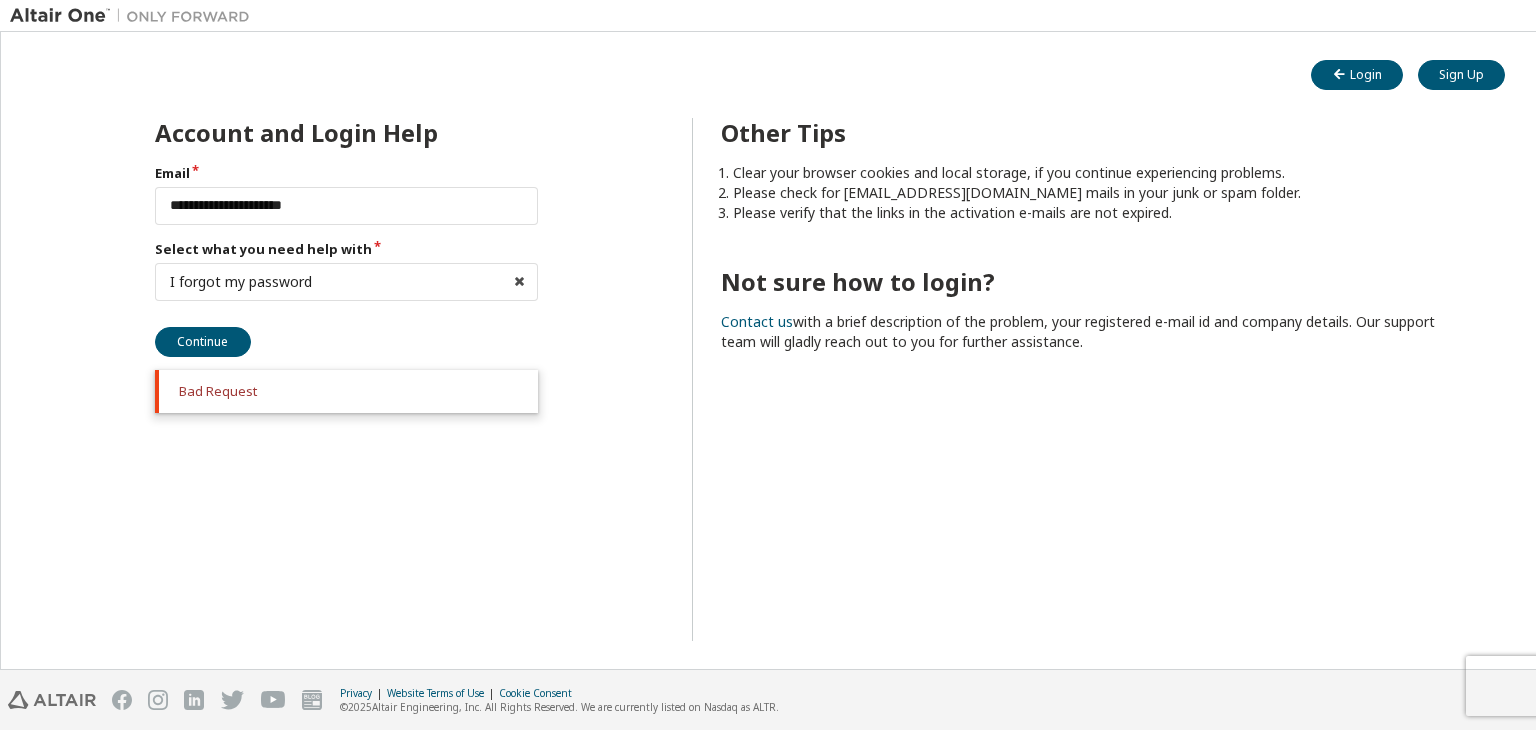click at bounding box center (768, 365) 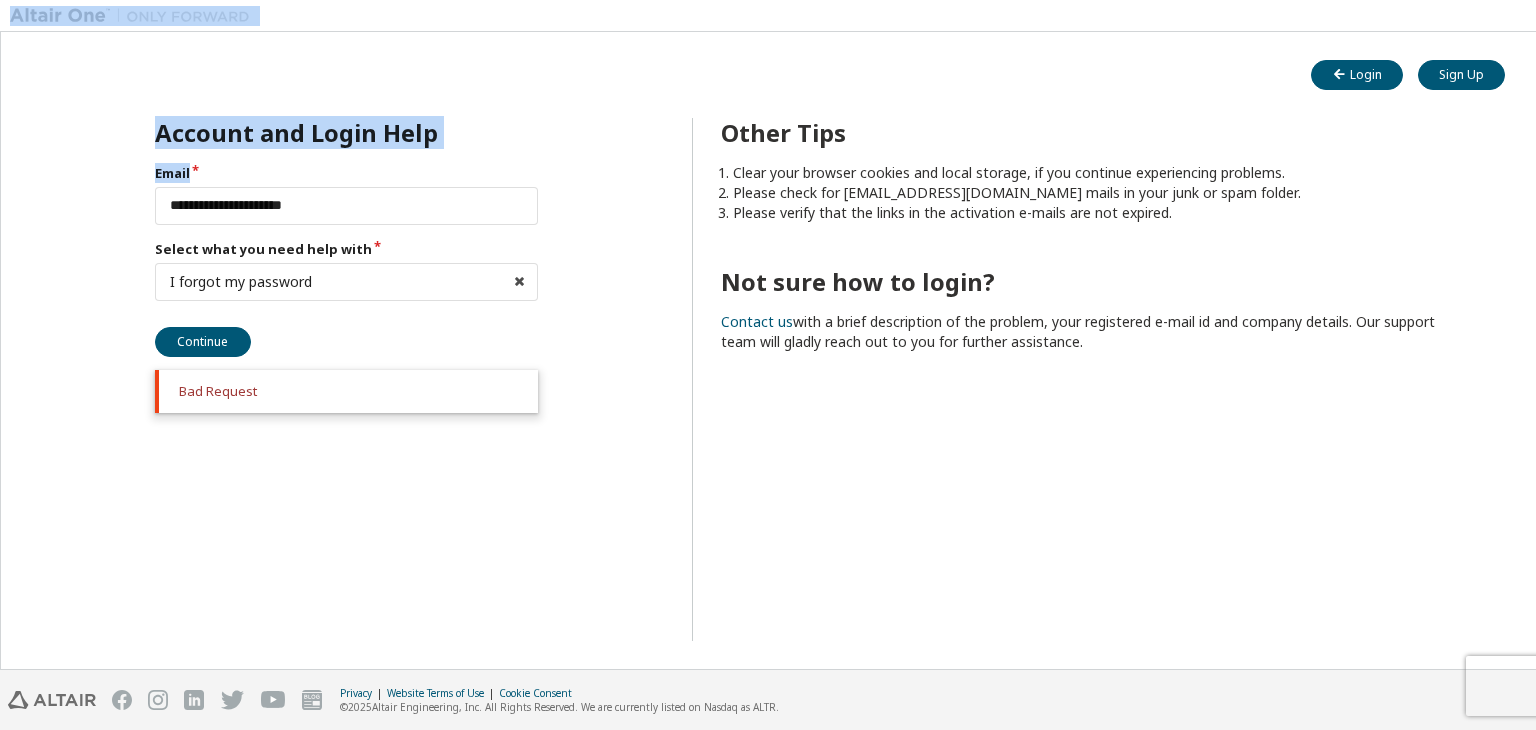 drag, startPoint x: 66, startPoint y: 192, endPoint x: 18, endPoint y: -31, distance: 228.10744 